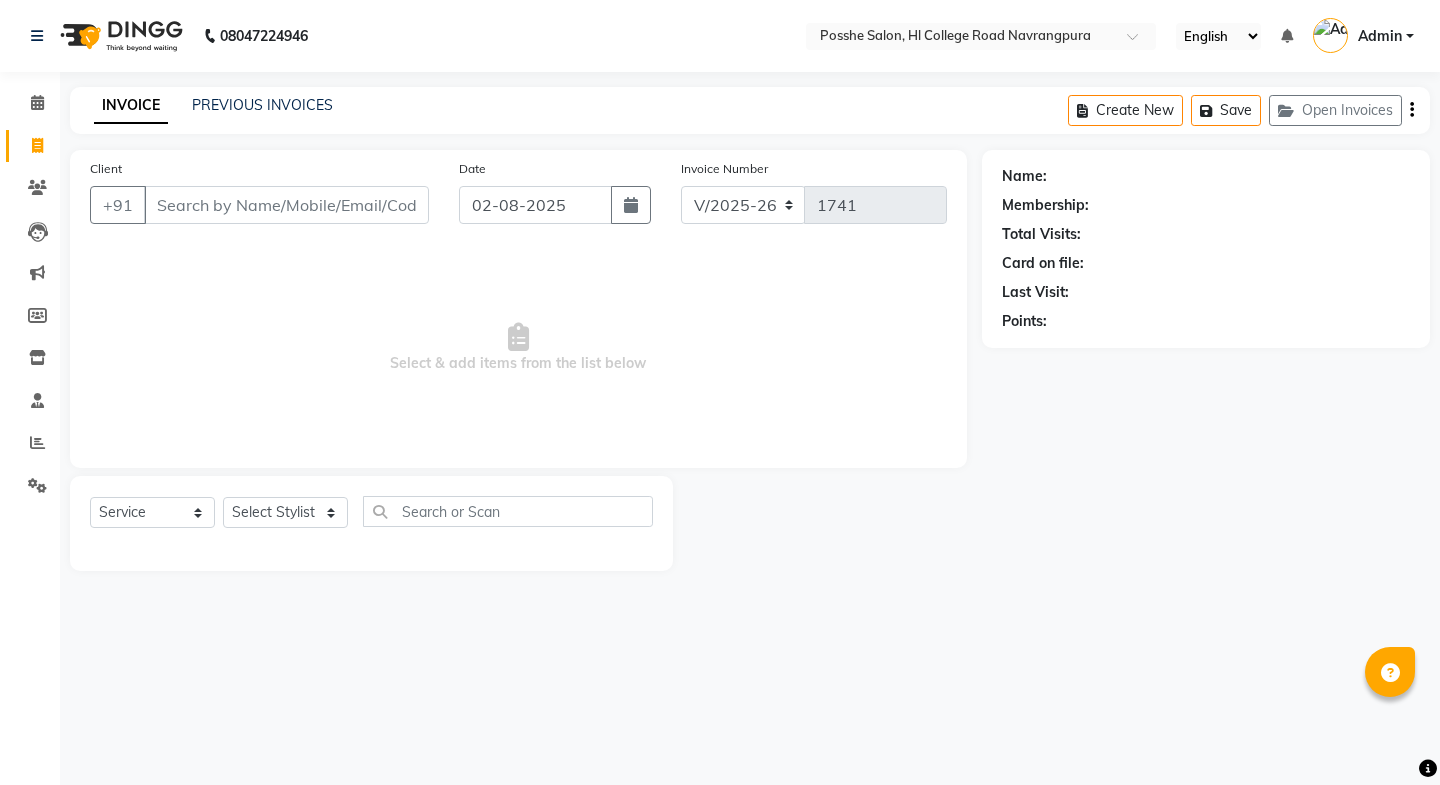 select on "6052" 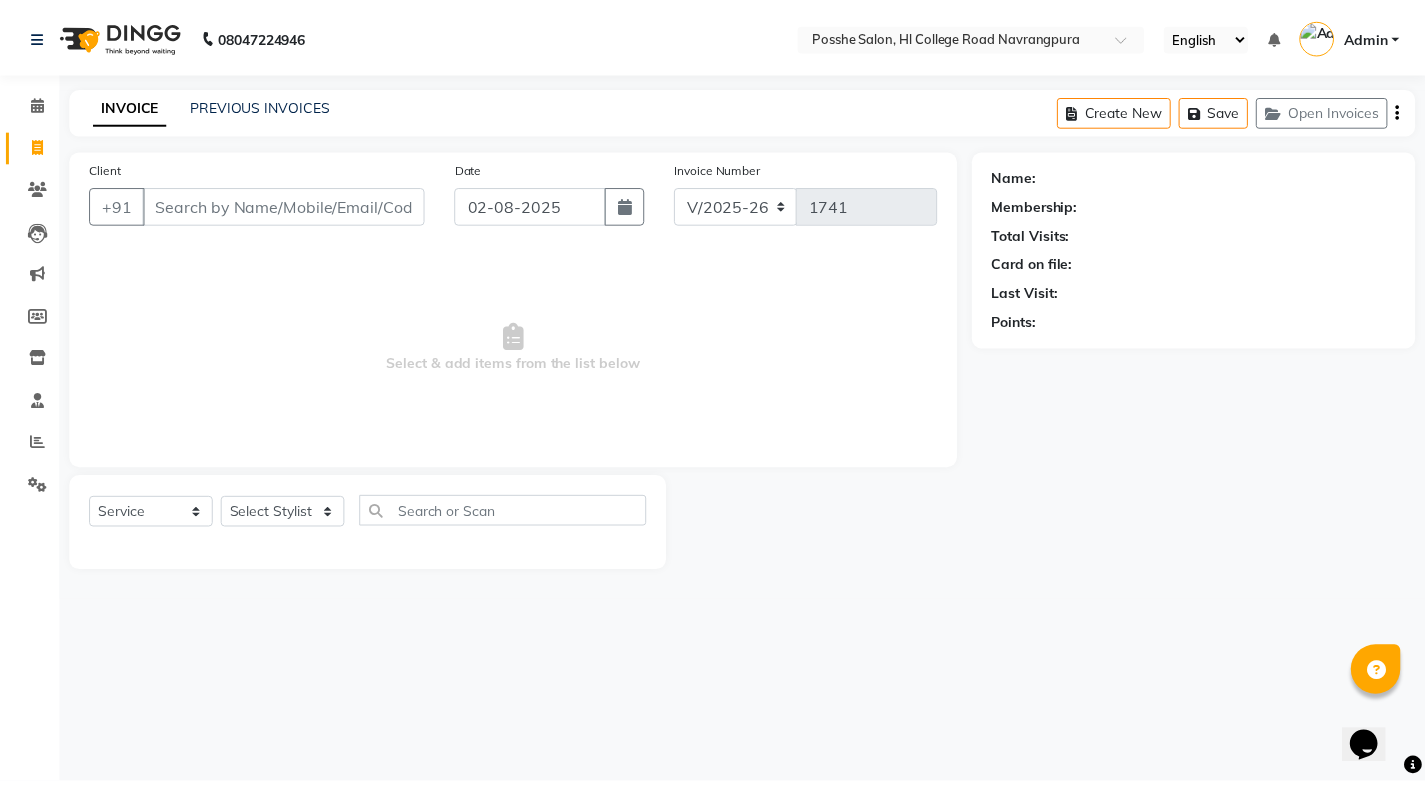 scroll, scrollTop: 0, scrollLeft: 0, axis: both 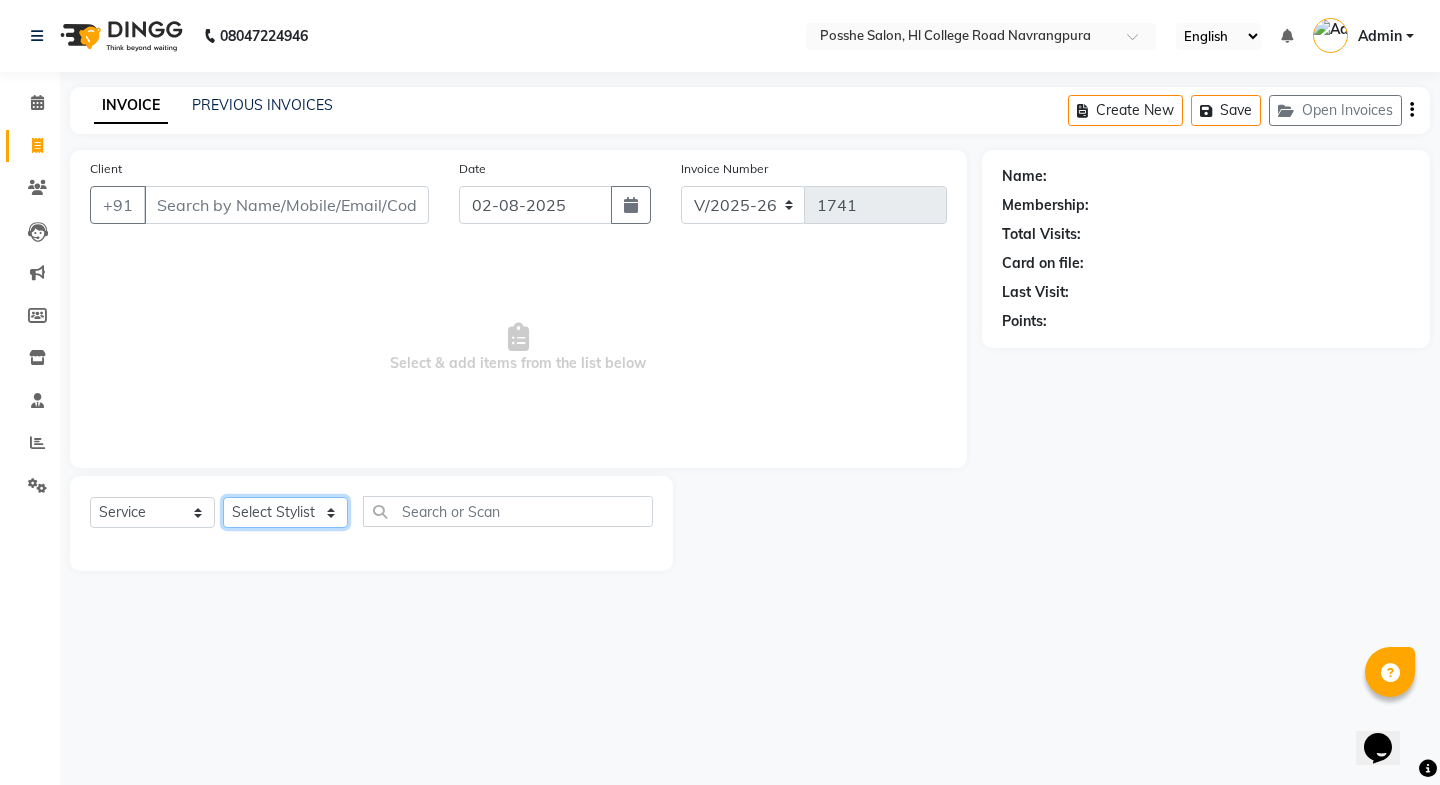 click on "Select Stylist Faheem Salmani Kajal Mali Kamal Chand Posshe for products Rajesh simran bhatiya Sonu Verma" 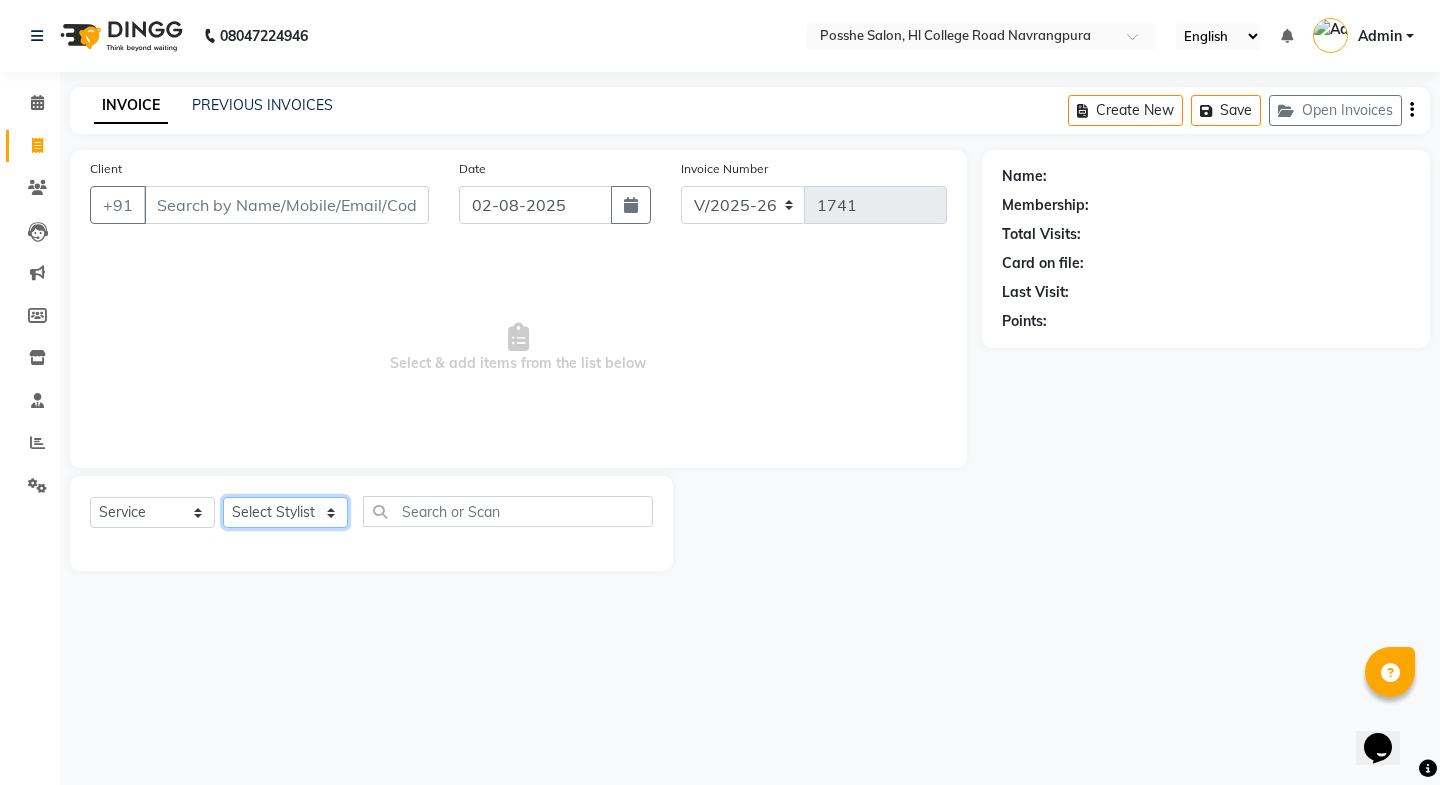 select on "43692" 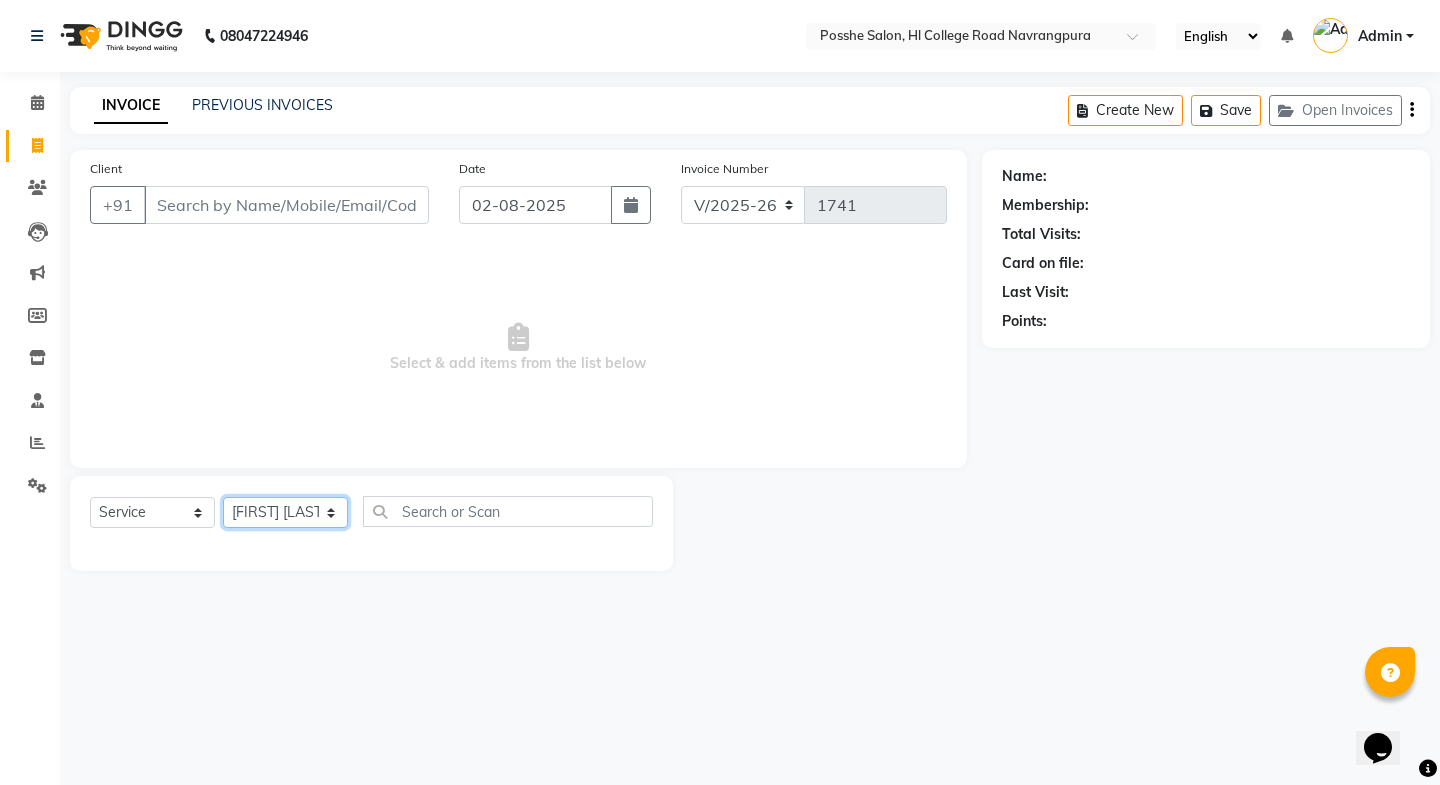 click on "Select Stylist Faheem Salmani Kajal Mali Kamal Chand Posshe for products Rajesh simran bhatiya Sonu Verma" 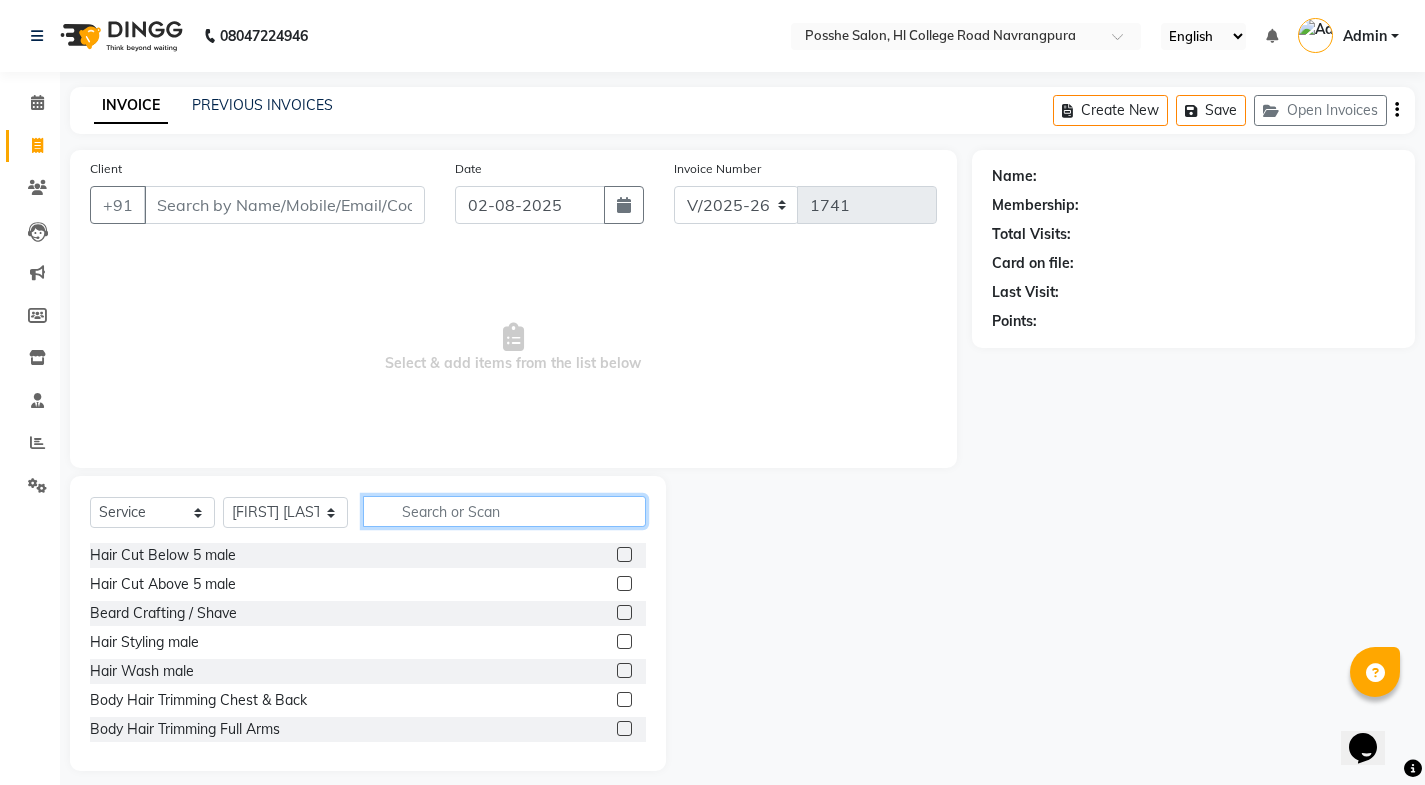 click 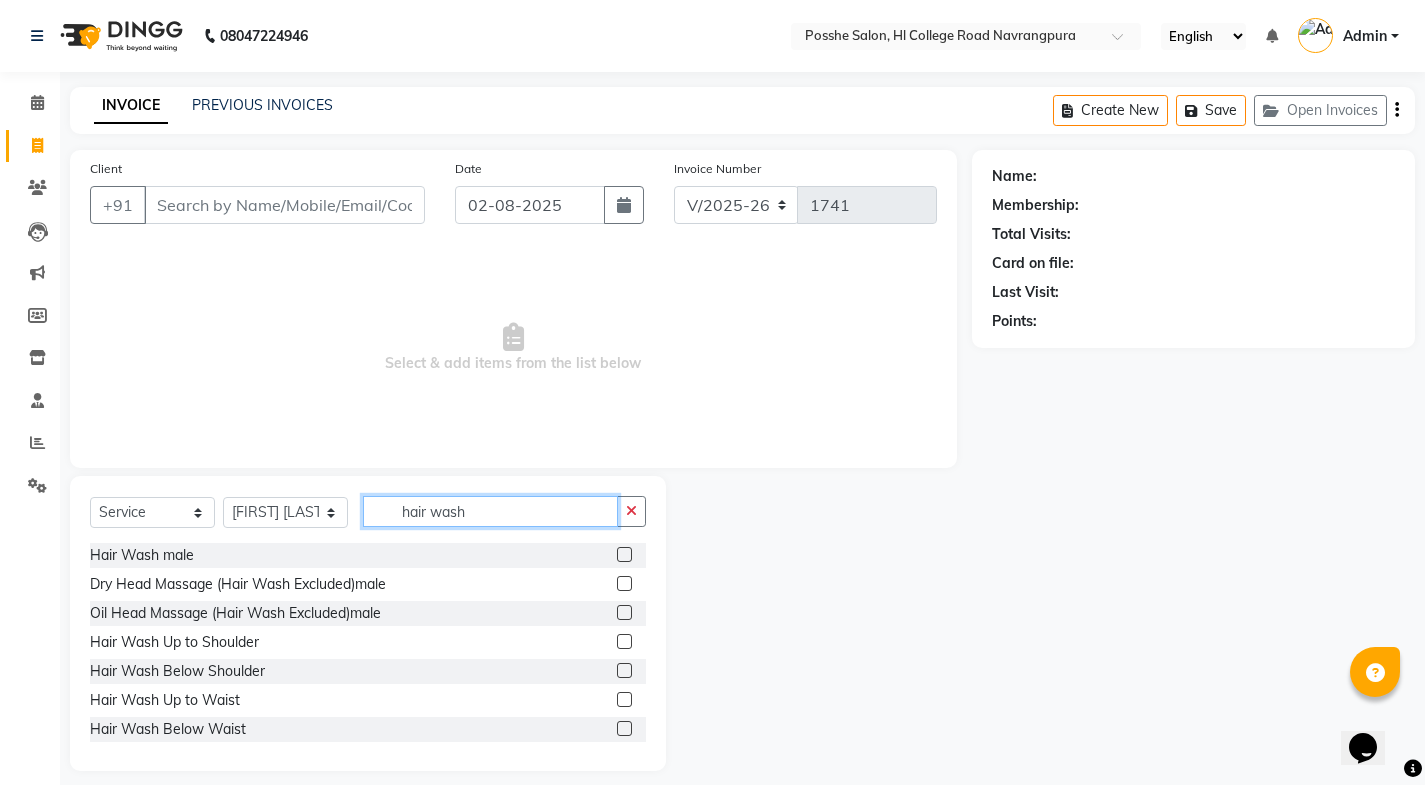 scroll, scrollTop: 16, scrollLeft: 0, axis: vertical 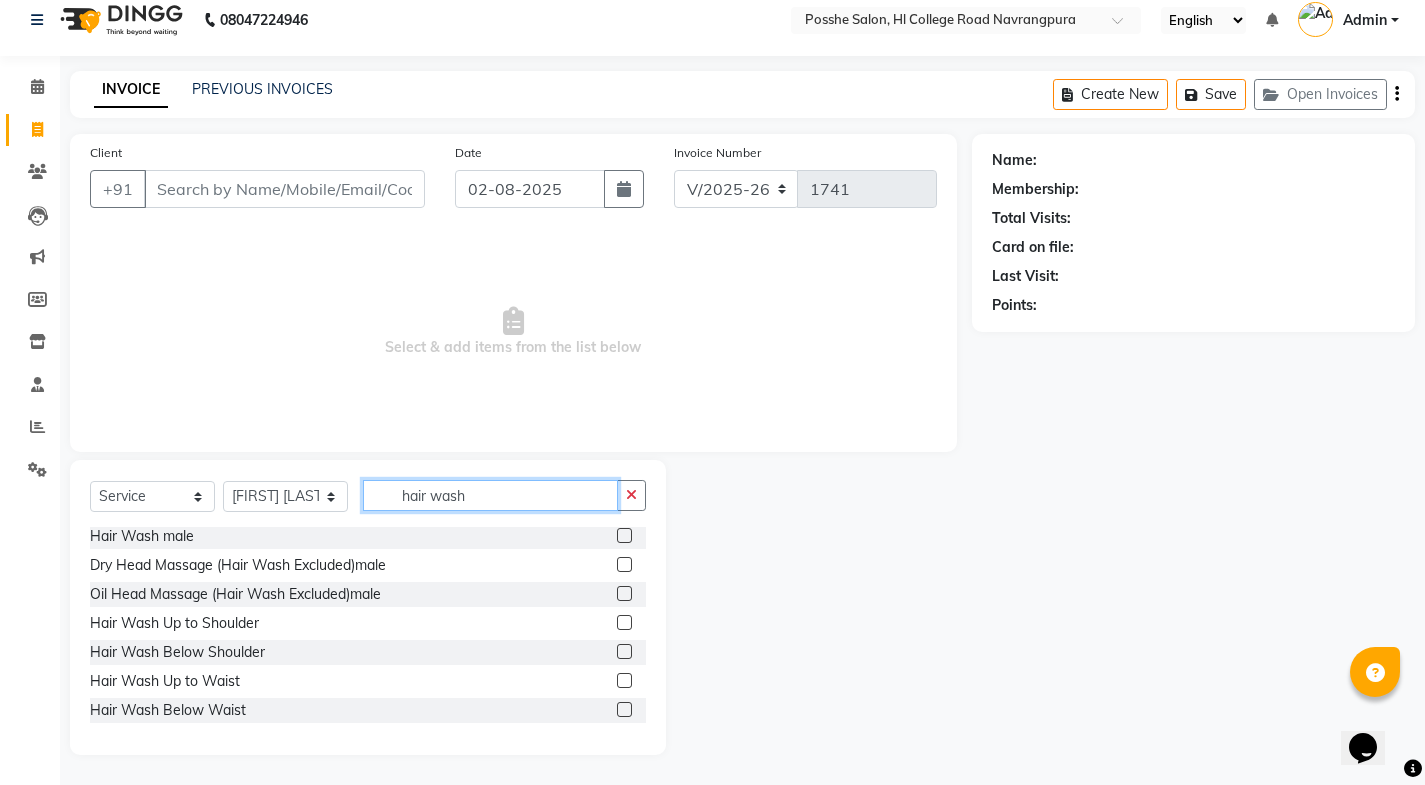 type on "hair wash" 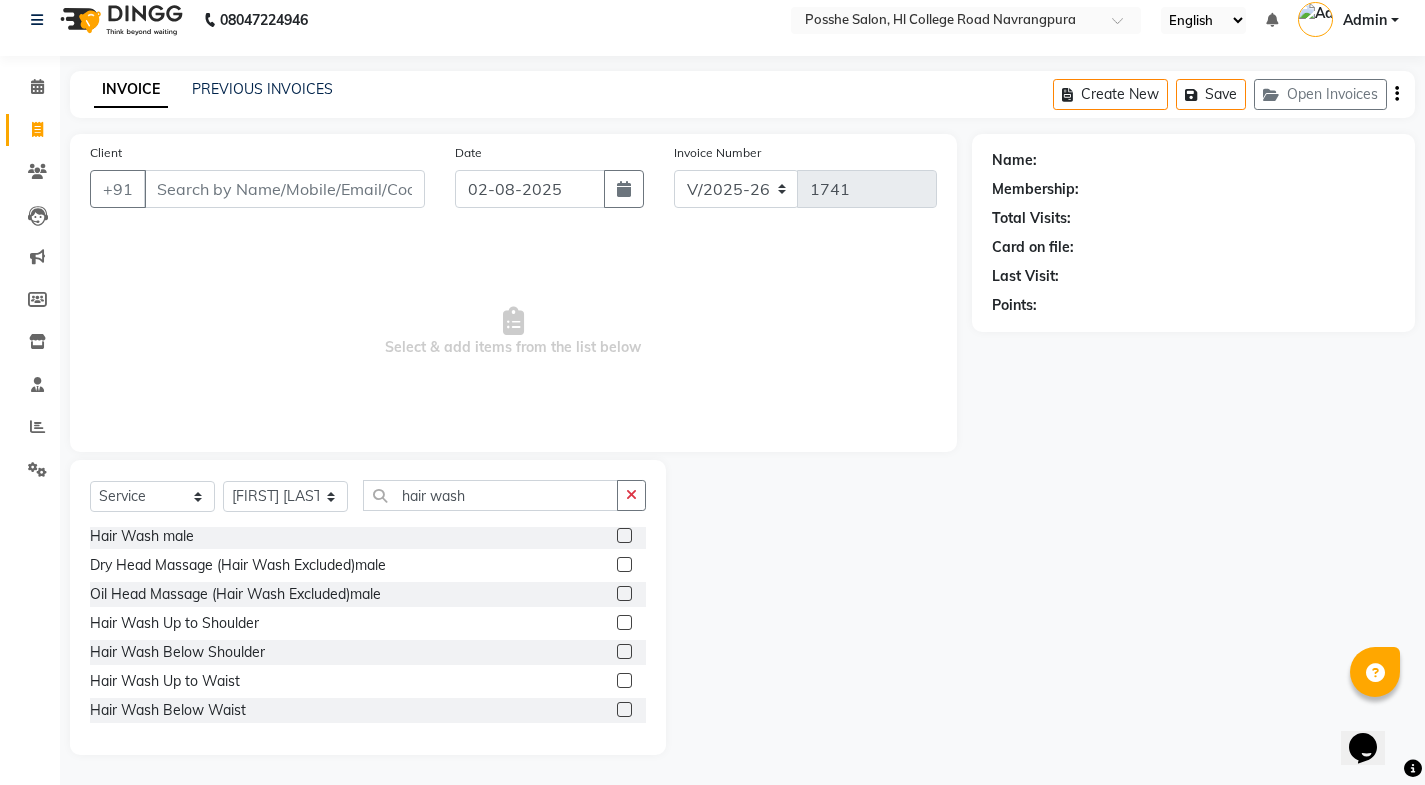 click 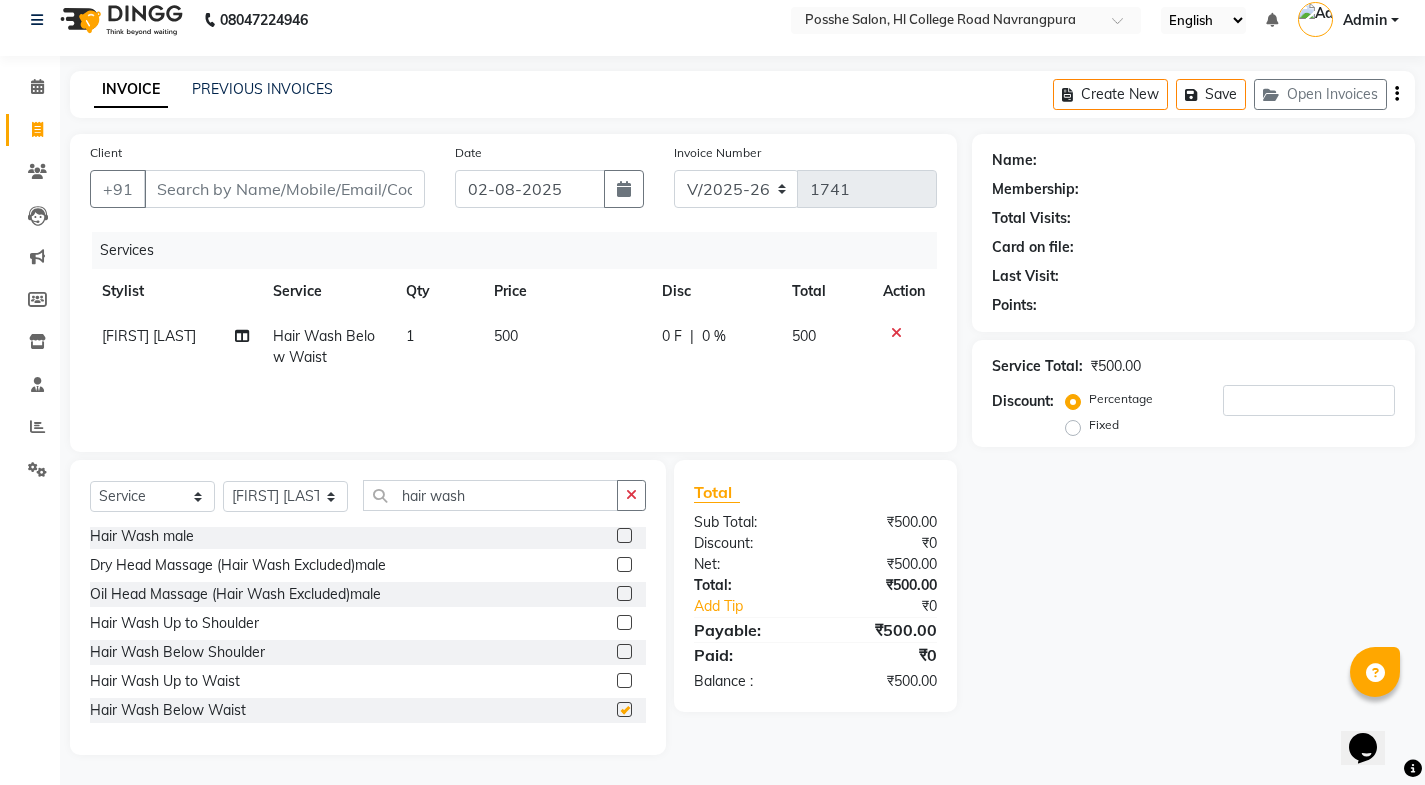 checkbox on "false" 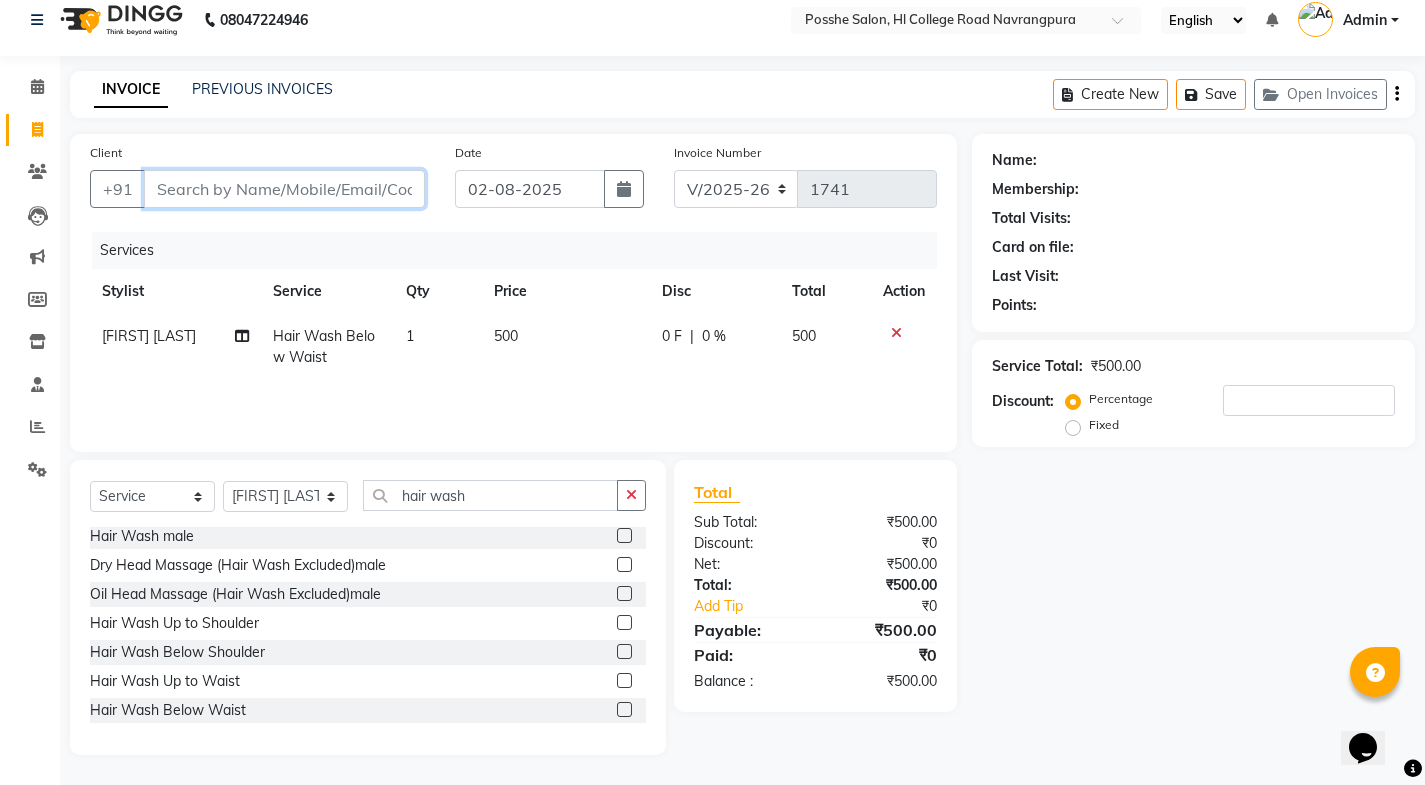 click on "Client" at bounding box center [284, 189] 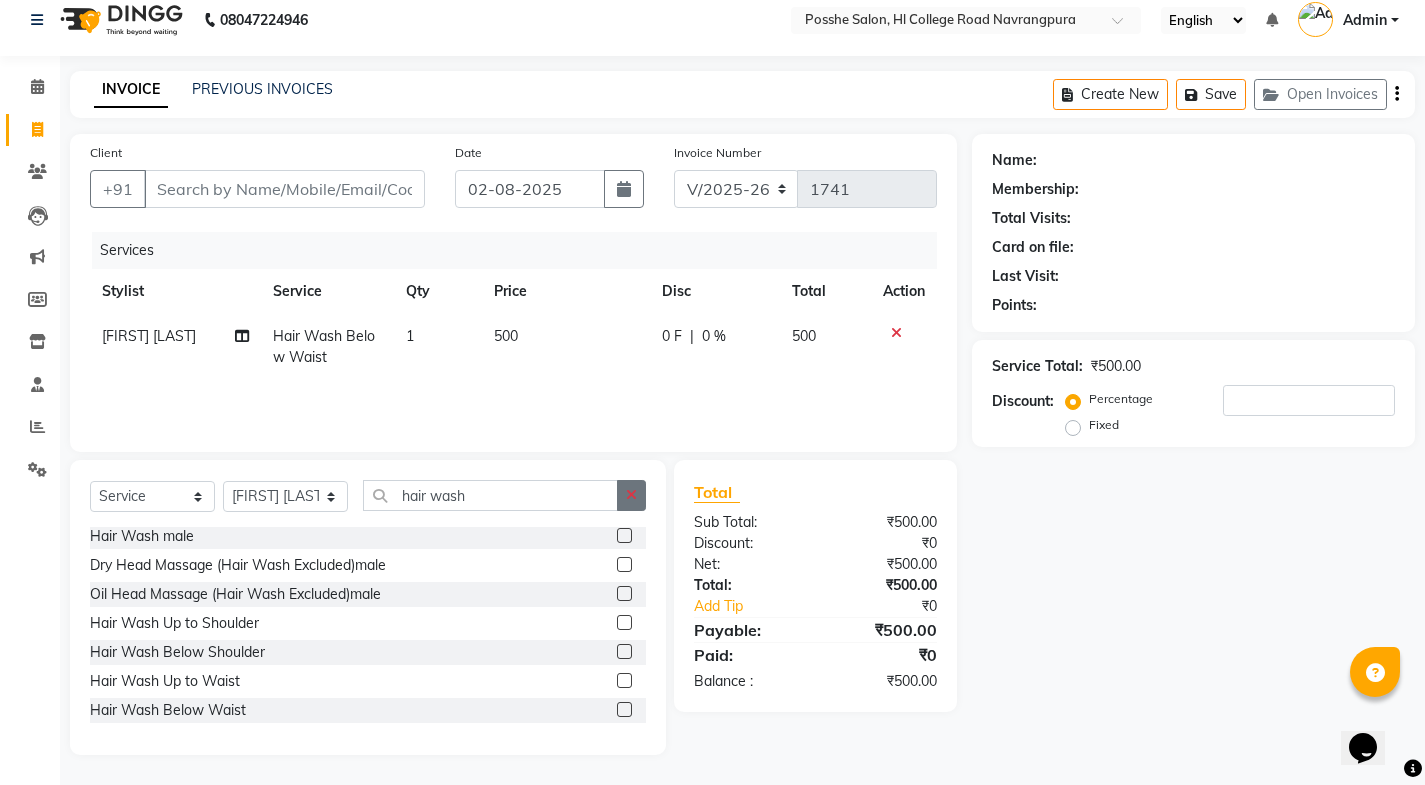 click 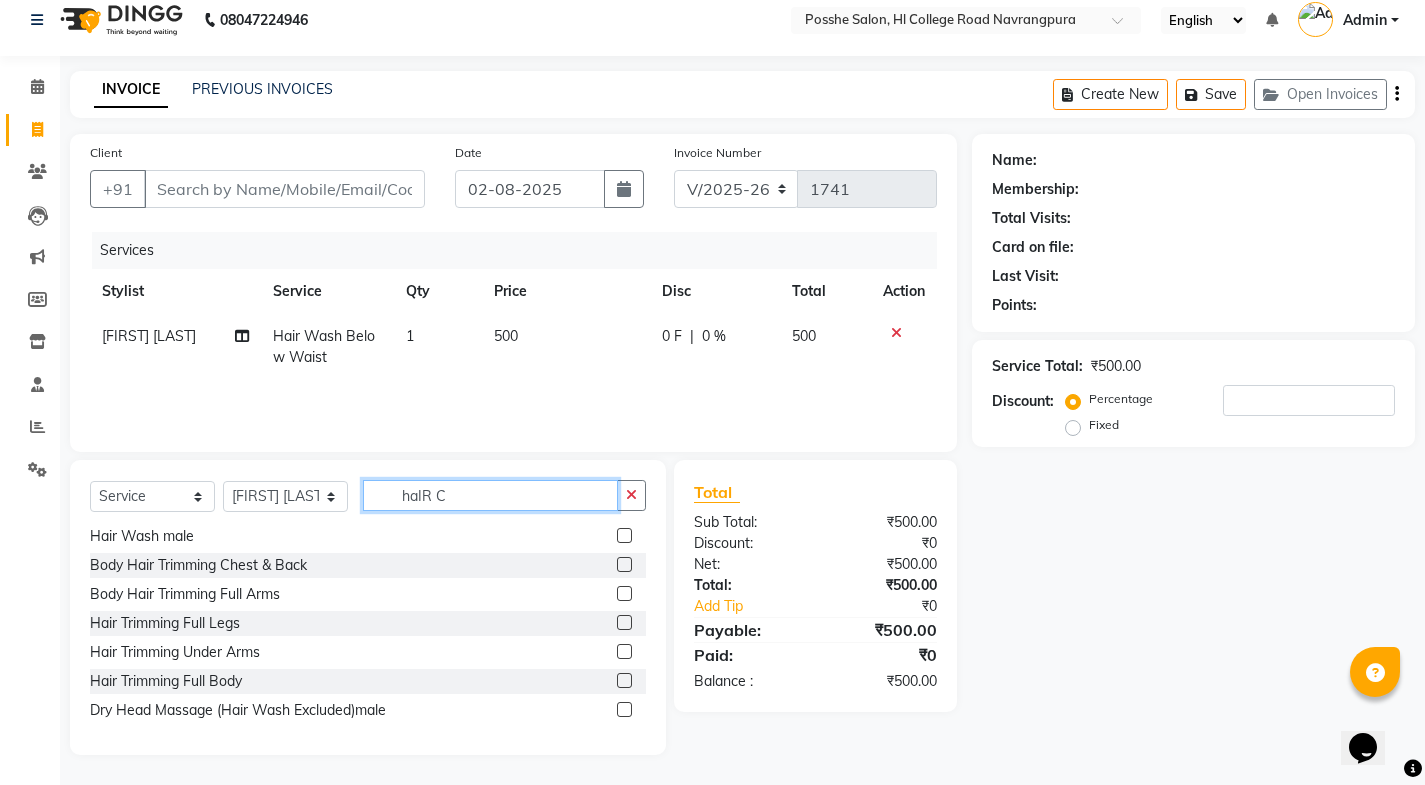 scroll, scrollTop: 32, scrollLeft: 0, axis: vertical 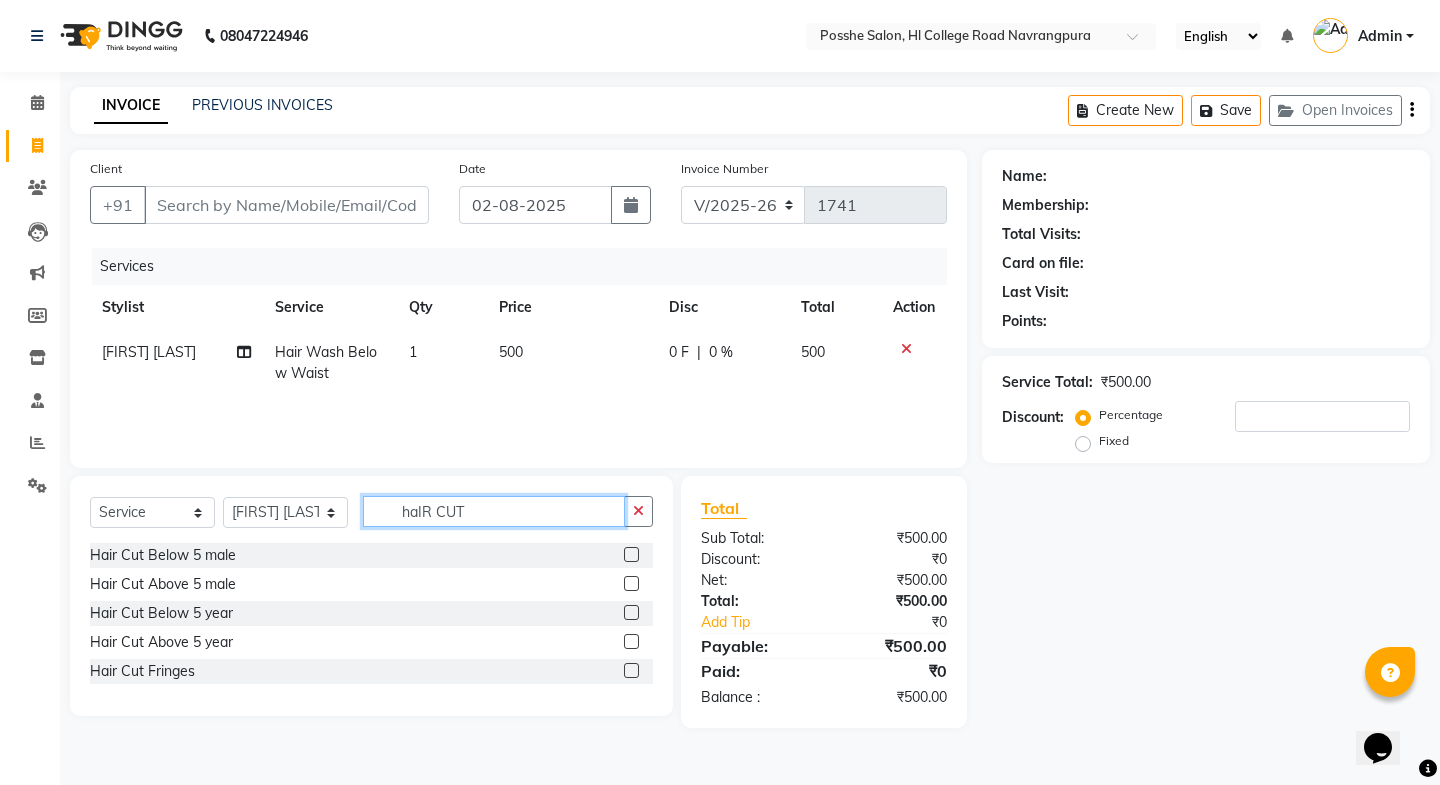 type on "haIR CUT" 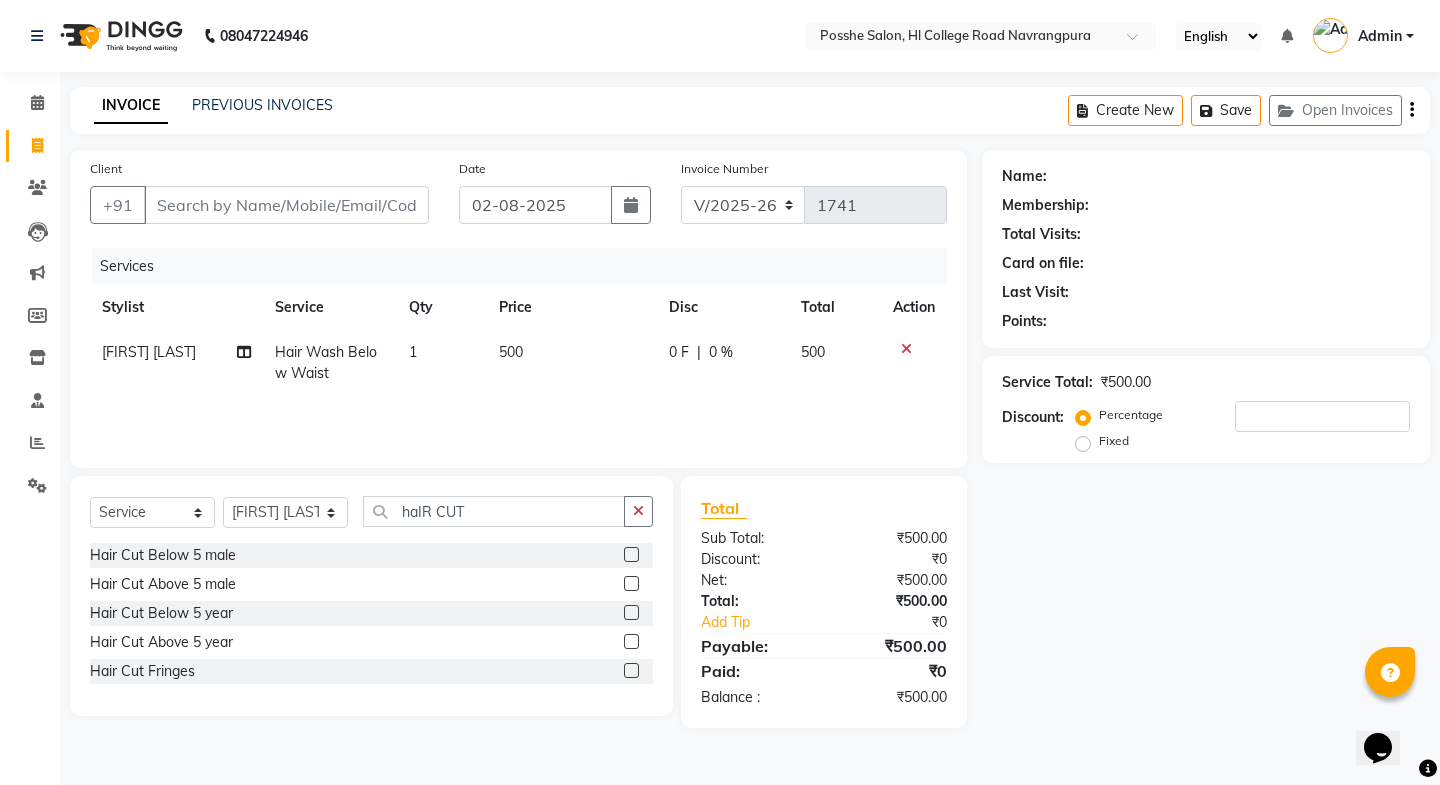 click 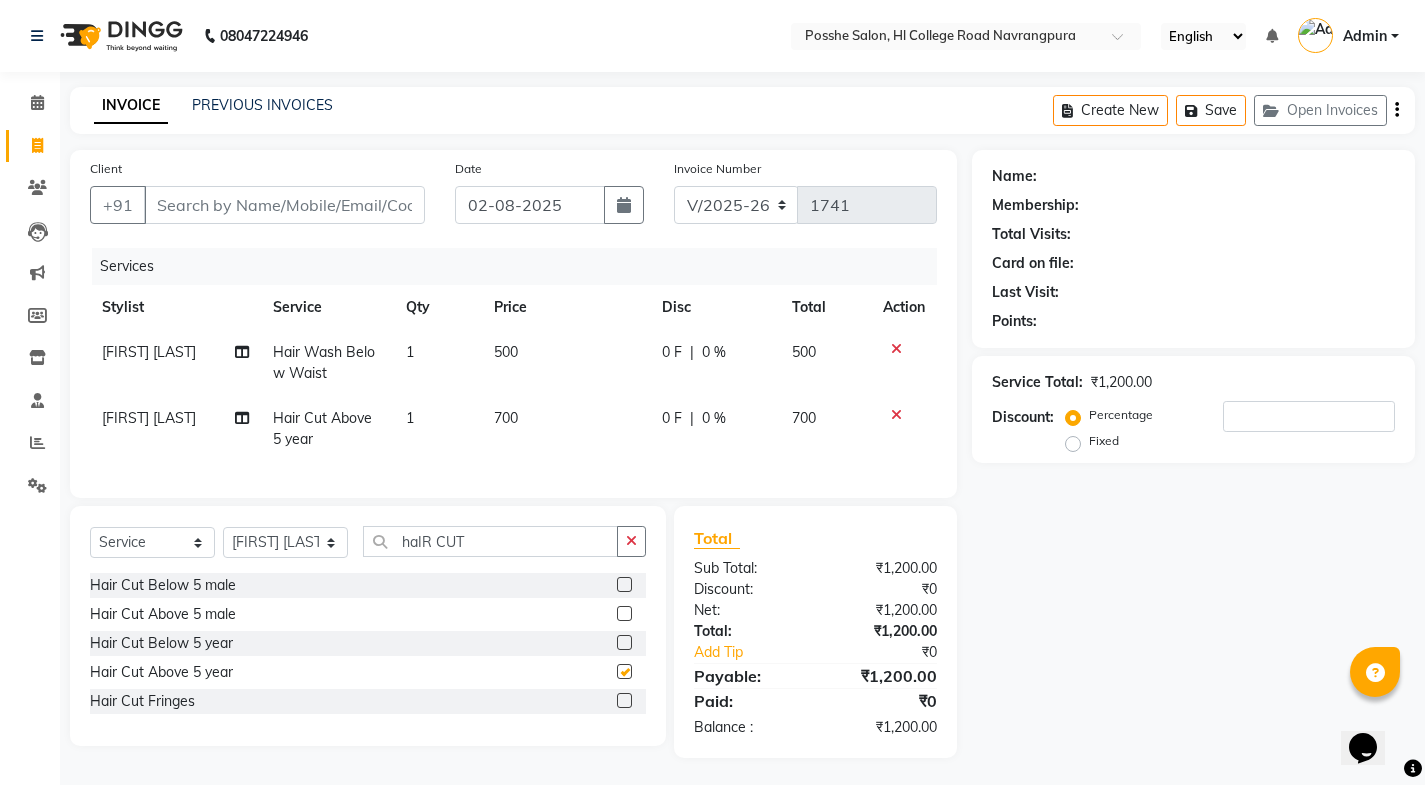 checkbox on "false" 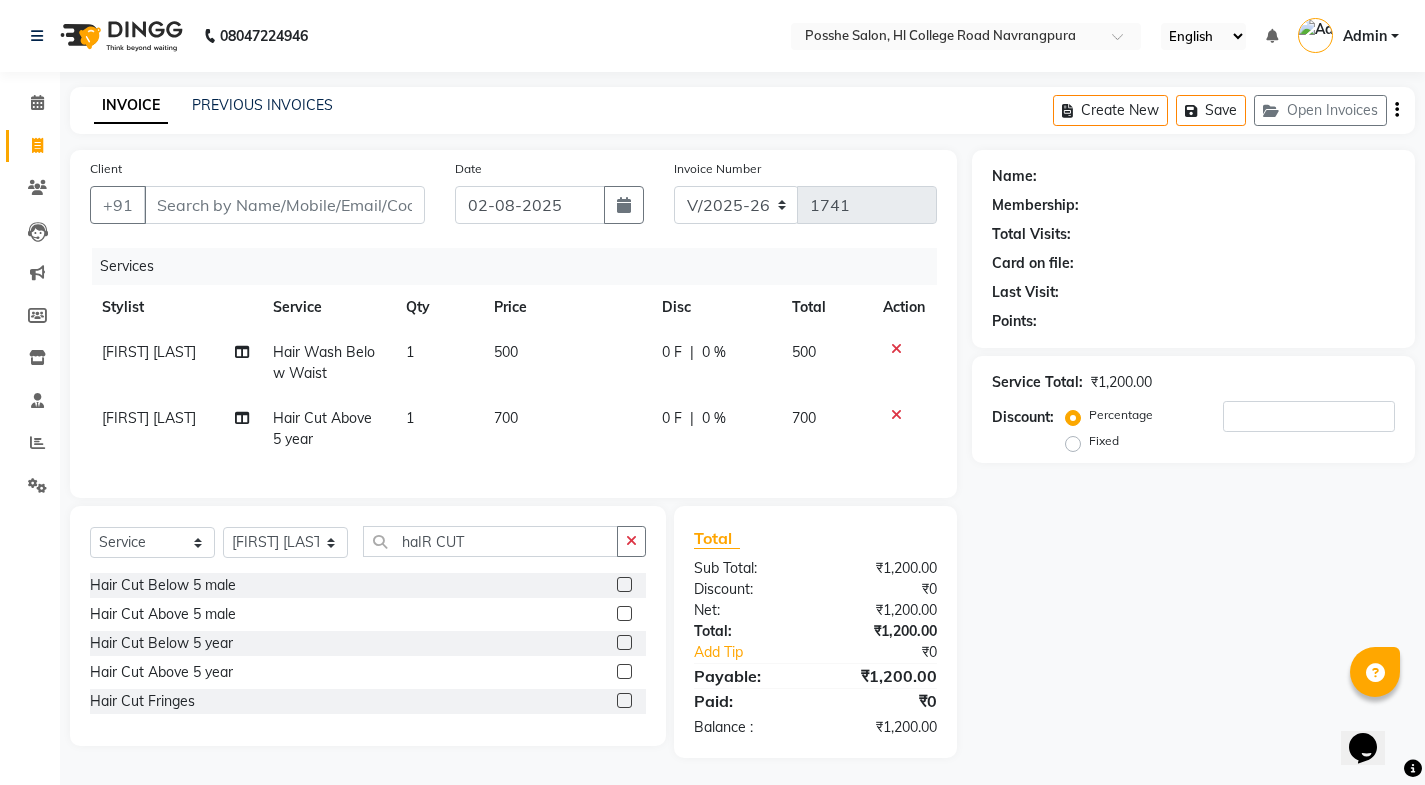 click 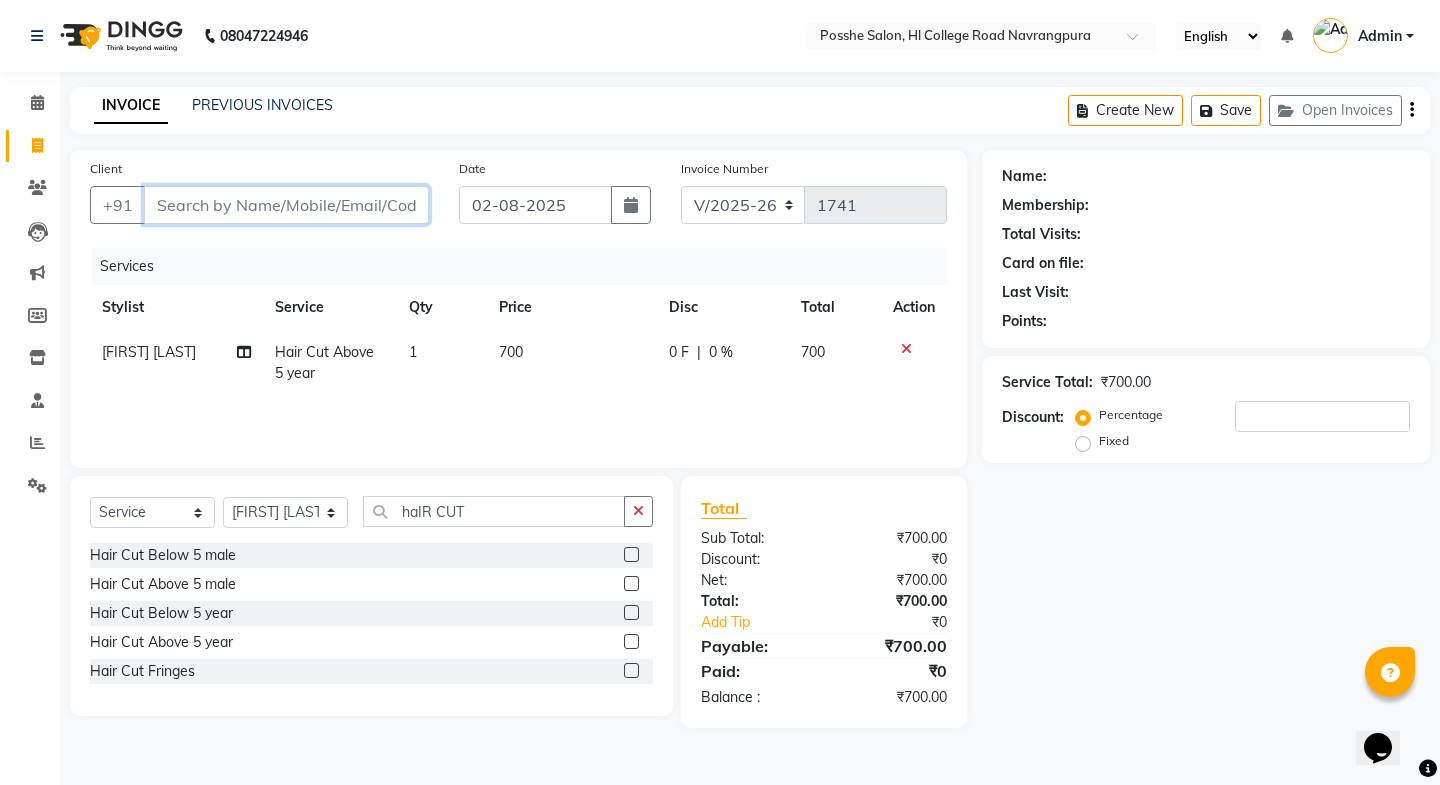 click on "Client" at bounding box center (286, 205) 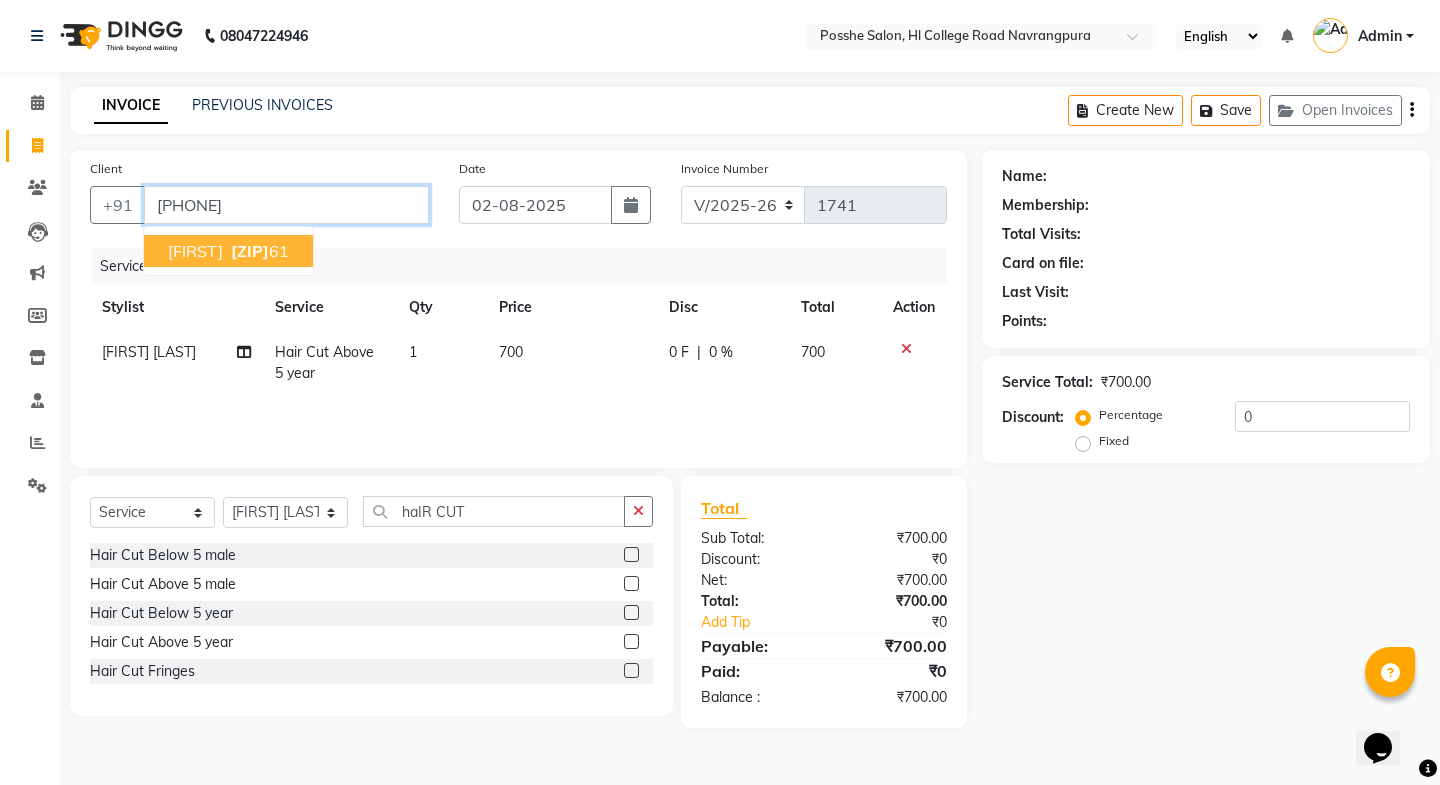 type on "[PHONE]" 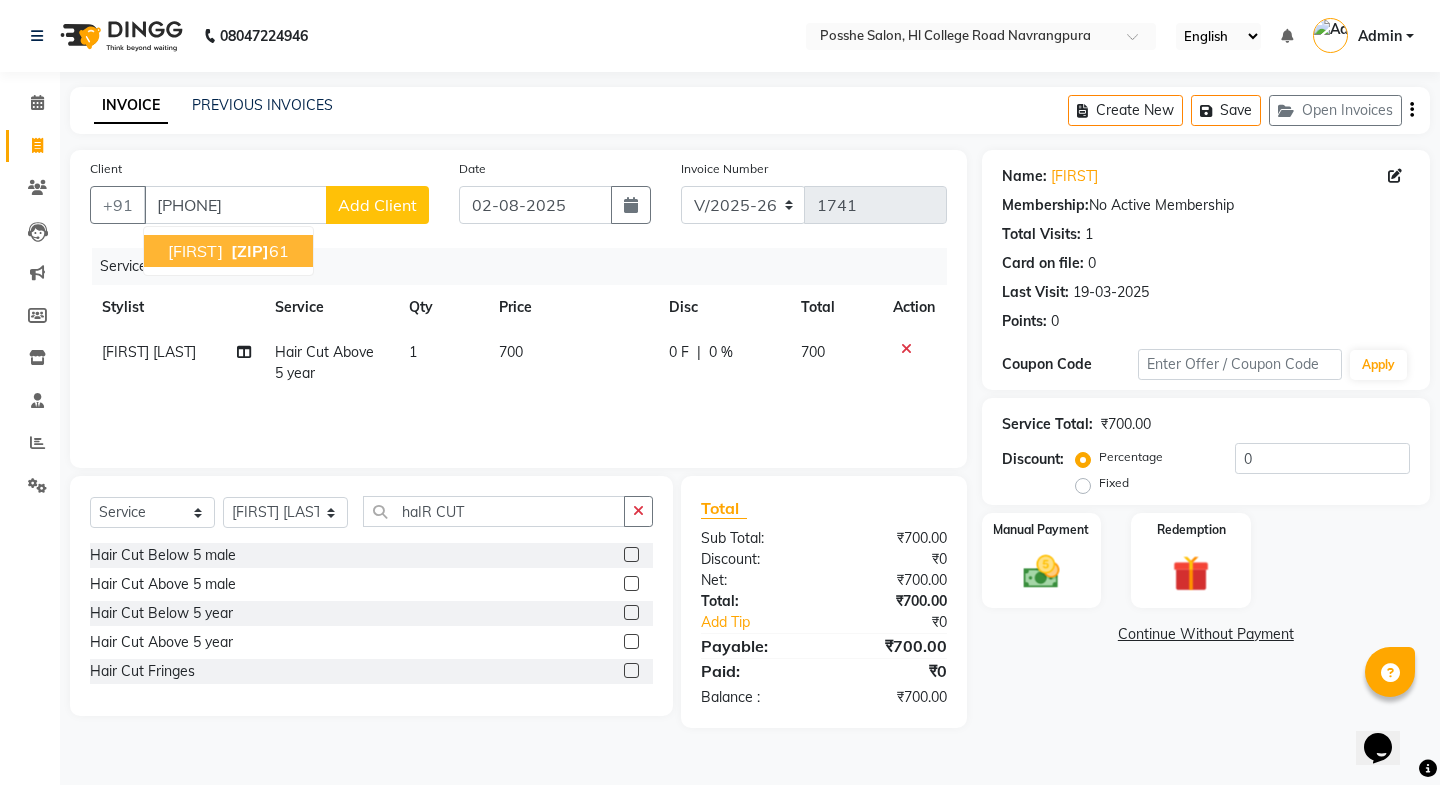 click on "[ZIP]" at bounding box center [250, 251] 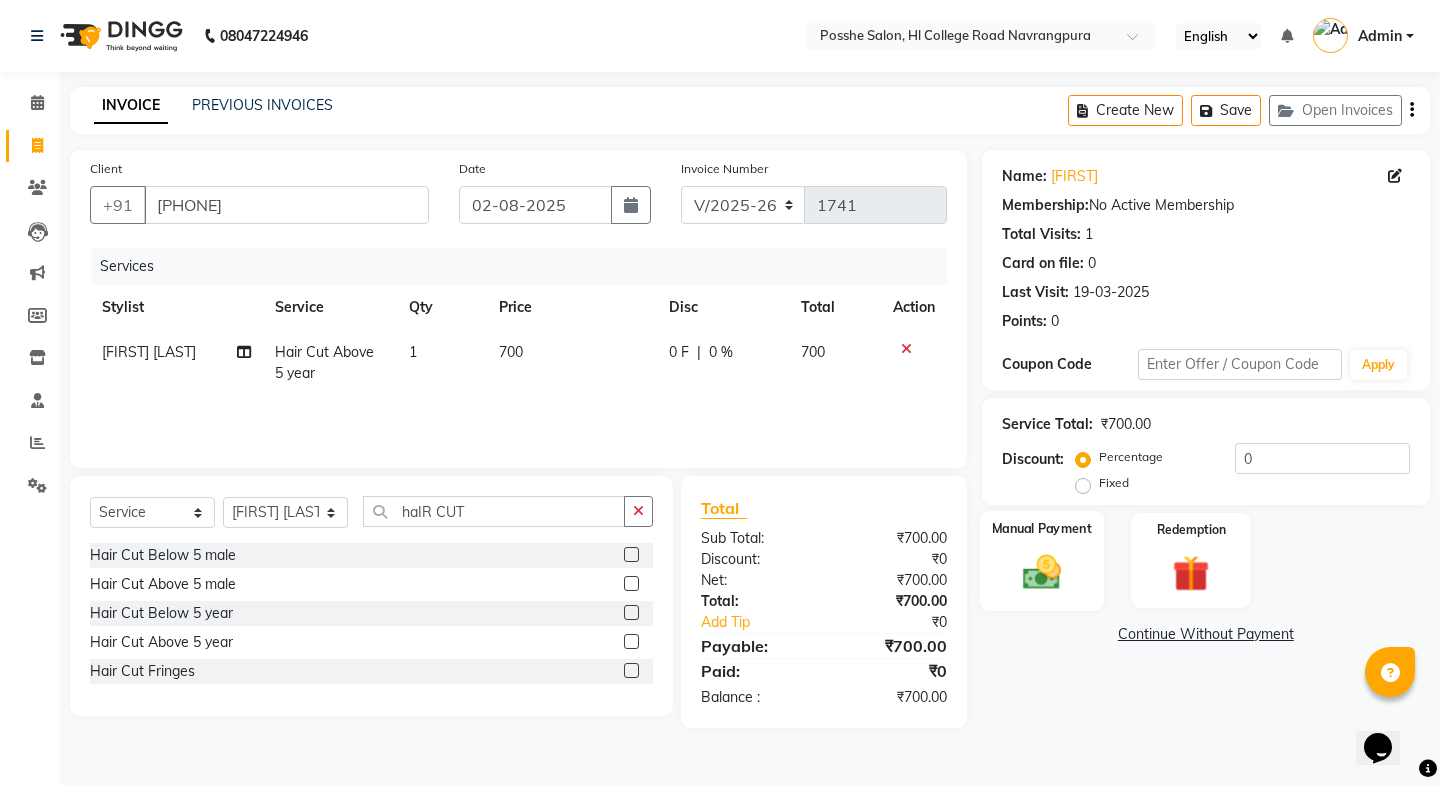 click 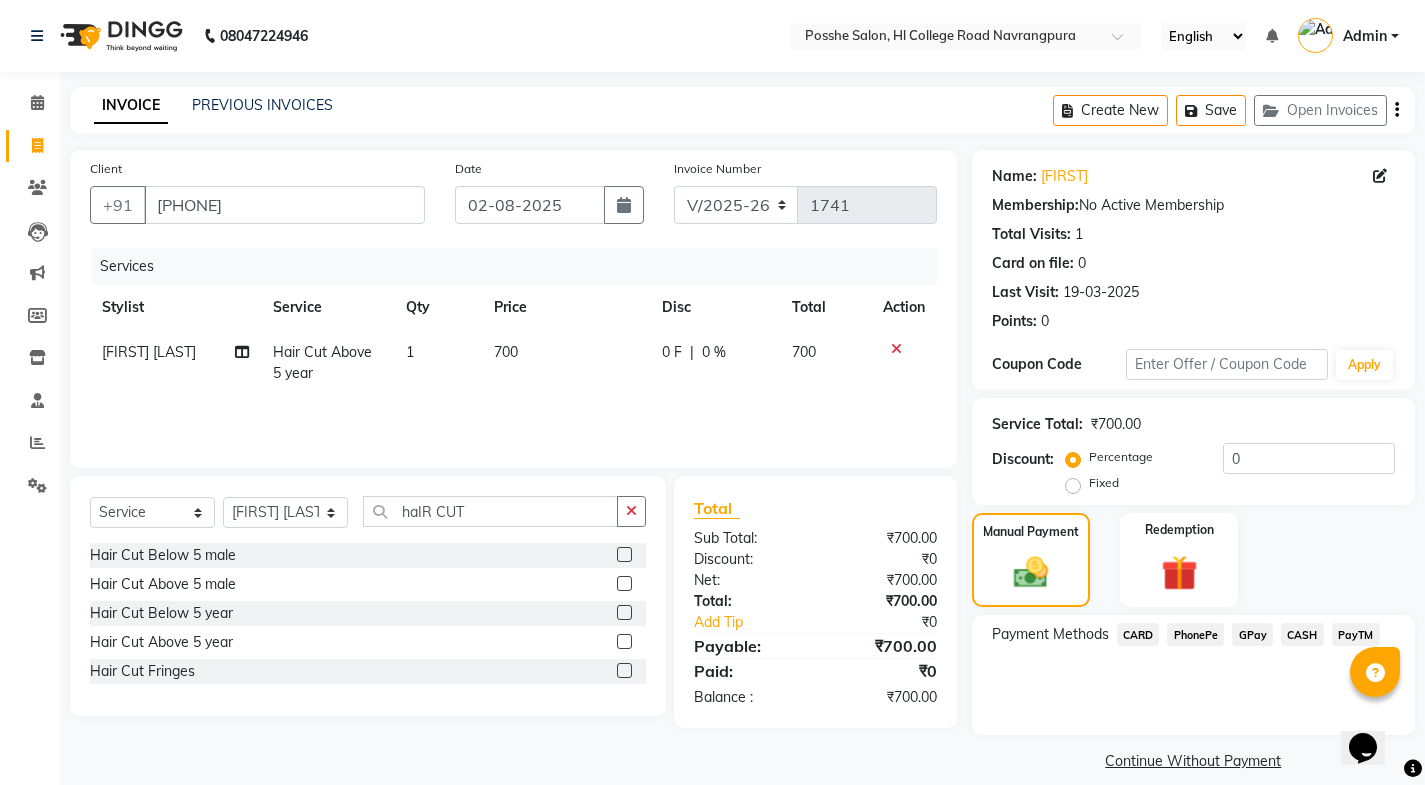click on "PayTM" 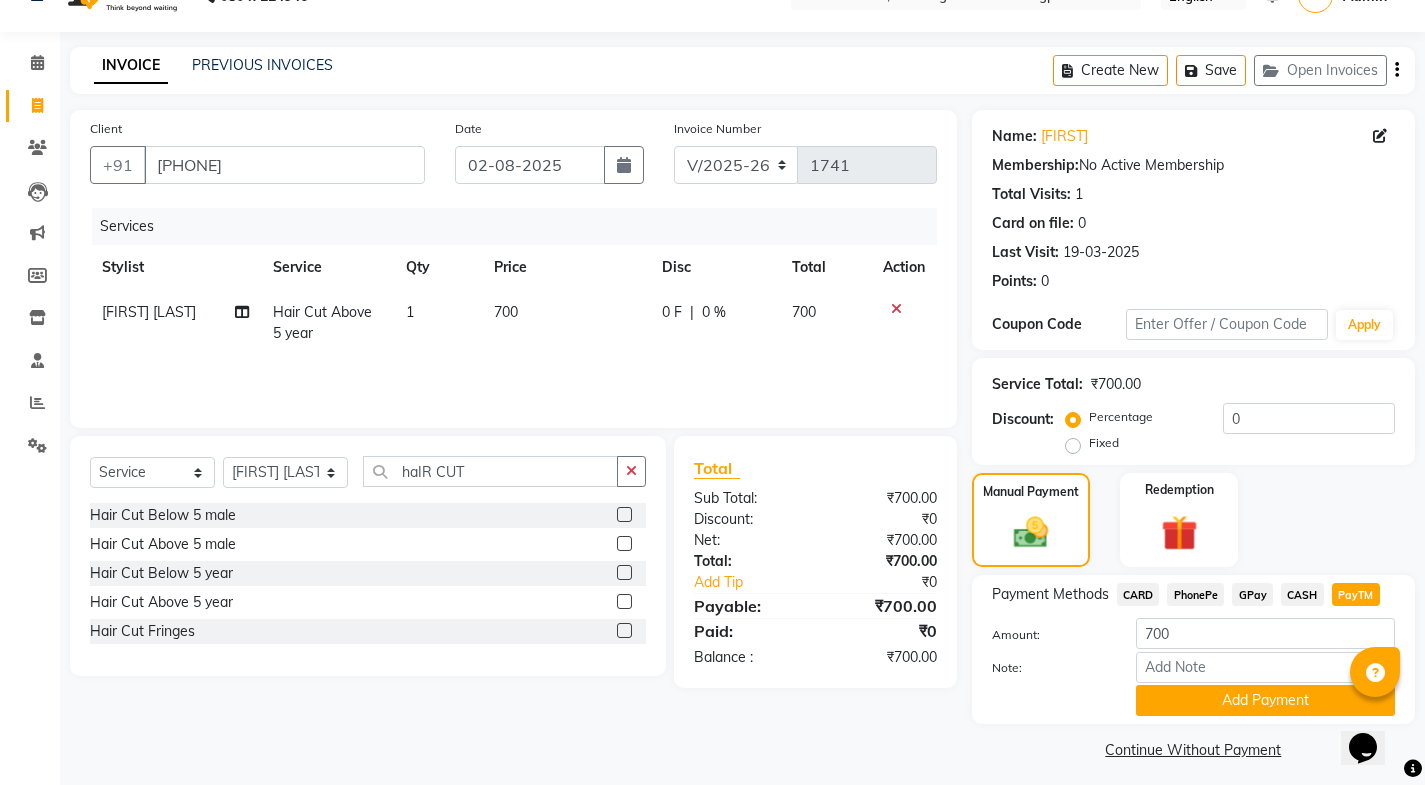 scroll, scrollTop: 50, scrollLeft: 0, axis: vertical 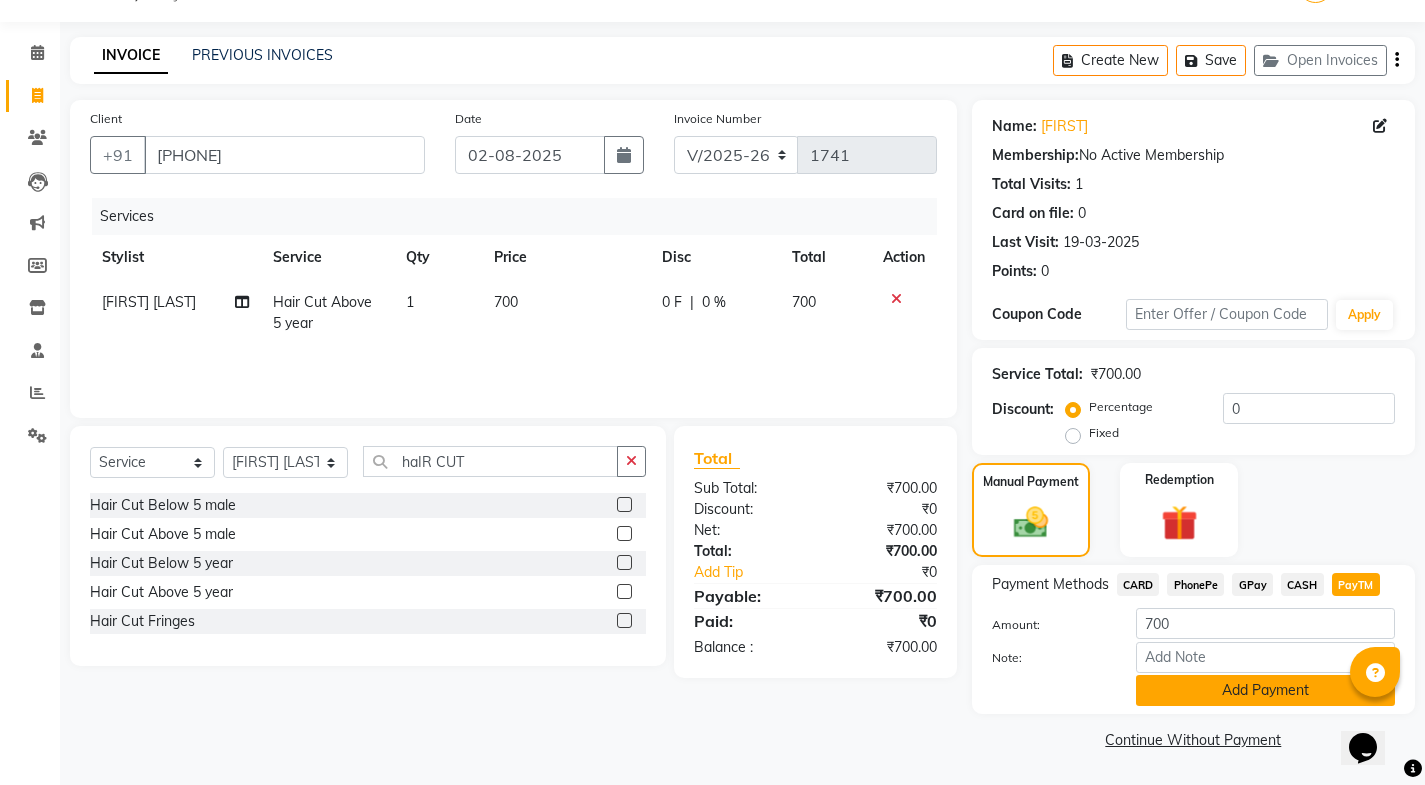 click on "Add Payment" 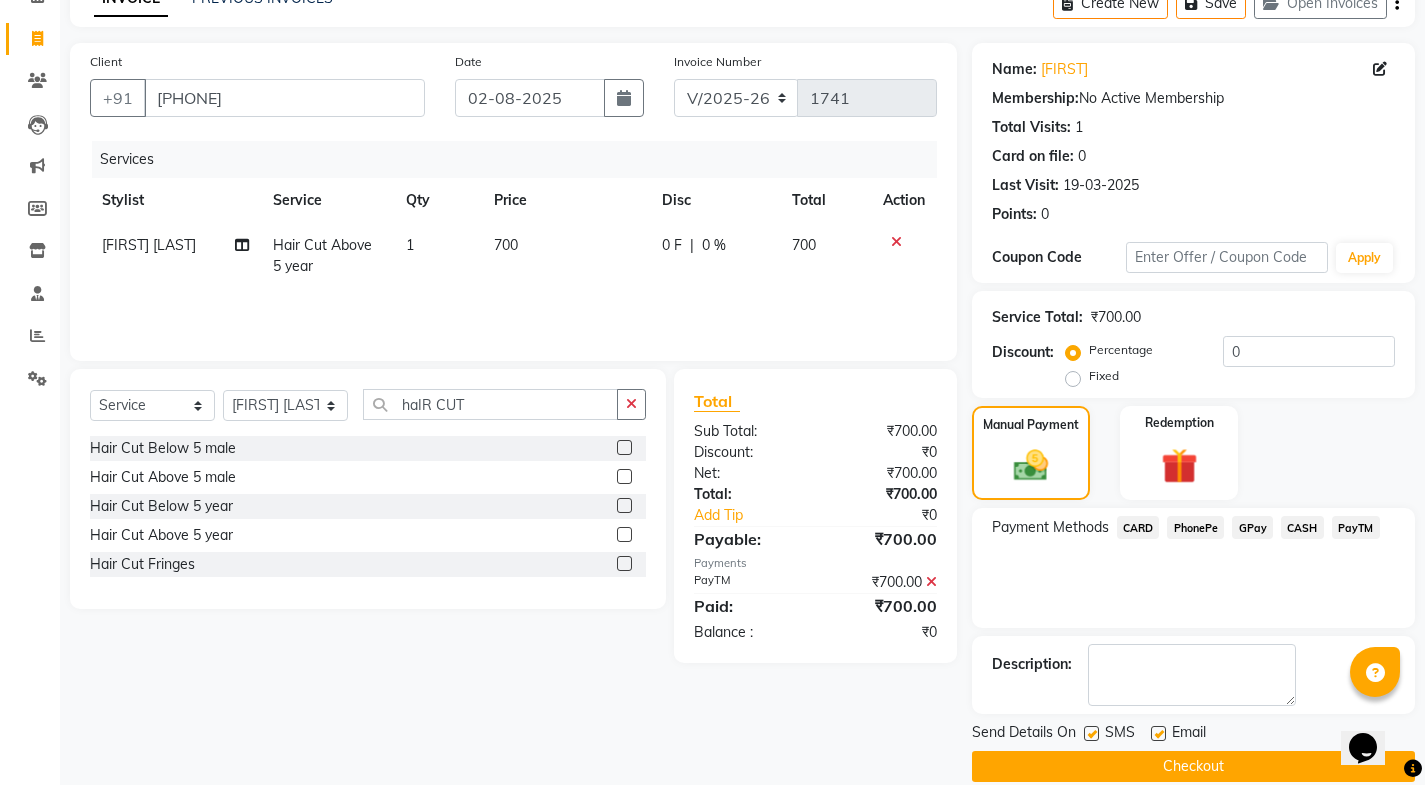 scroll, scrollTop: 134, scrollLeft: 0, axis: vertical 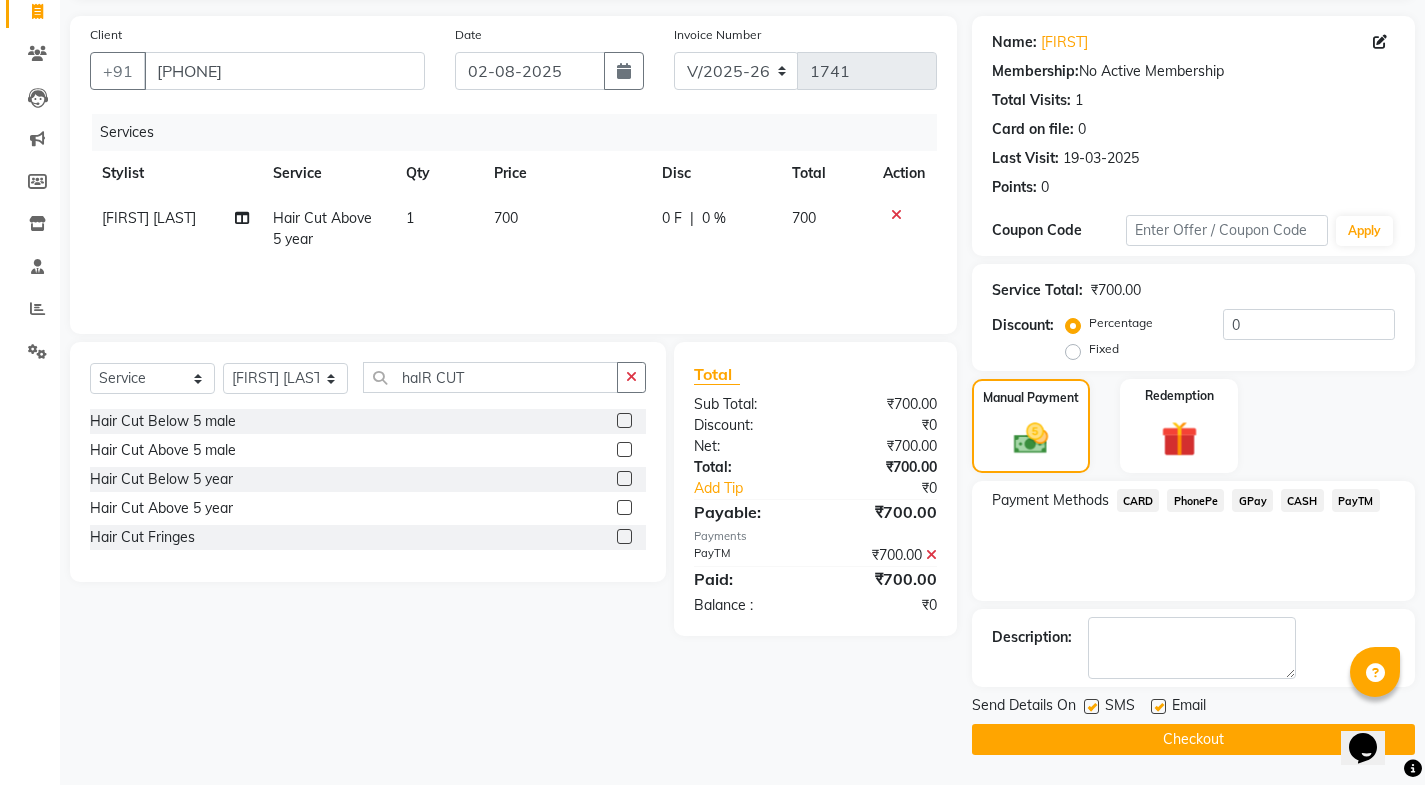 click 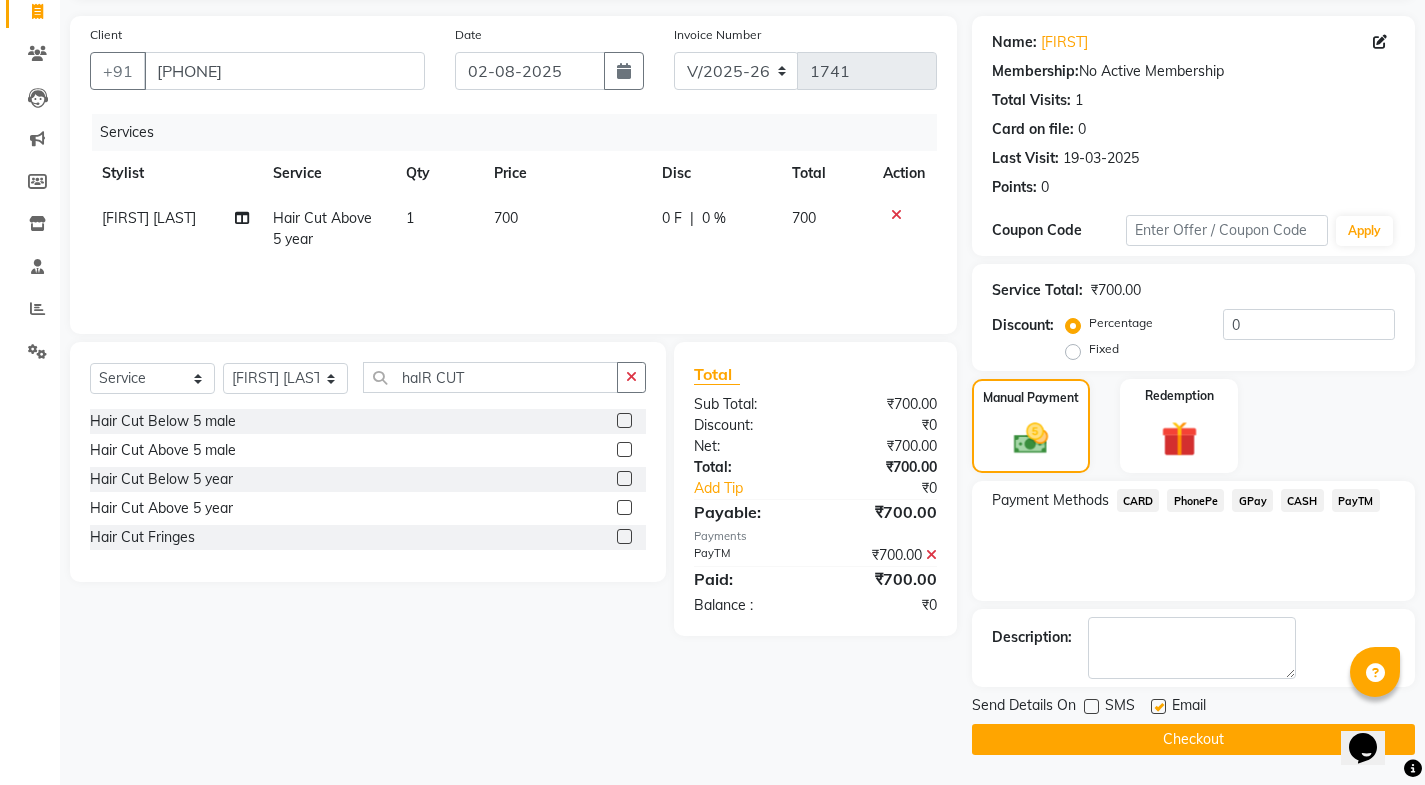 click 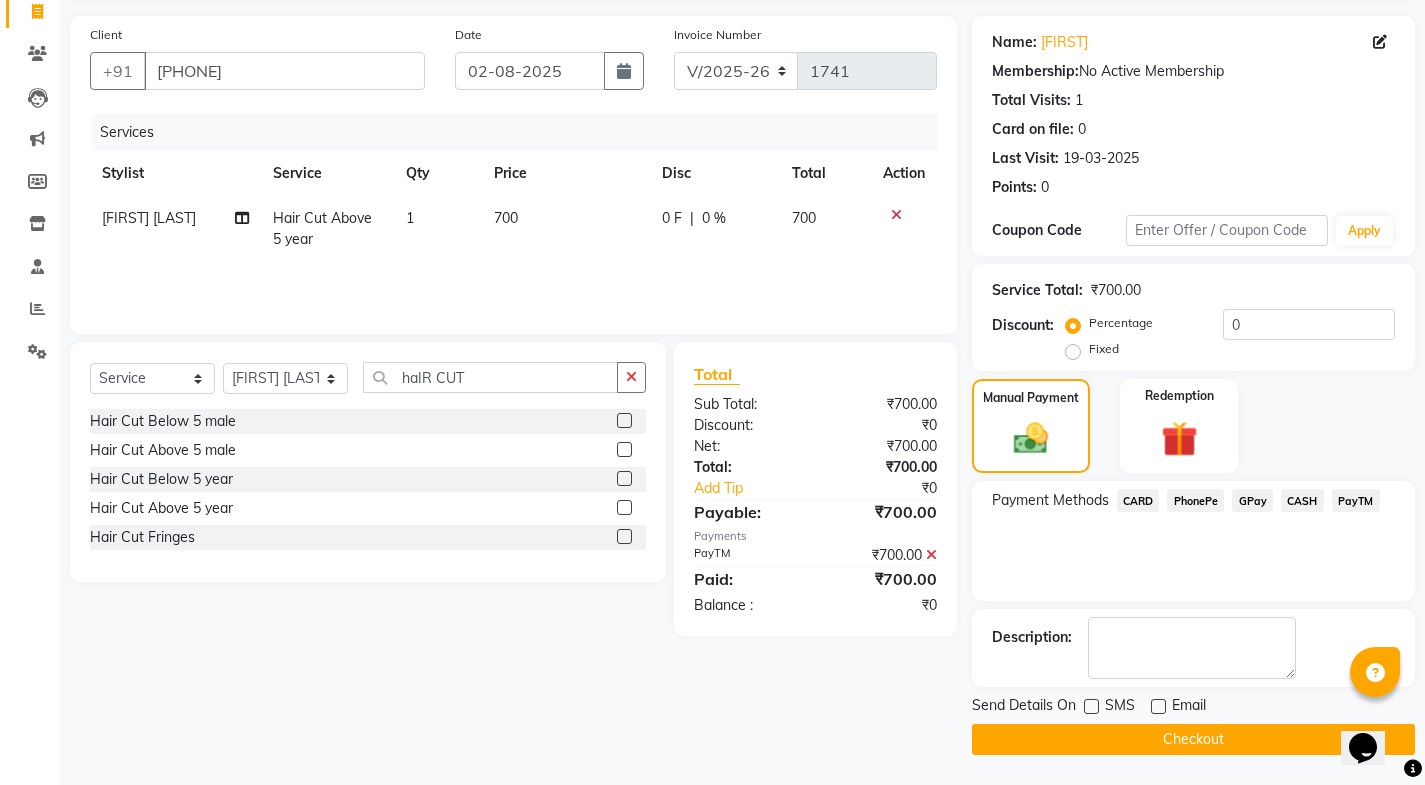 drag, startPoint x: 1154, startPoint y: 729, endPoint x: 1143, endPoint y: 723, distance: 12.529964 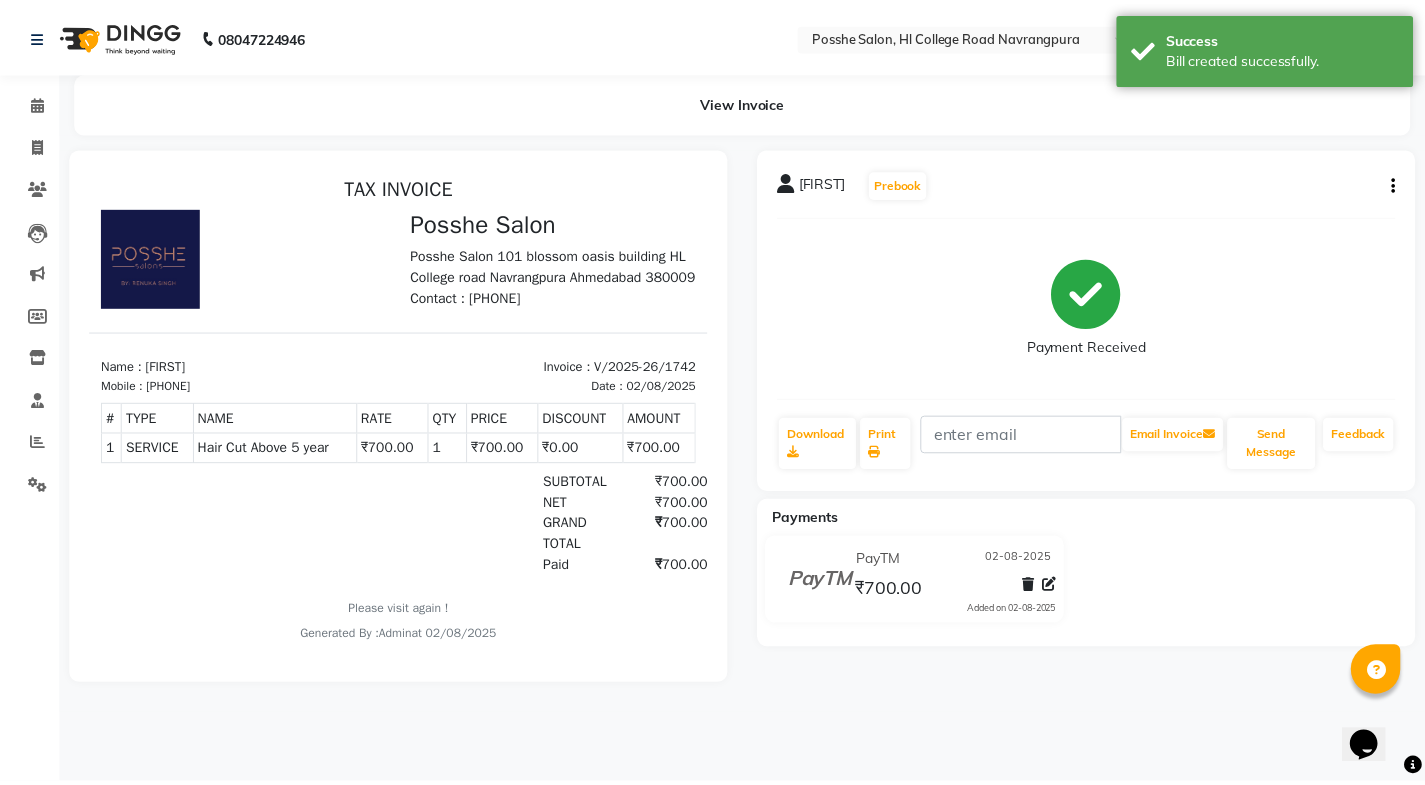 scroll, scrollTop: 0, scrollLeft: 0, axis: both 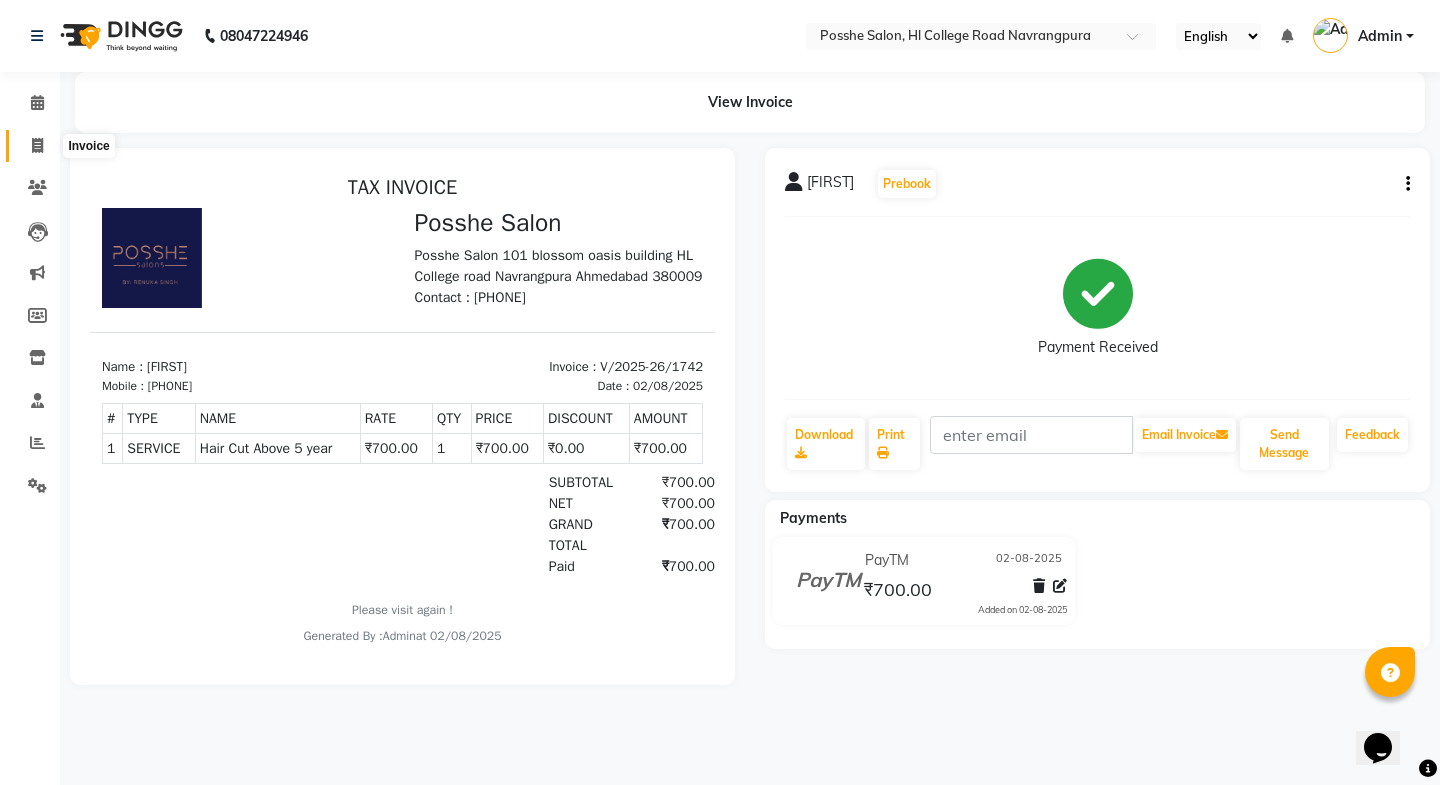 click 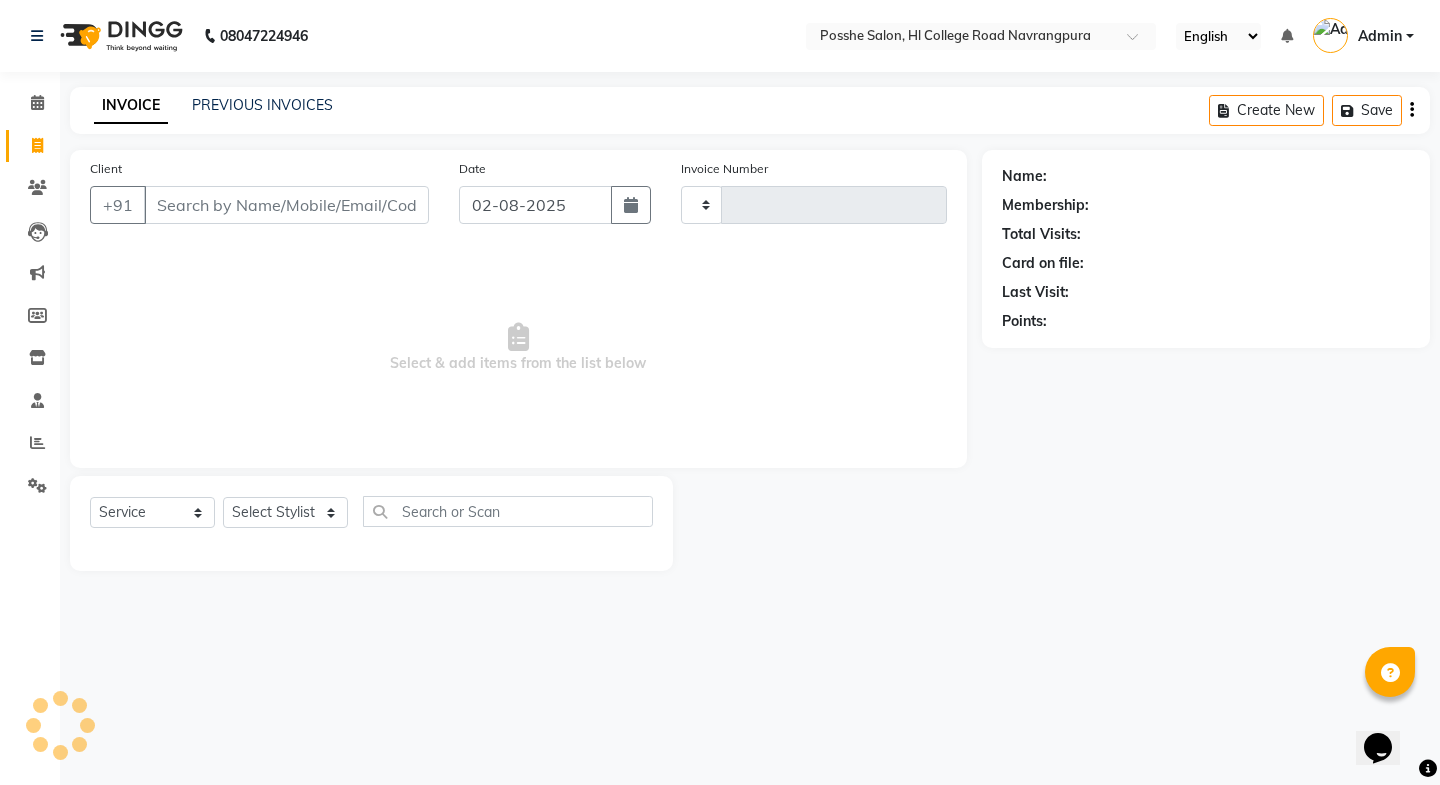 type on "1743" 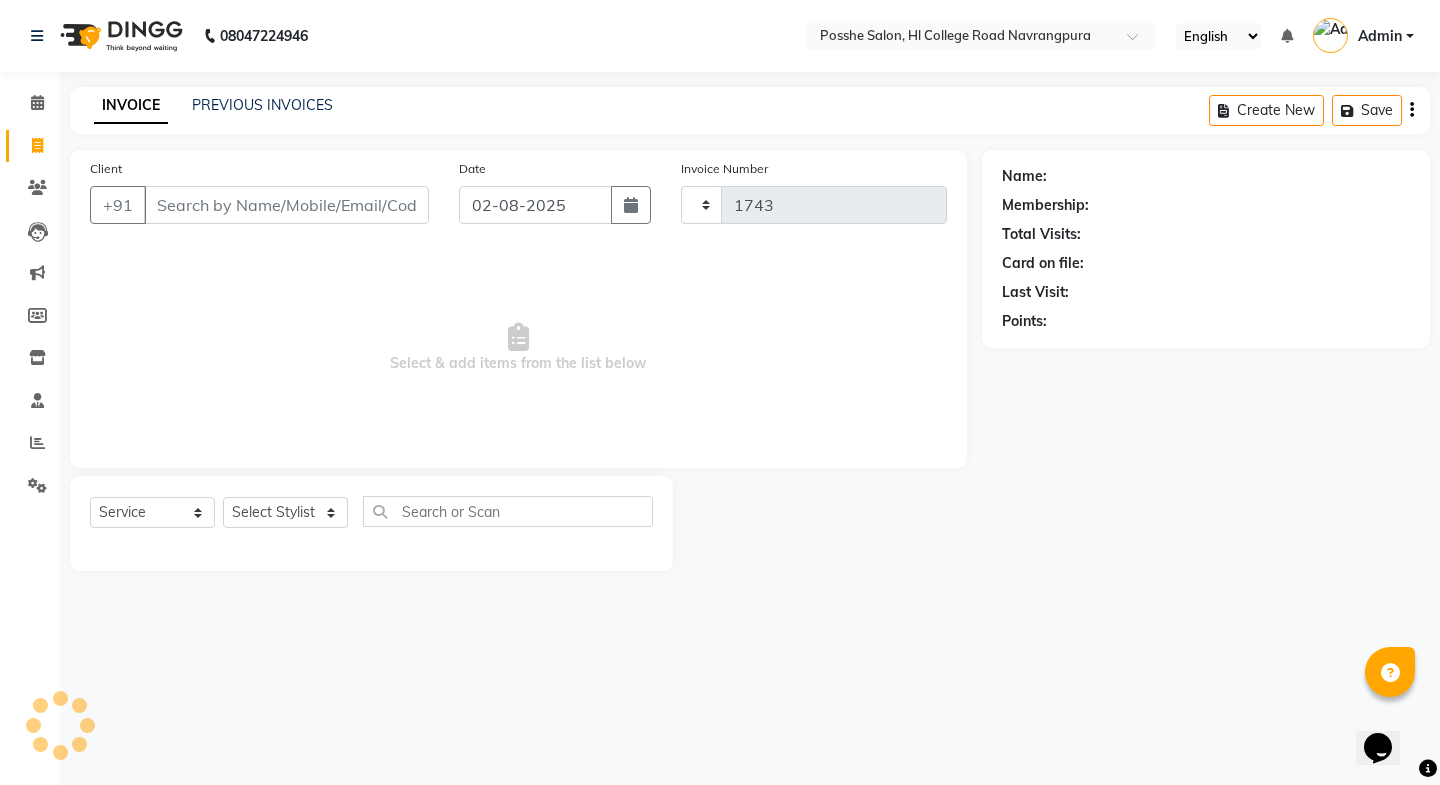 select on "6052" 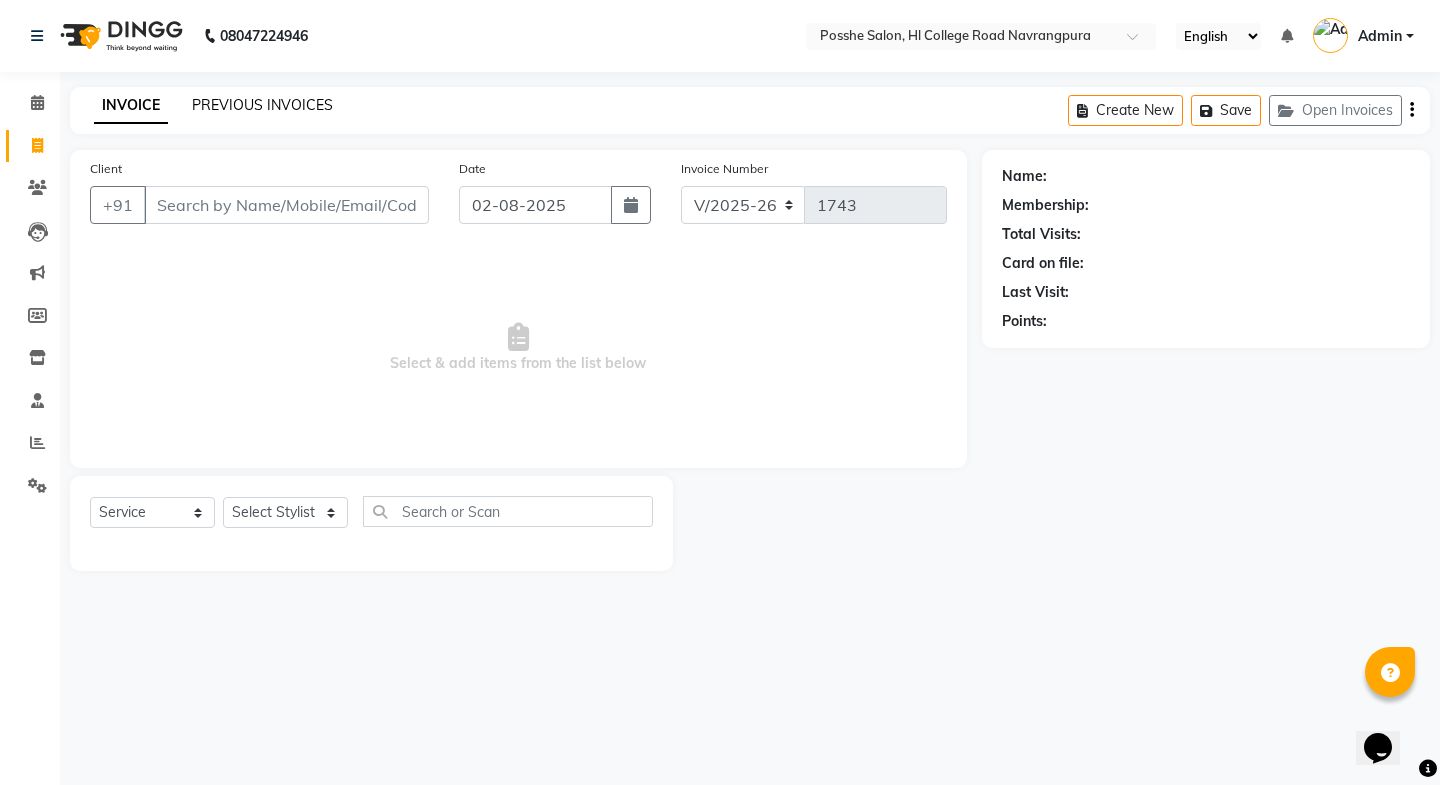 click on "PREVIOUS INVOICES" 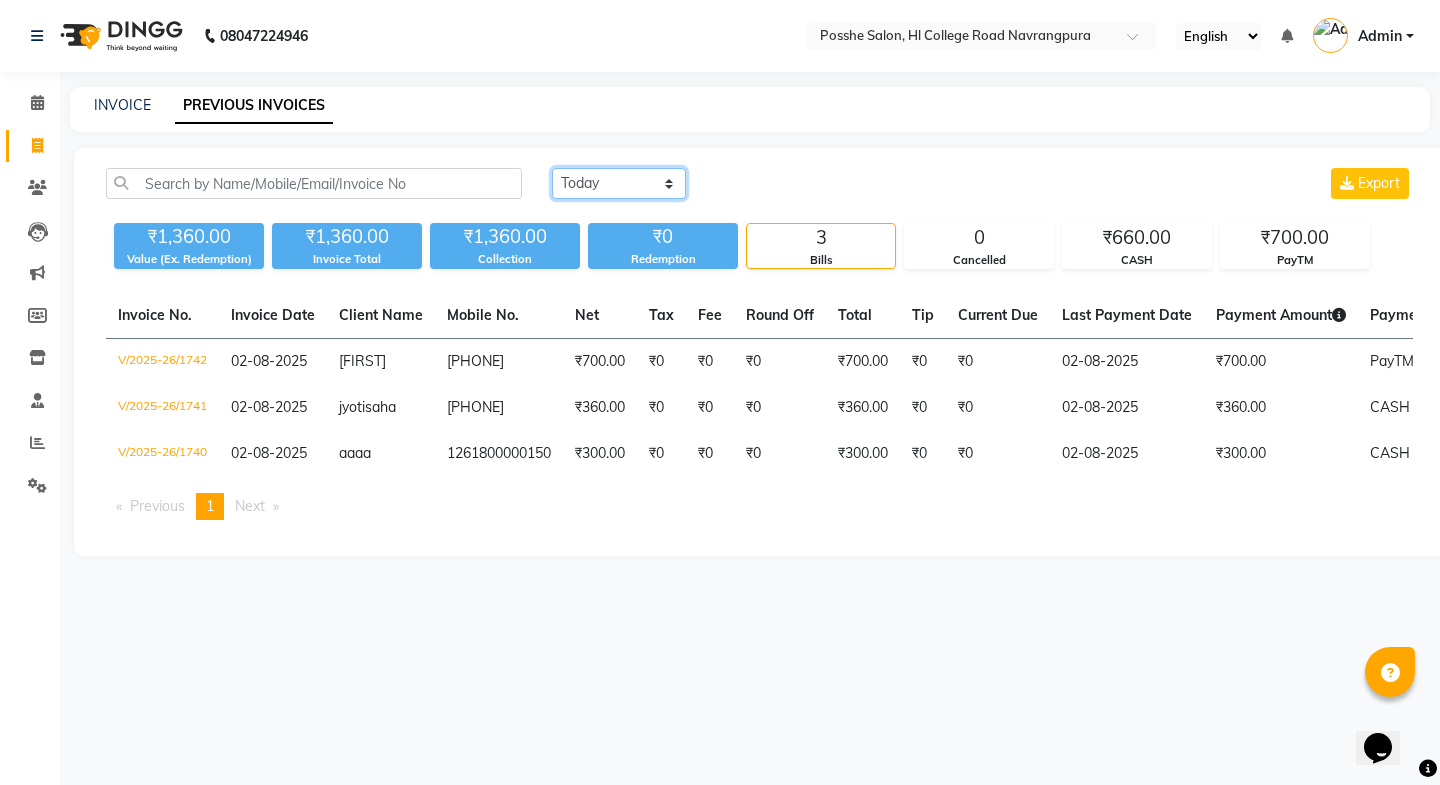 click on "Today Yesterday Custom Range" 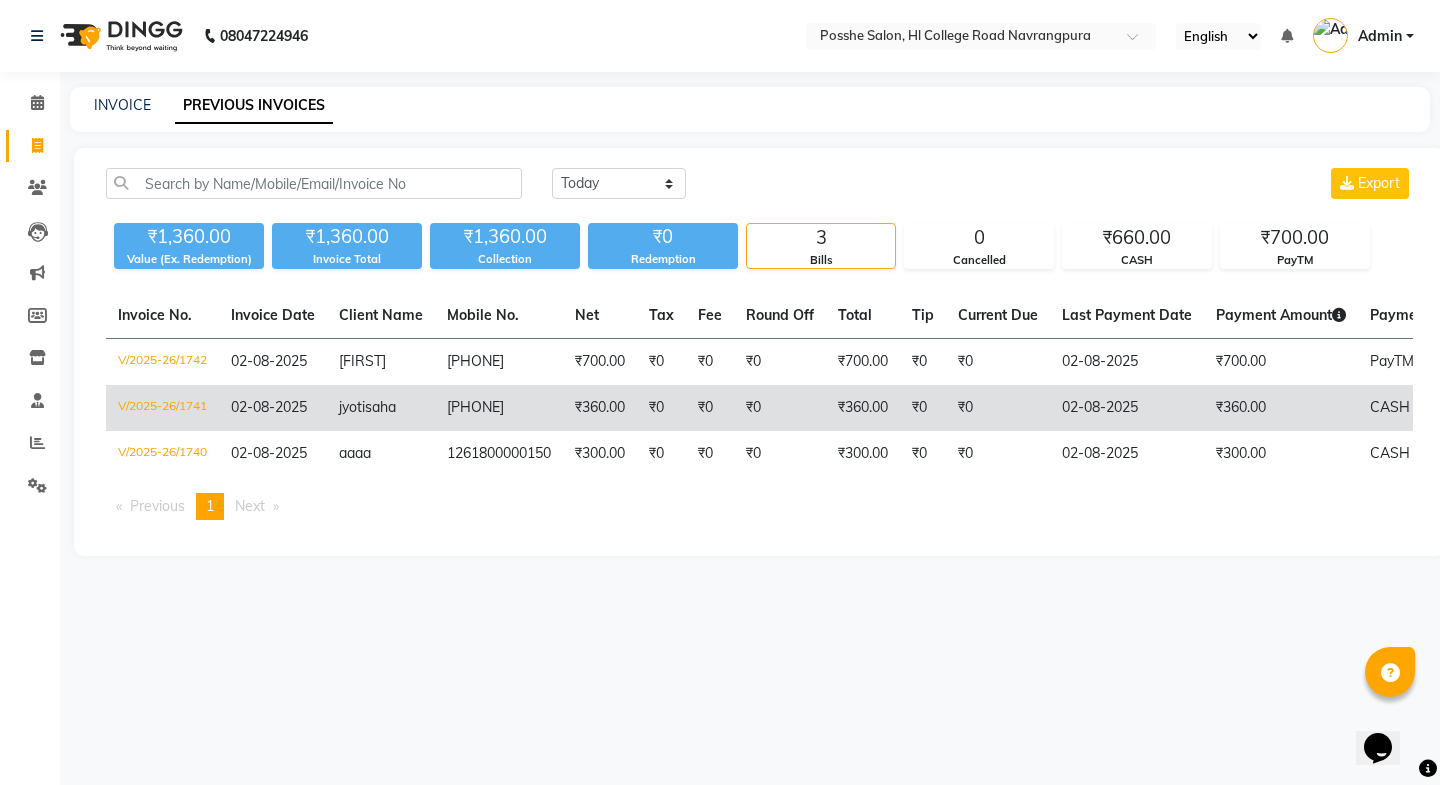 click on "₹360.00" 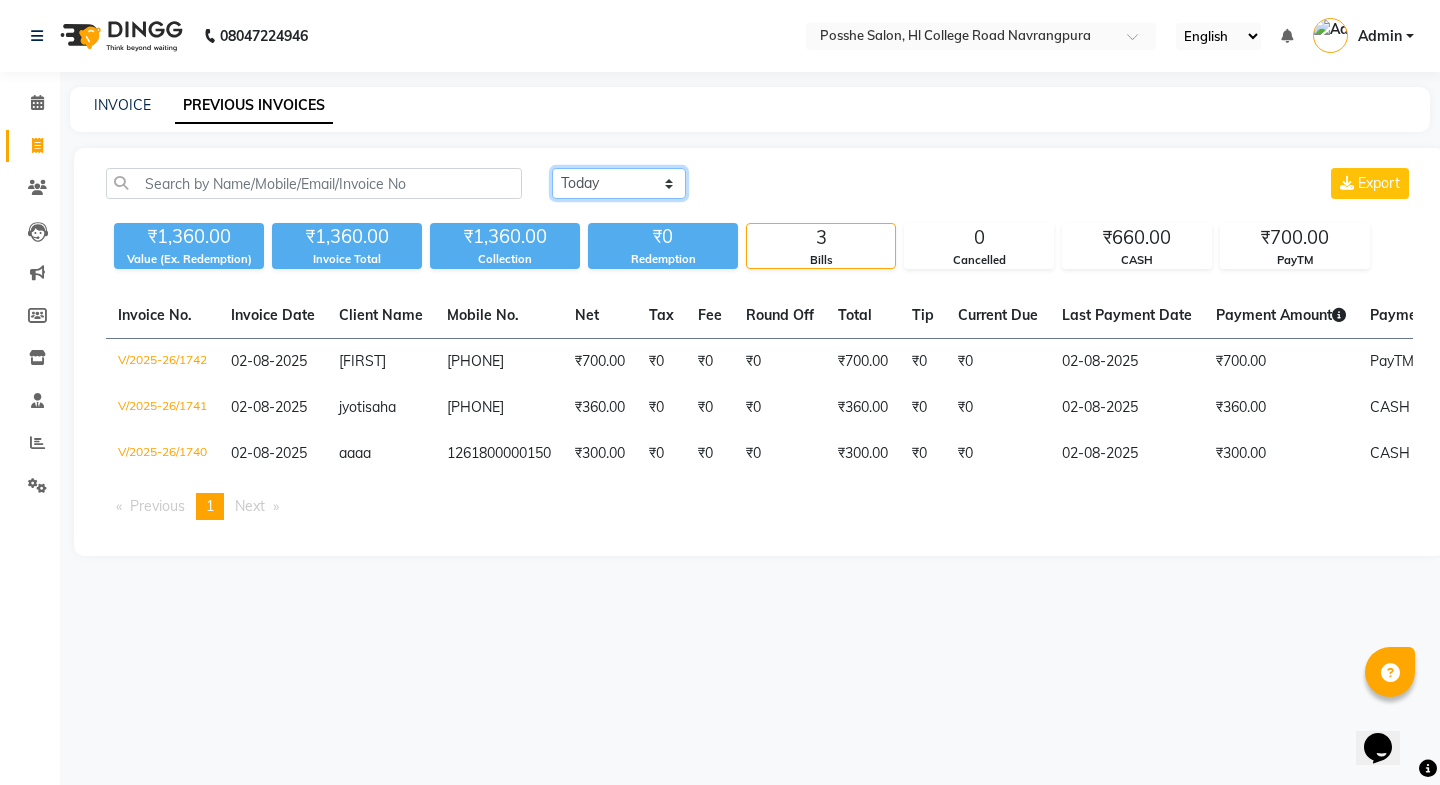 click on "Today Yesterday Custom Range" 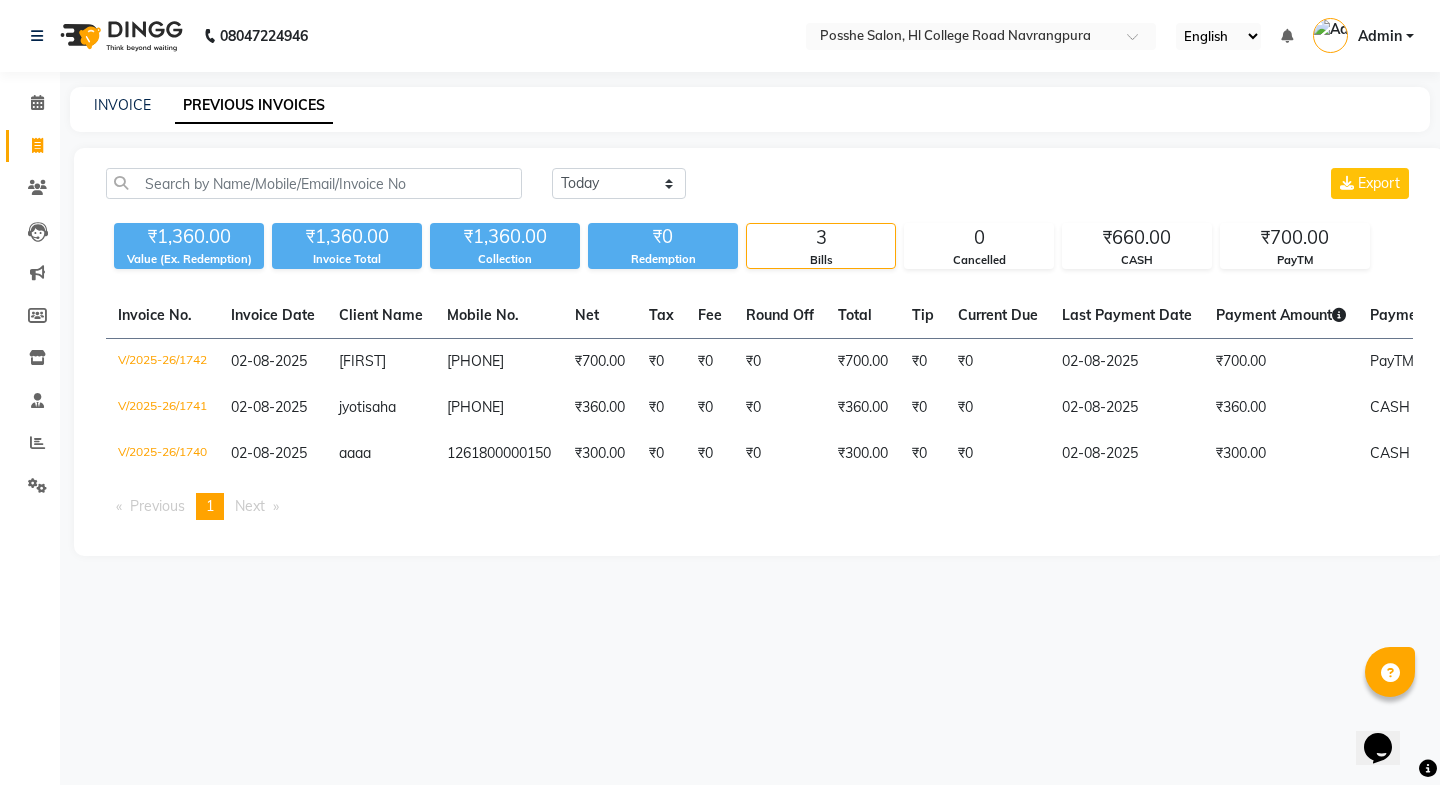 click on "Today Yesterday Custom Range Export ₹1,360.00 Value (Ex. Redemption) ₹1,360.00 Invoice Total  ₹1,360.00 Collection ₹0 Redemption 3 Bills 0 Cancelled ₹660.00 CASH ₹700.00 PayTM  Invoice No.   Invoice Date   Client Name   Mobile No.   Net   Tax   Fee   Round Off   Total   Tip   Current Due   Last Payment Date   Payment Amount   Payment Methods   Cancel Reason   Status   V/2025-26/1742  [DATE] [FIRST]  [PHONE] ₹700.00 ₹0  ₹0  ₹0 ₹700.00 ₹0 ₹0 [DATE] ₹700.00  PayTM - PAID  V/2025-26/1741  [DATE] [FIRST] [LAST] [PHONE] ₹360.00 ₹0  ₹0  ₹0 ₹360.00 ₹0 ₹0 [DATE] ₹360.00  CASH - PAID  V/2025-26/1740  [DATE] aaaa   1261800000150 ₹300.00 ₹0  ₹0  ₹0 ₹300.00 ₹0 ₹0 [DATE] ₹300.00  CASH - PAID  Previous  page  1 / 1  You're on page  1  Next  page" 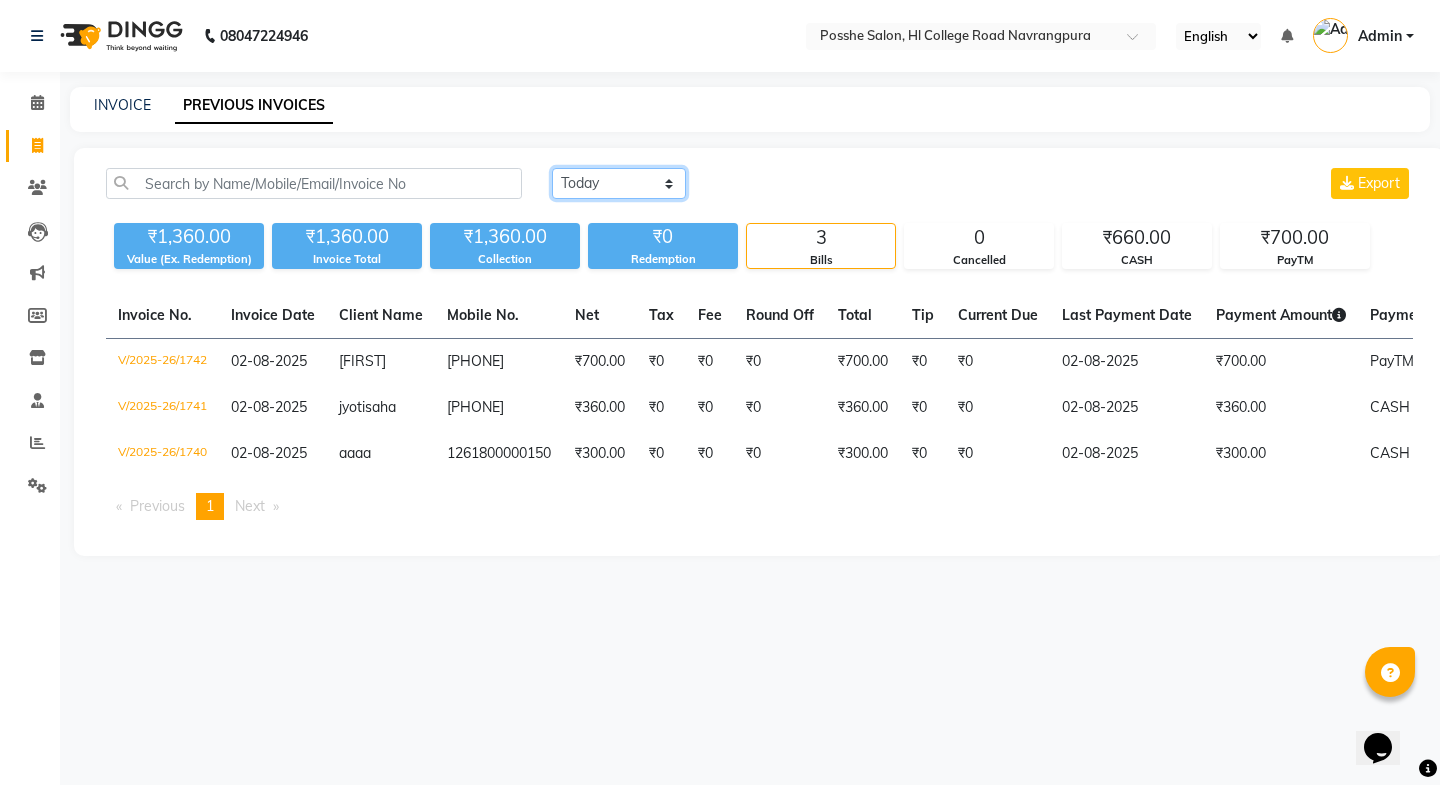 click on "Today Yesterday Custom Range" 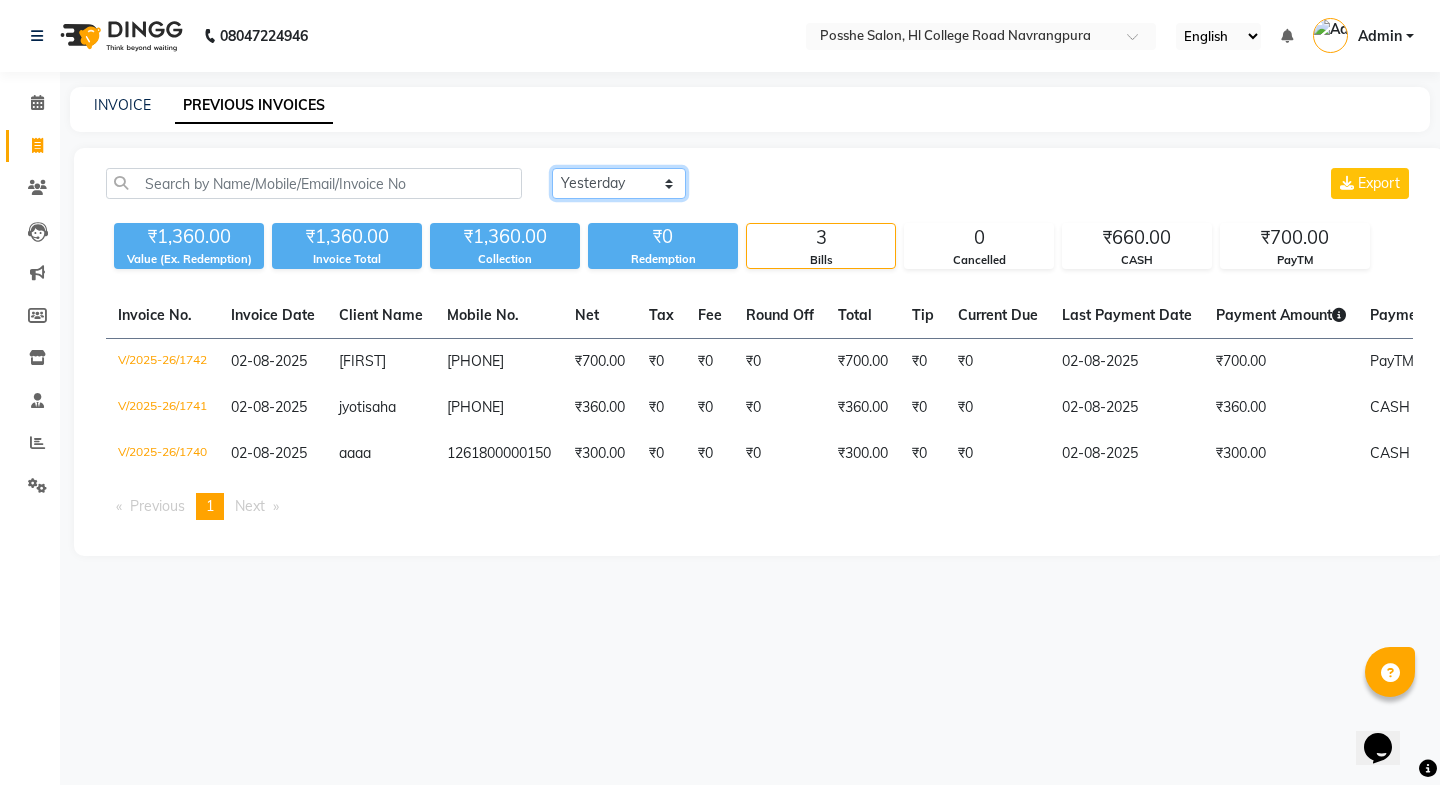 click on "Today Yesterday Custom Range" 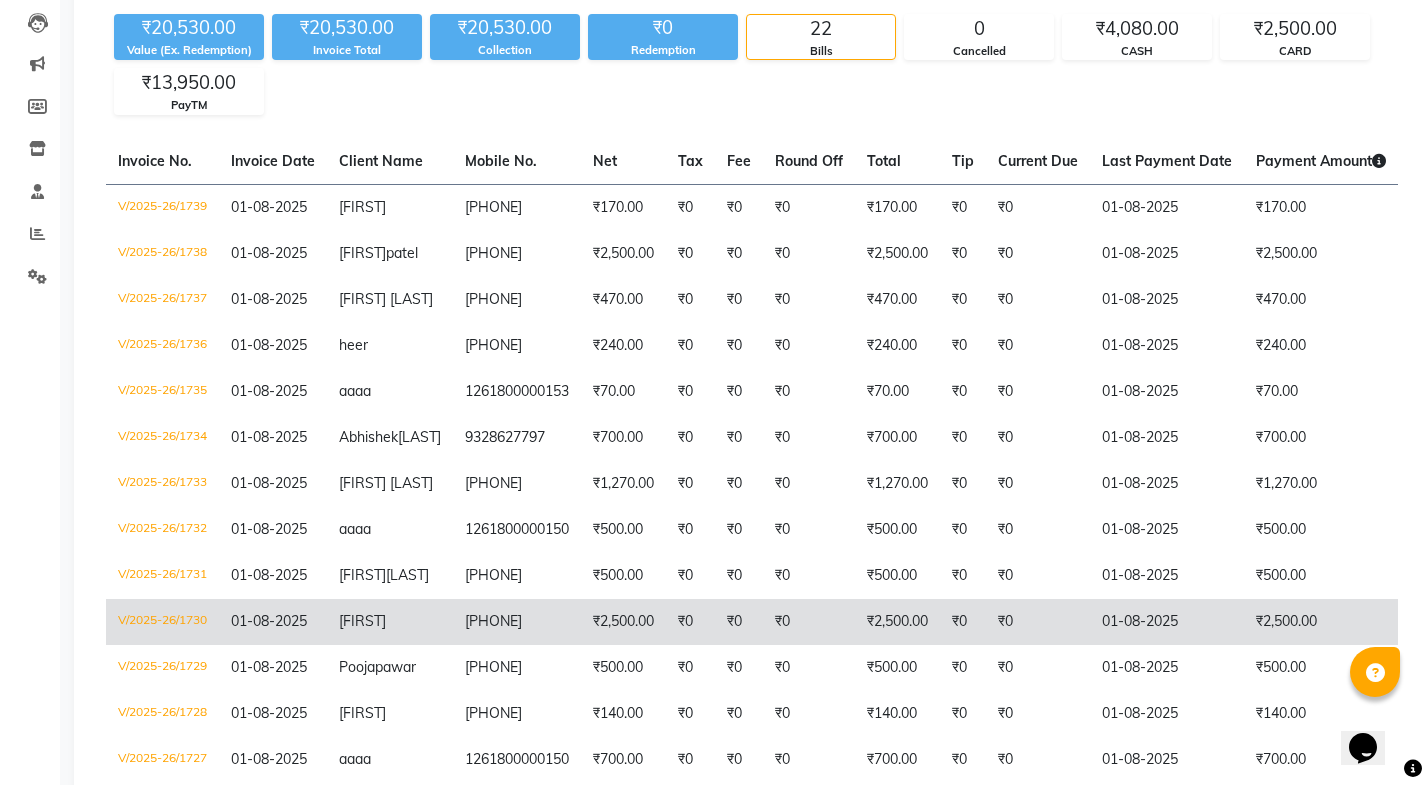 scroll, scrollTop: 300, scrollLeft: 0, axis: vertical 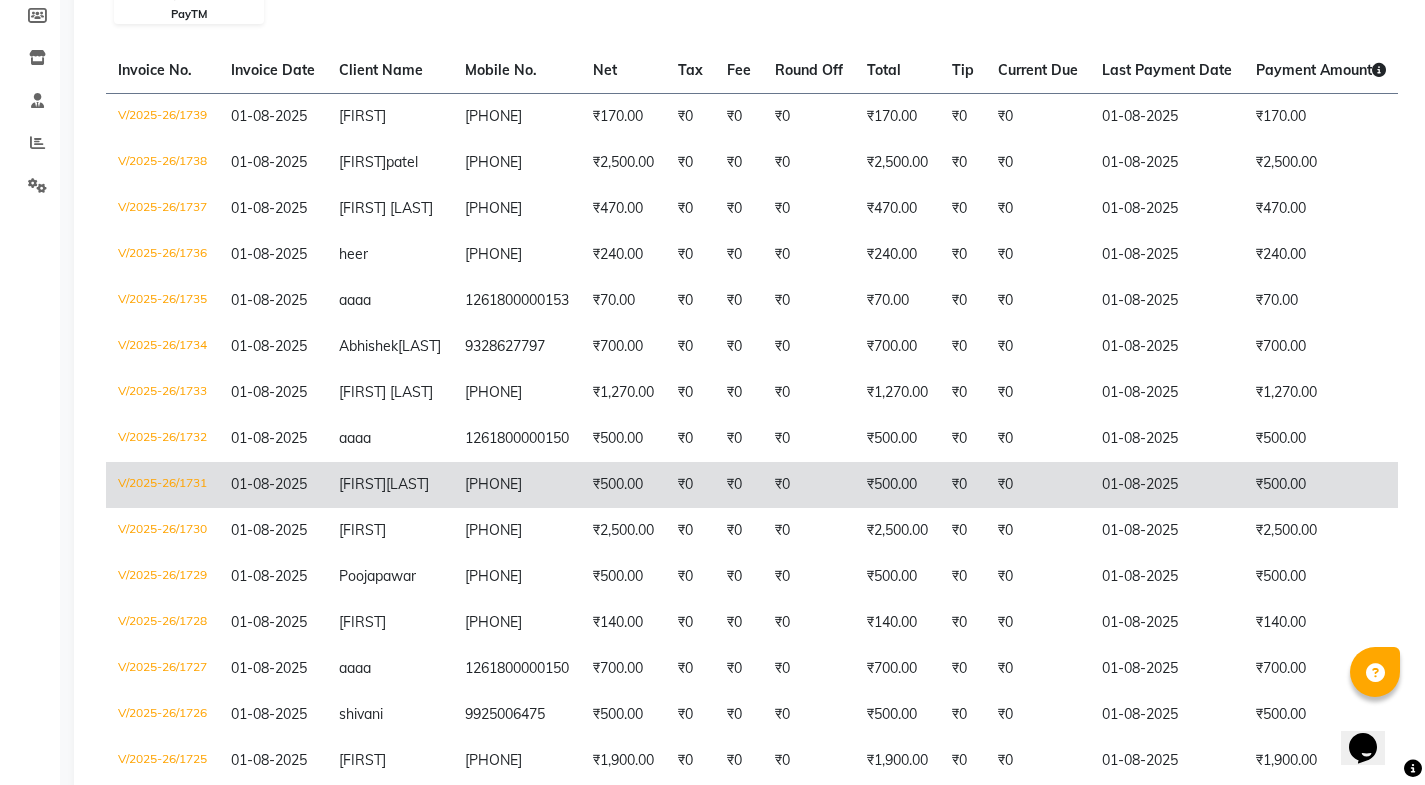 click on "₹500.00" 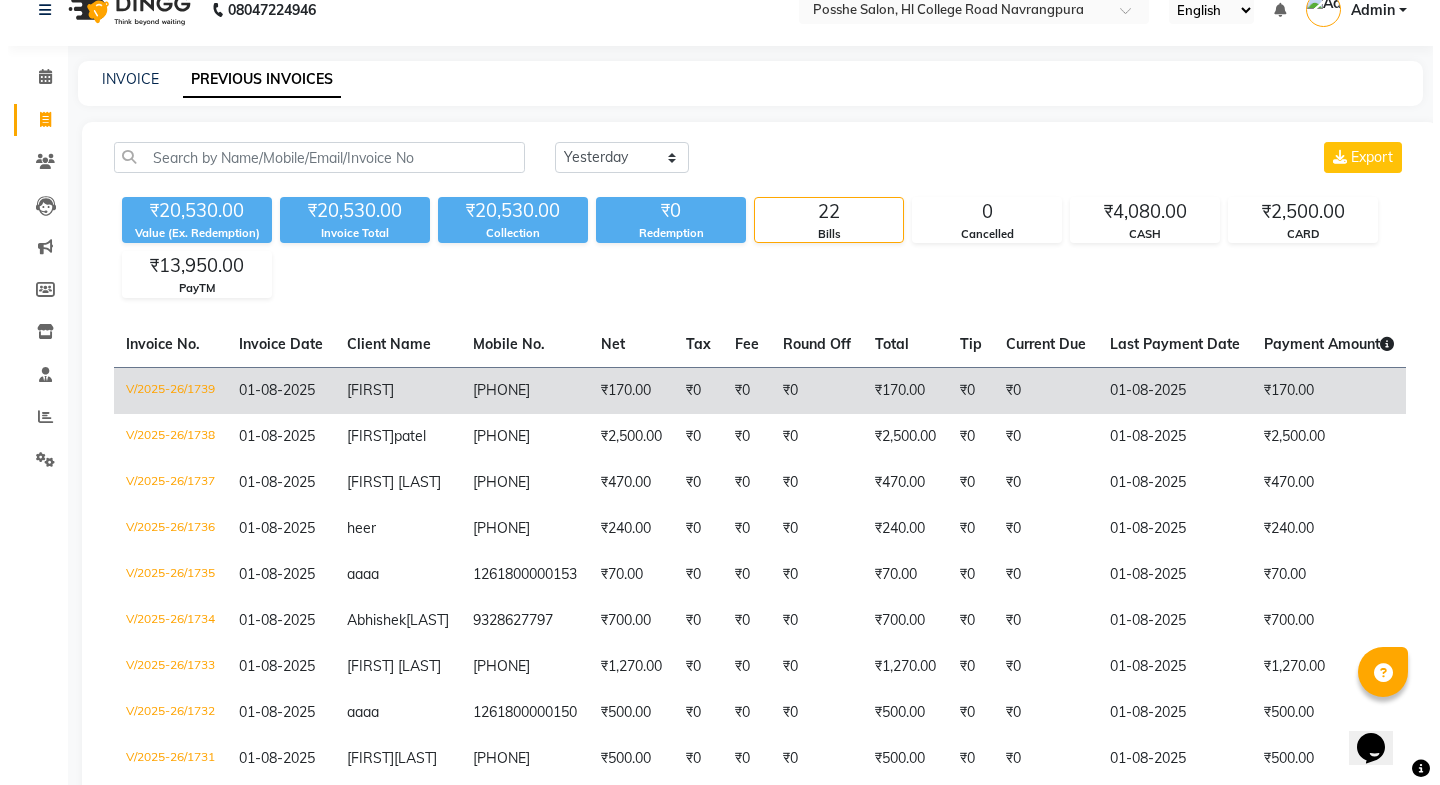 scroll, scrollTop: 0, scrollLeft: 0, axis: both 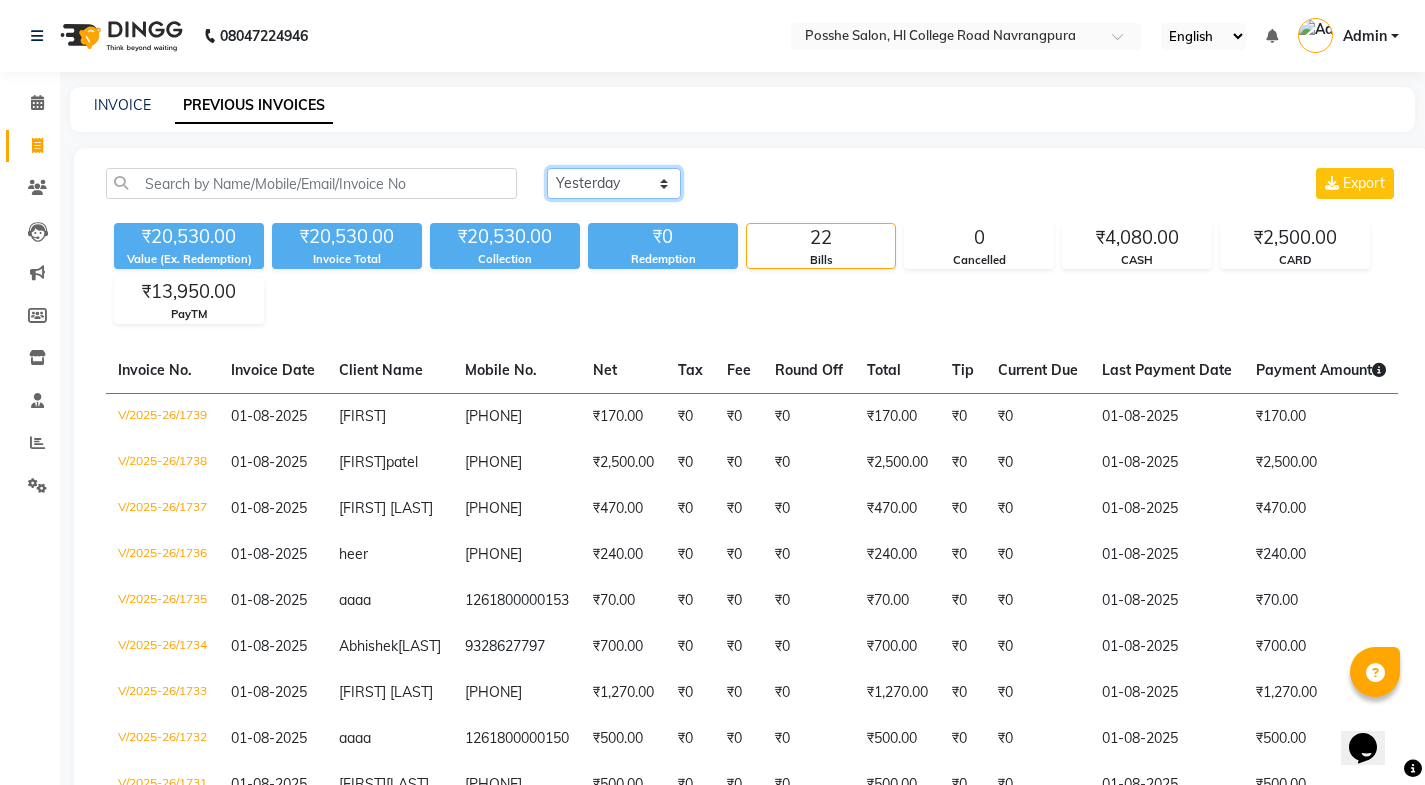 click on "Today Yesterday Custom Range" 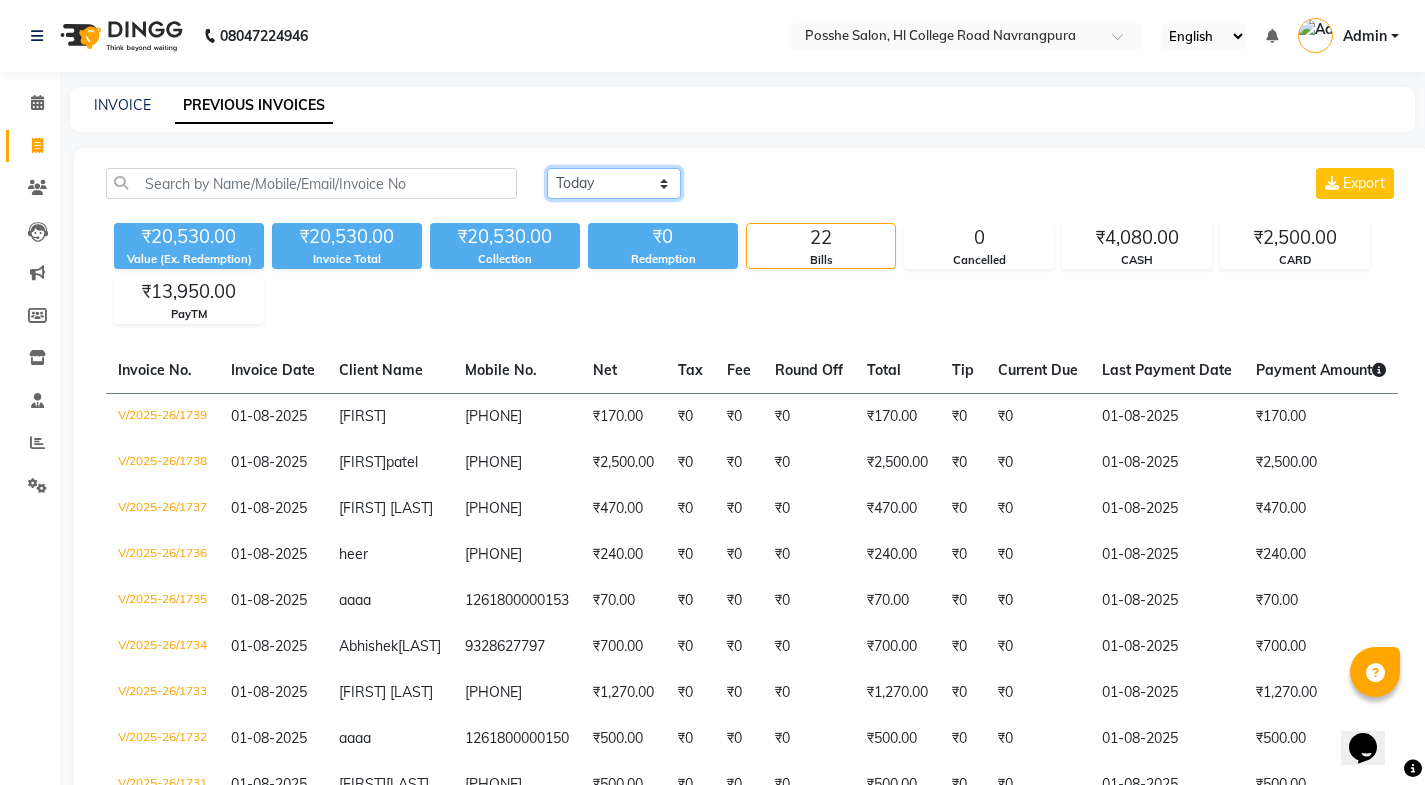 click on "Today Yesterday Custom Range" 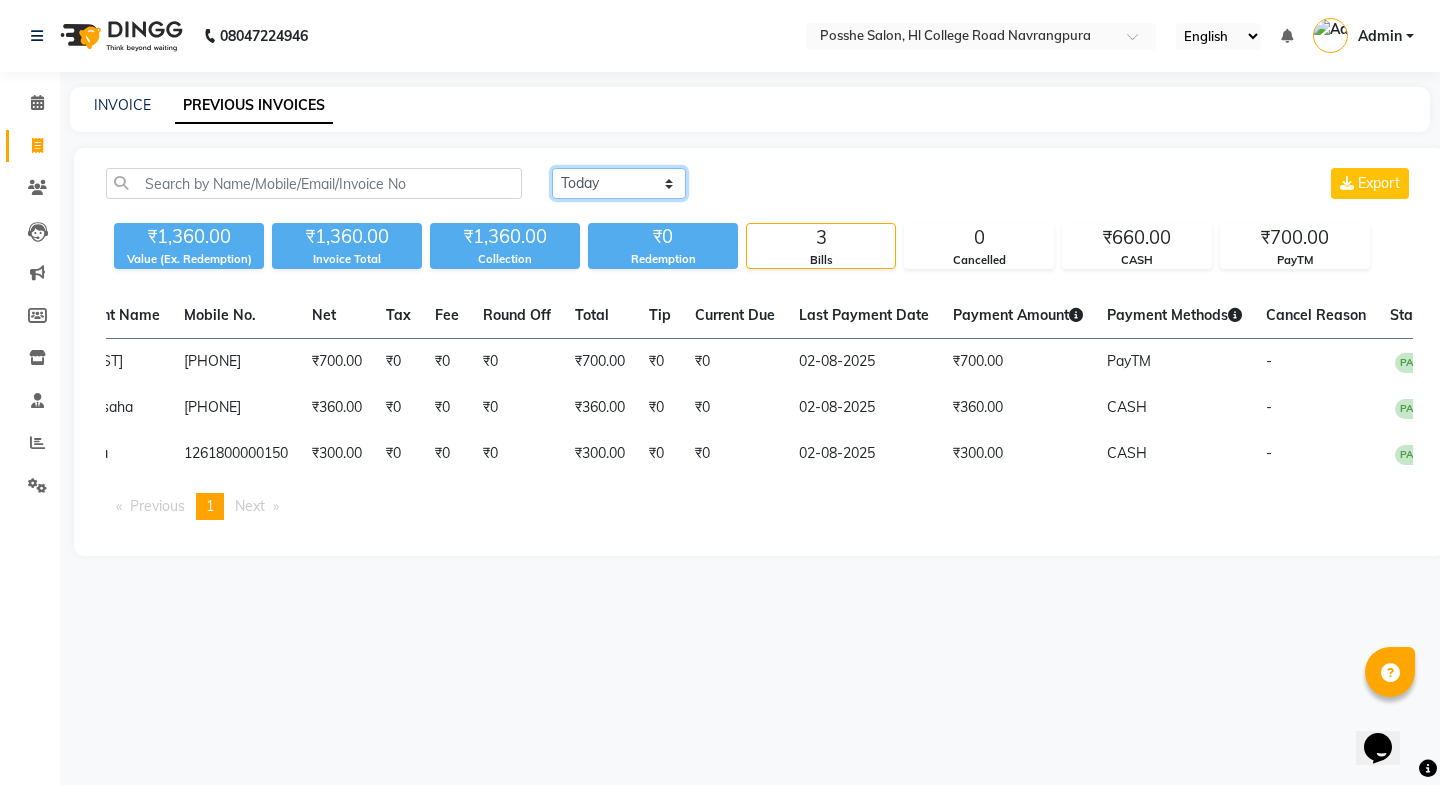 scroll, scrollTop: 0, scrollLeft: 310, axis: horizontal 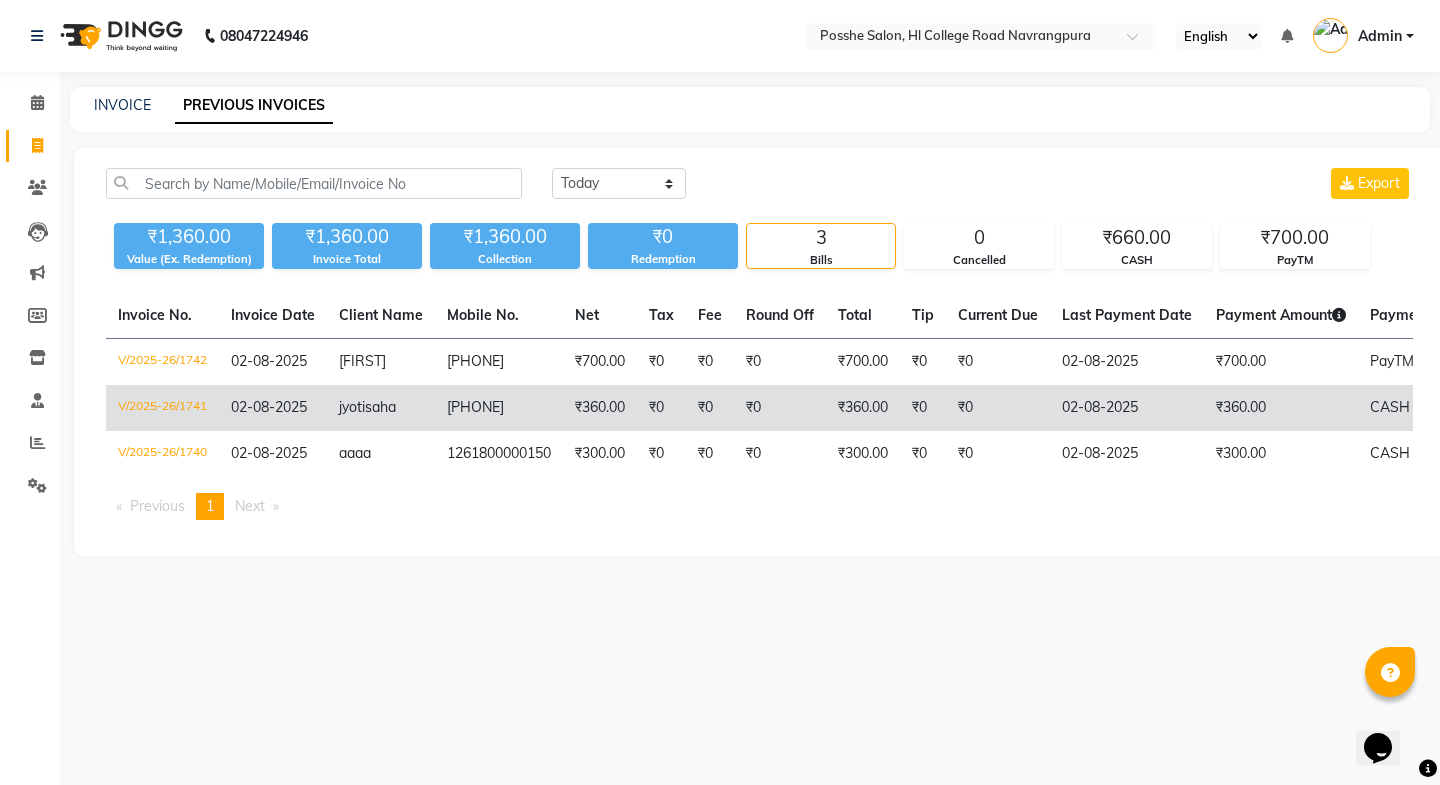 click on "V/2025-26/1741" 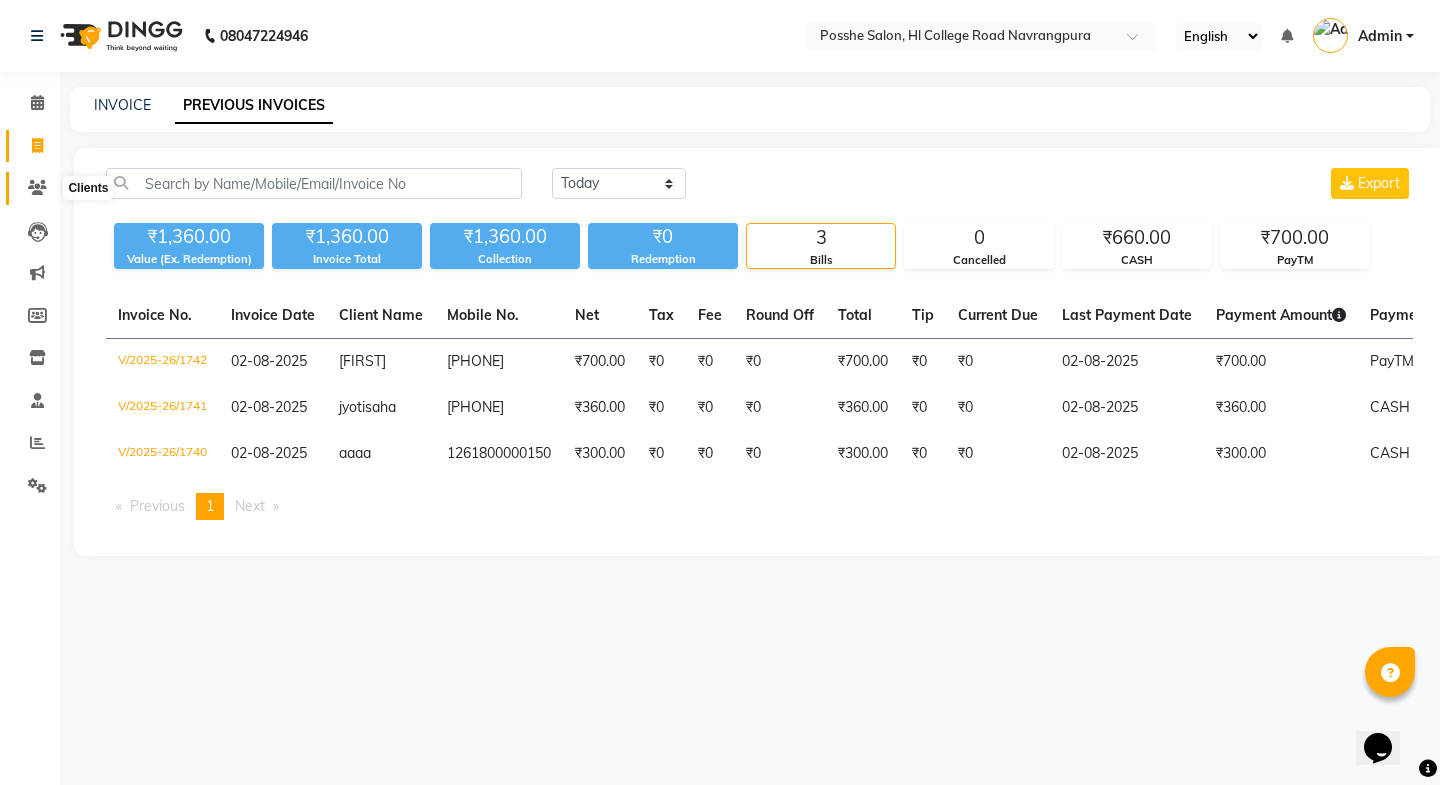 click 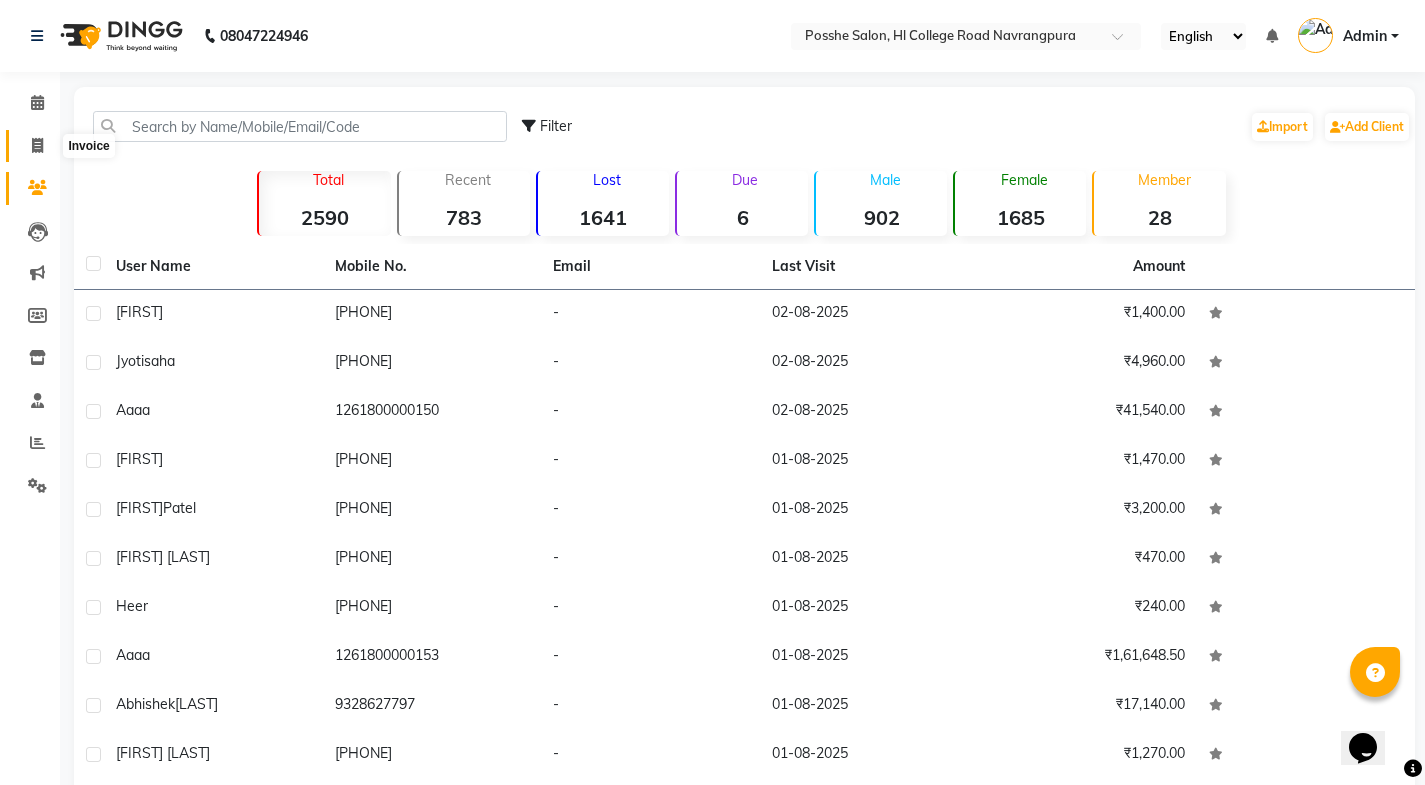 click 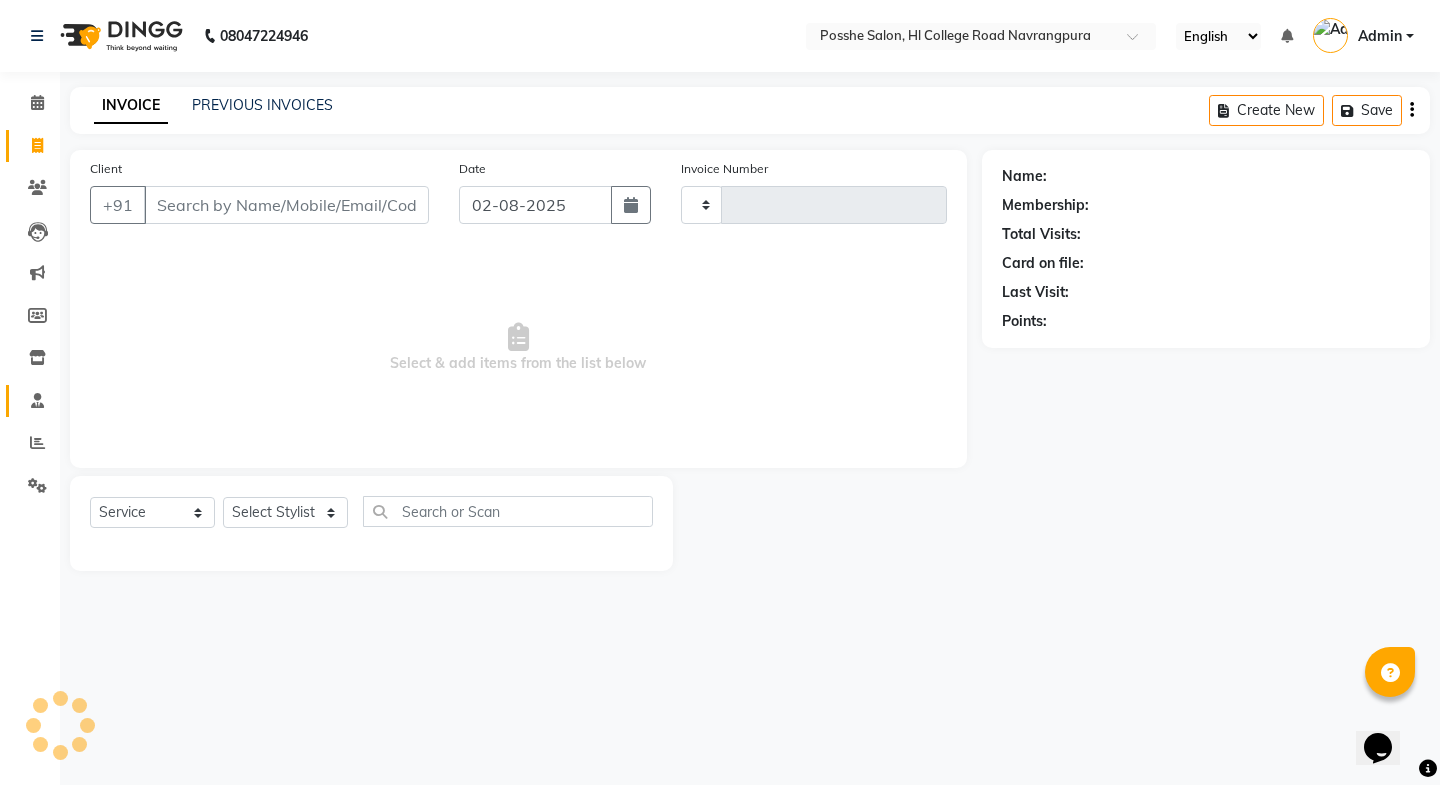 type on "1743" 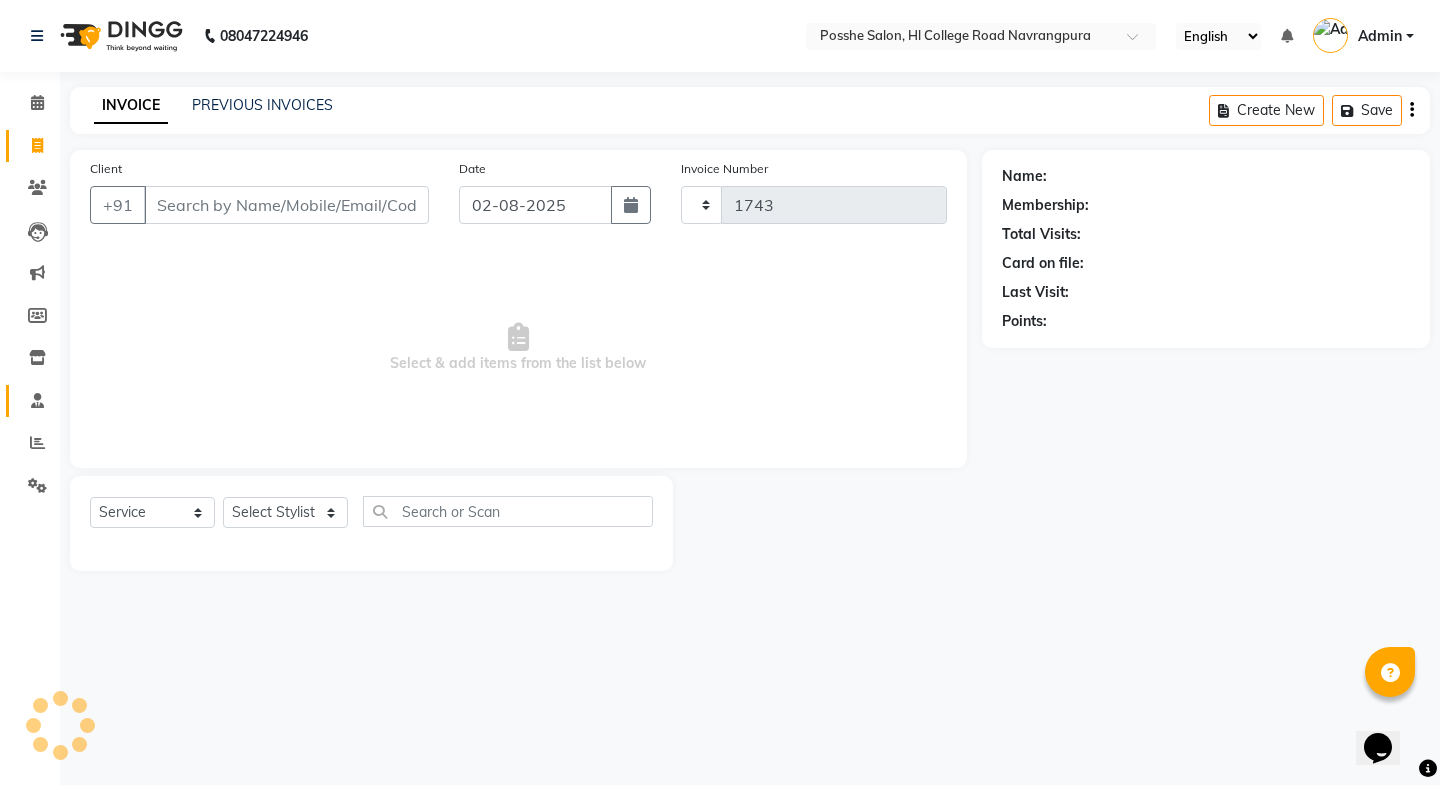 select on "6052" 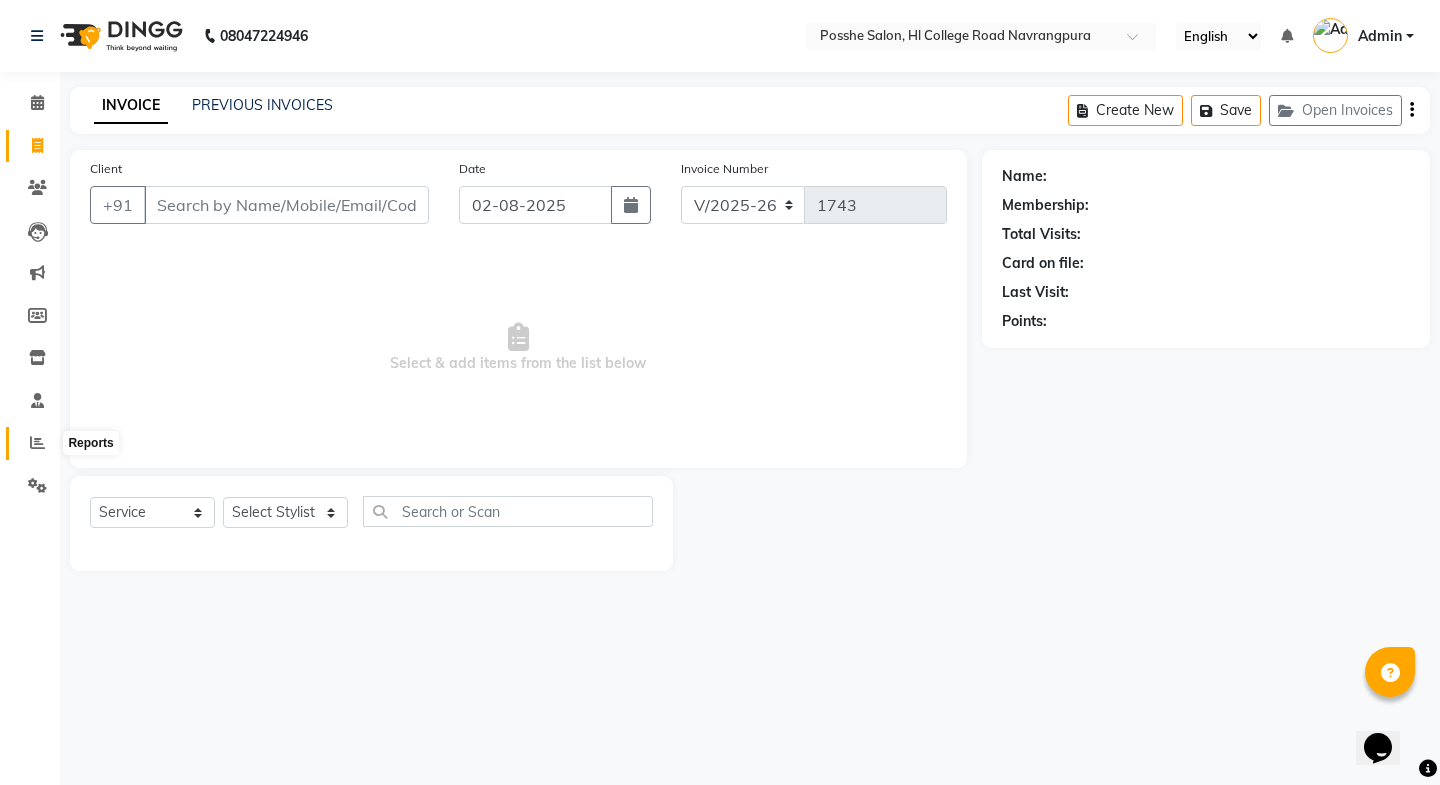 click 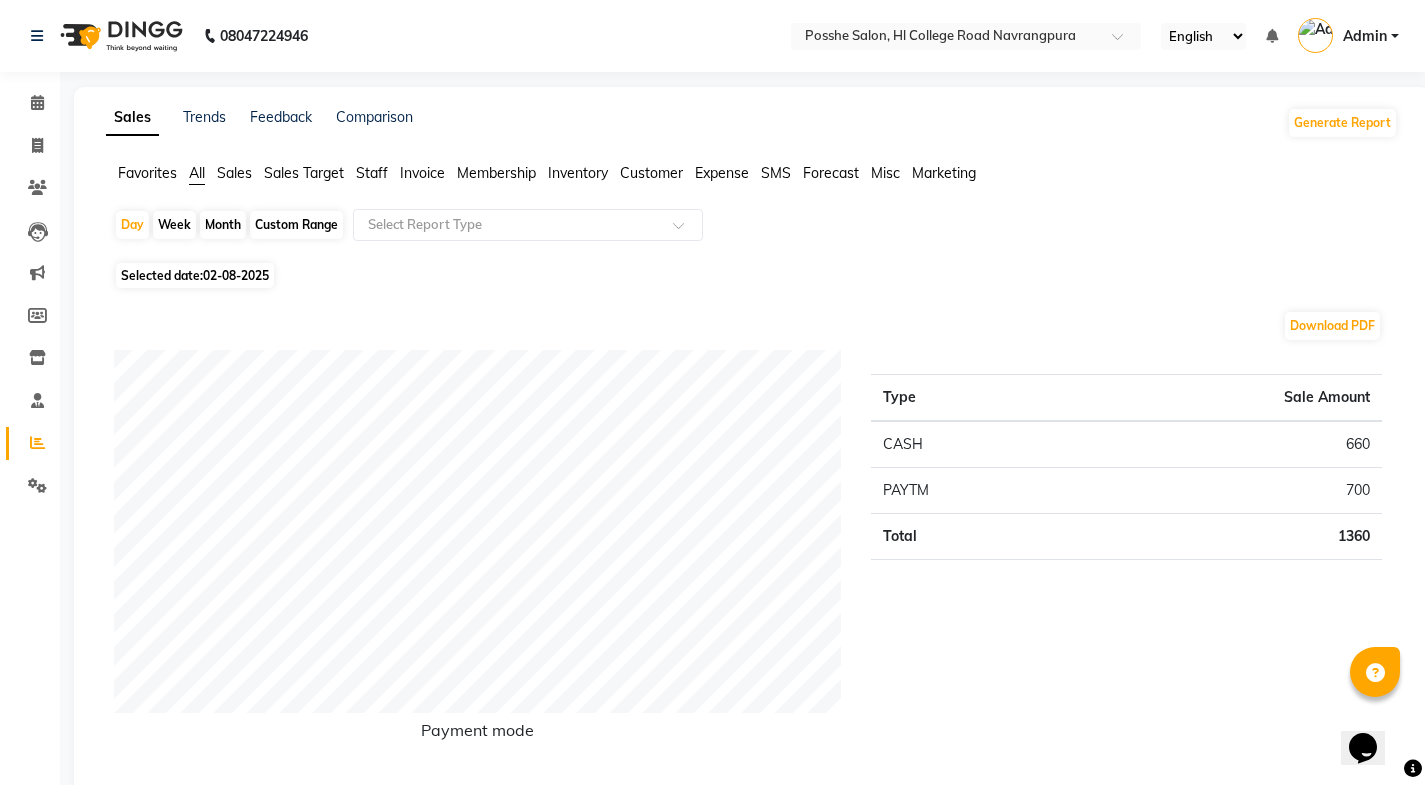 click on "Staff" 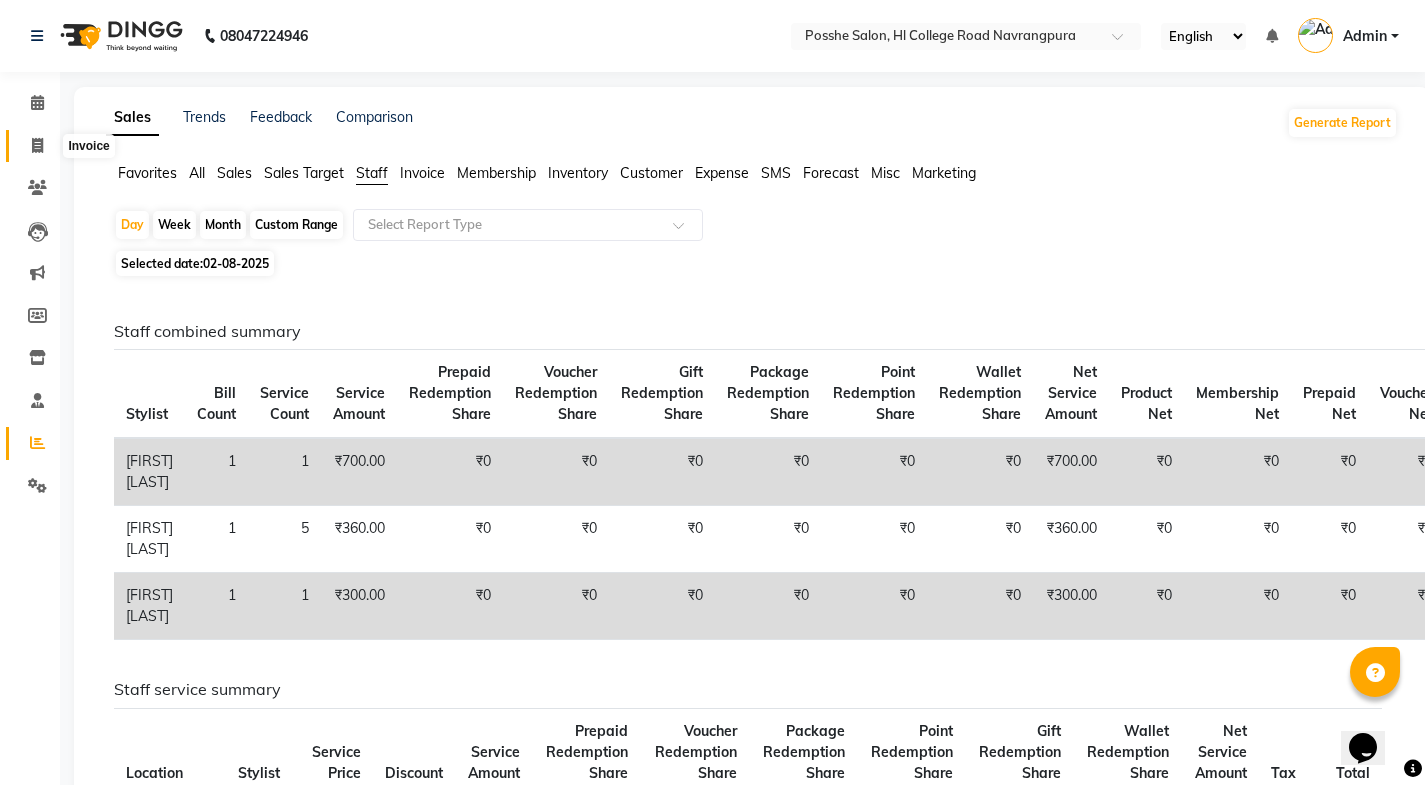 click 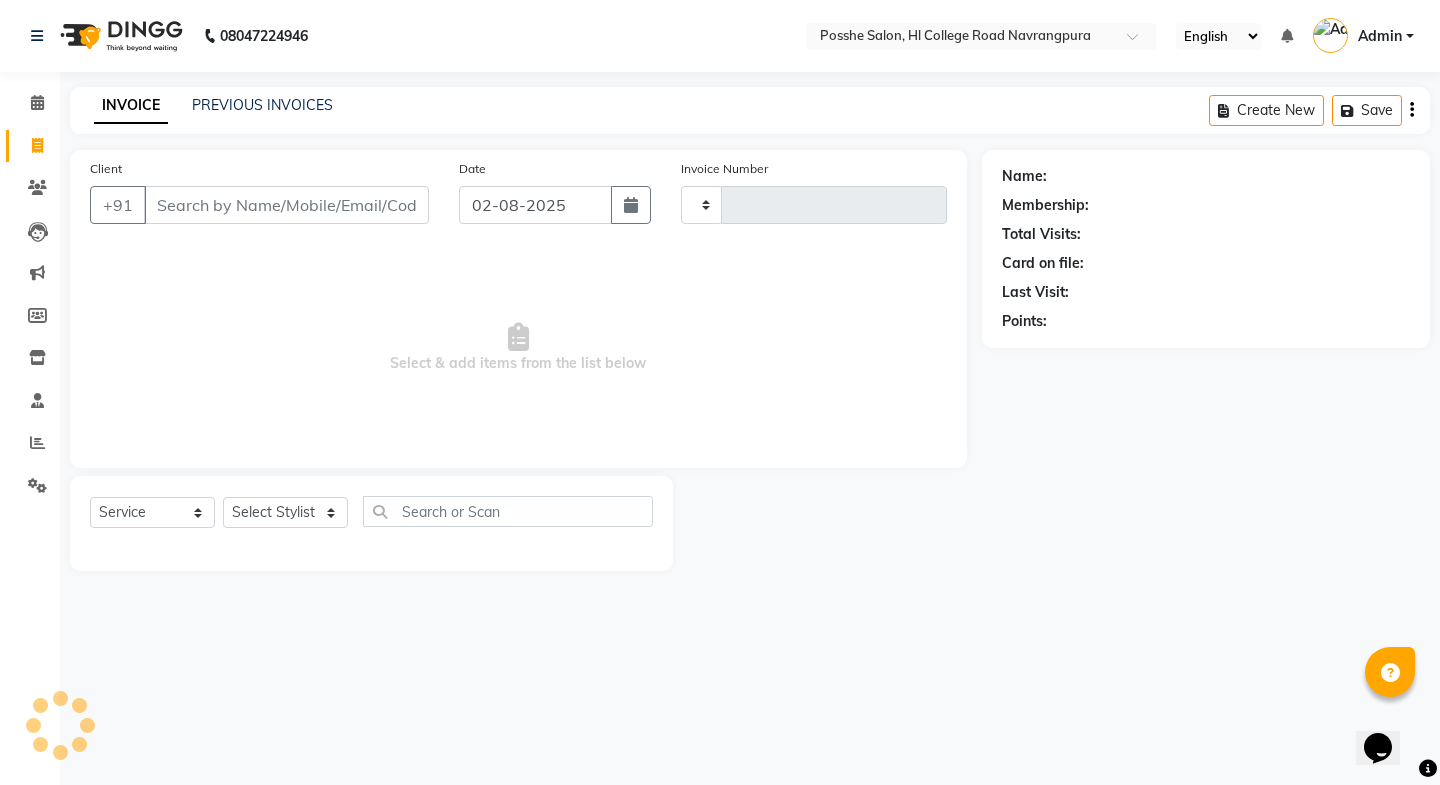 type on "1743" 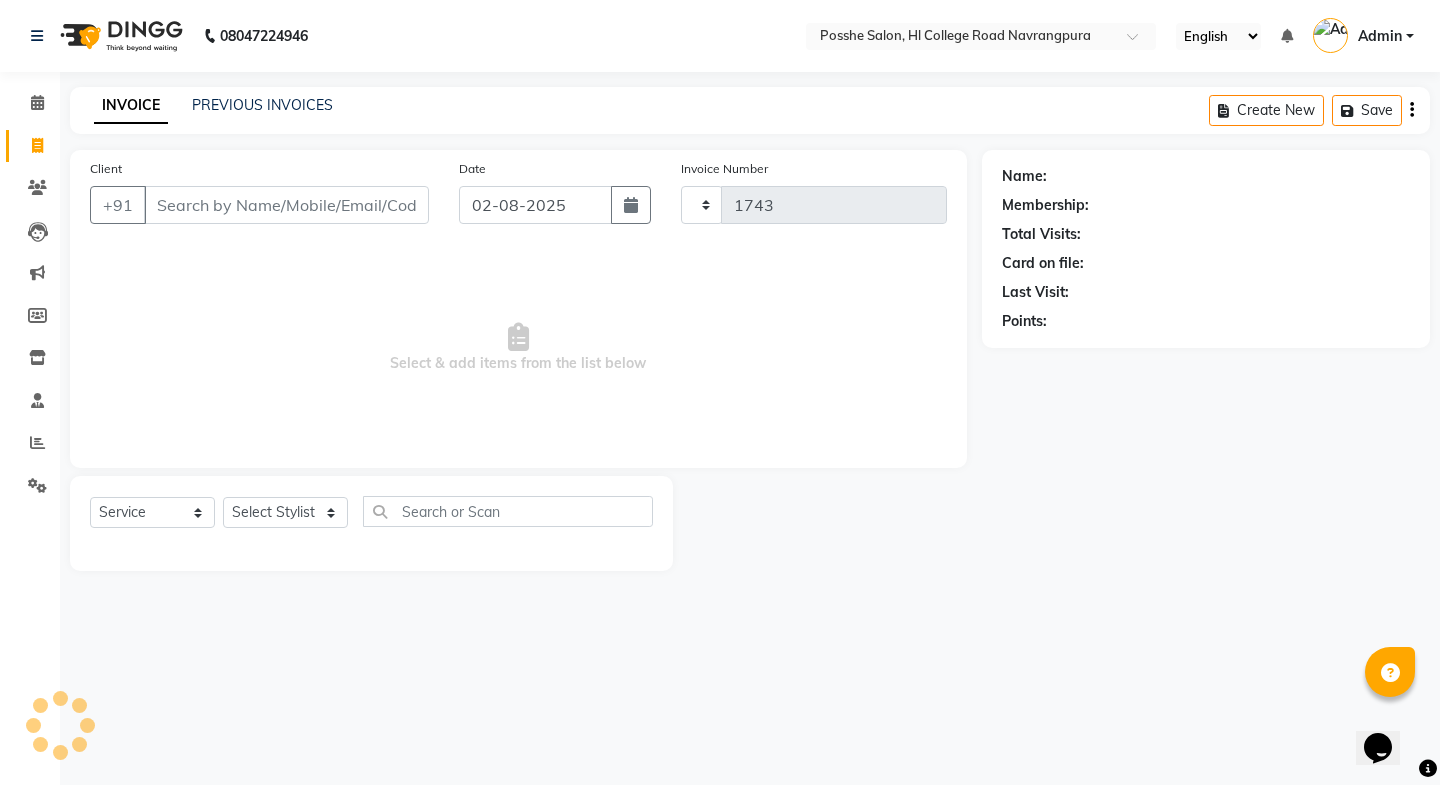 select on "6052" 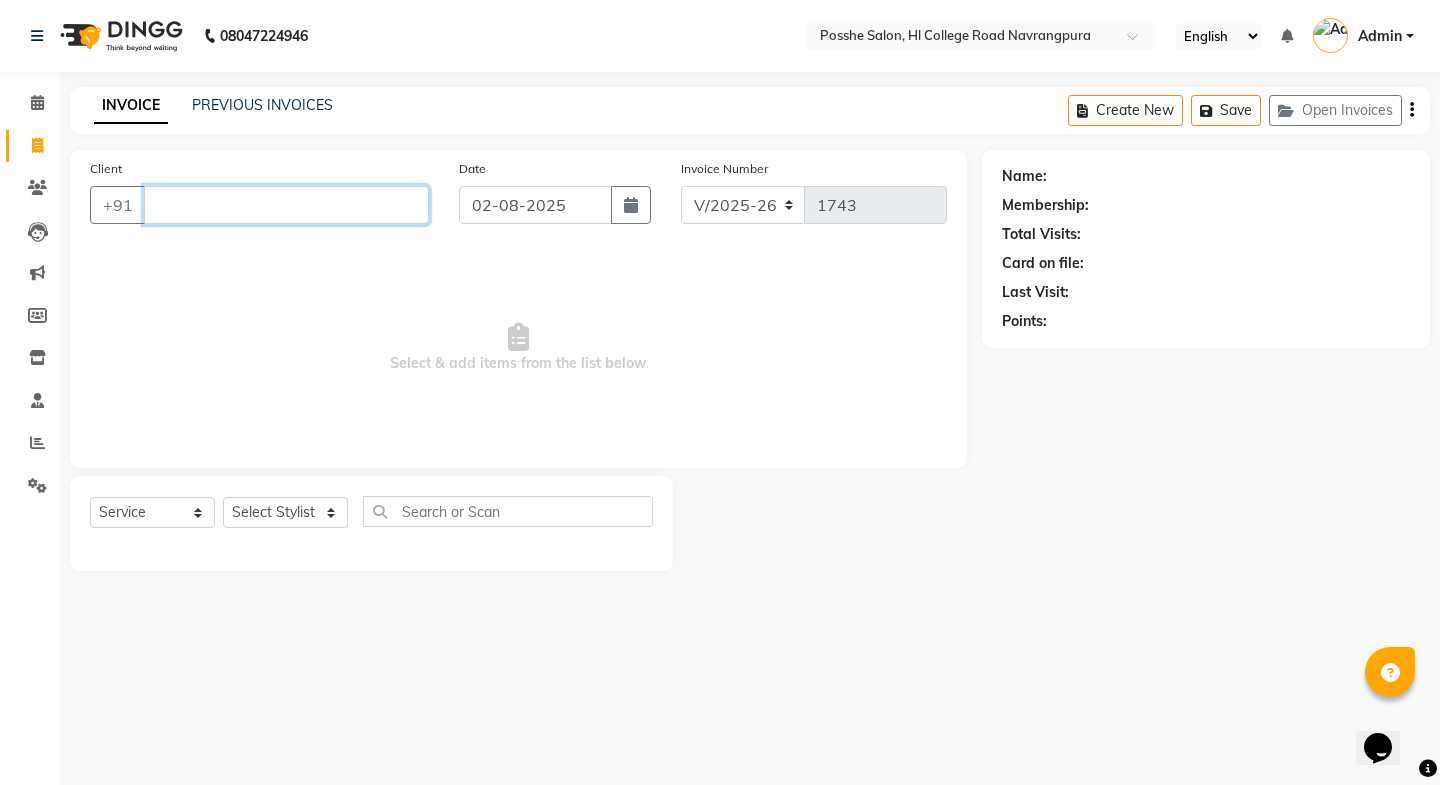 type 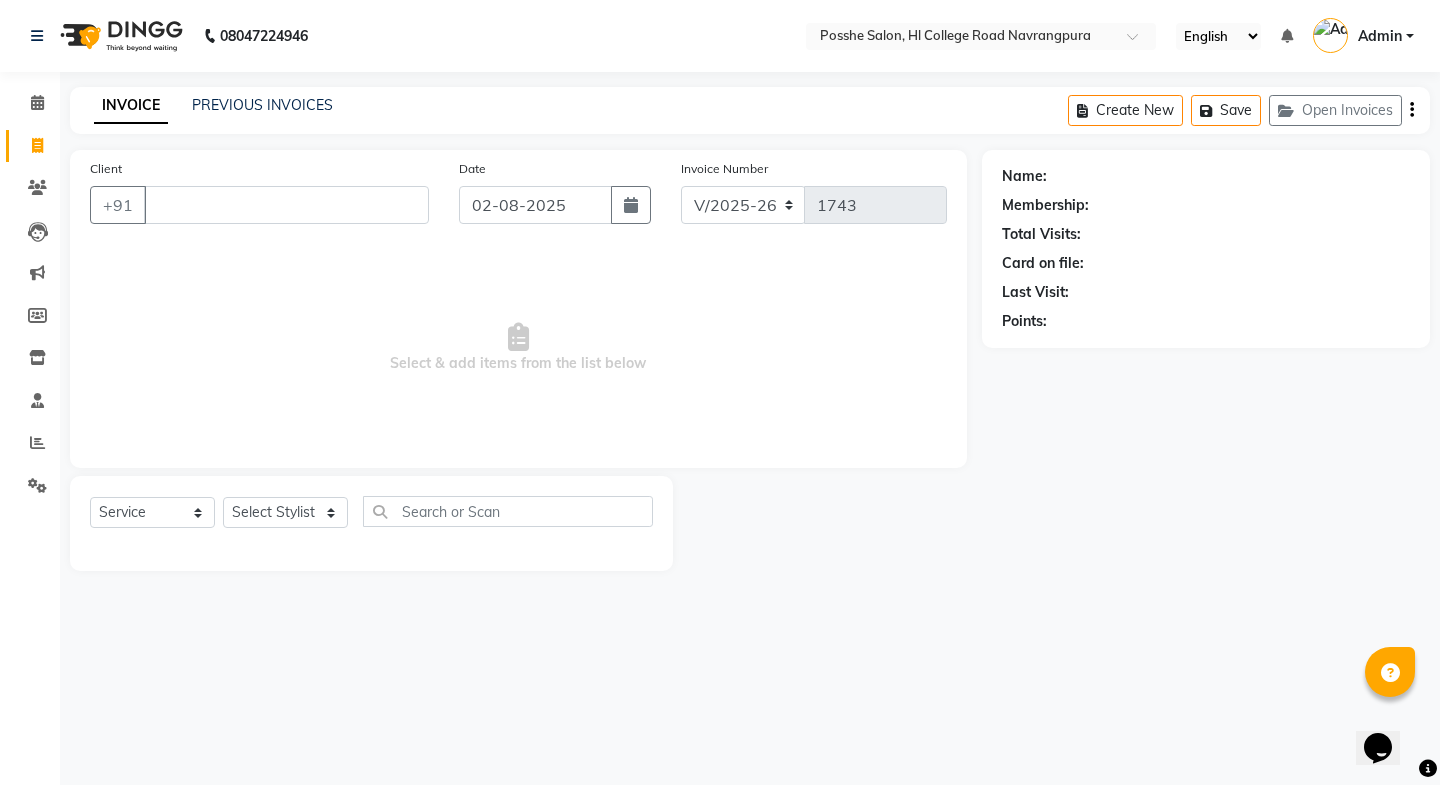 click on "Client +91 [DATE] Invoice Number V/2025 V/2025-26 1743  Select & add items from the list below" 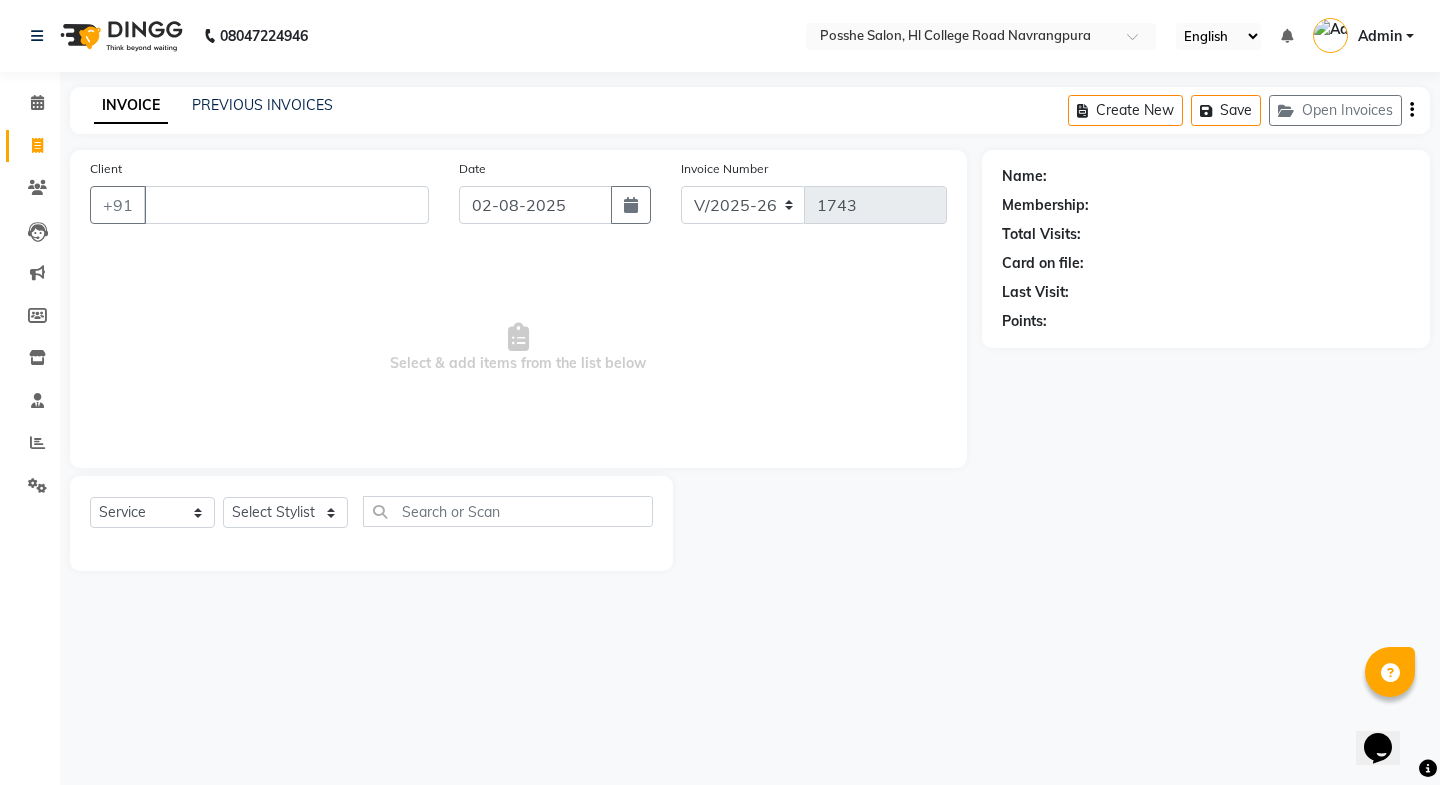 click on "Client +91 [DATE] Invoice Number V/2025 V/2025-26 1743  Select & add items from the list below  Select  Service  Product  Membership  Package Voucher Prepaid Gift Card  Select Stylist [FIRST] [LAST] [FIRST] [LAST] [FIRST] [LAST] Posshe for products [FIRST] [FIRST] [FIRST] [LAST] Name: Membership: Total Visits: Card on file: Last Visit:  Points:" at bounding box center [720, 392] 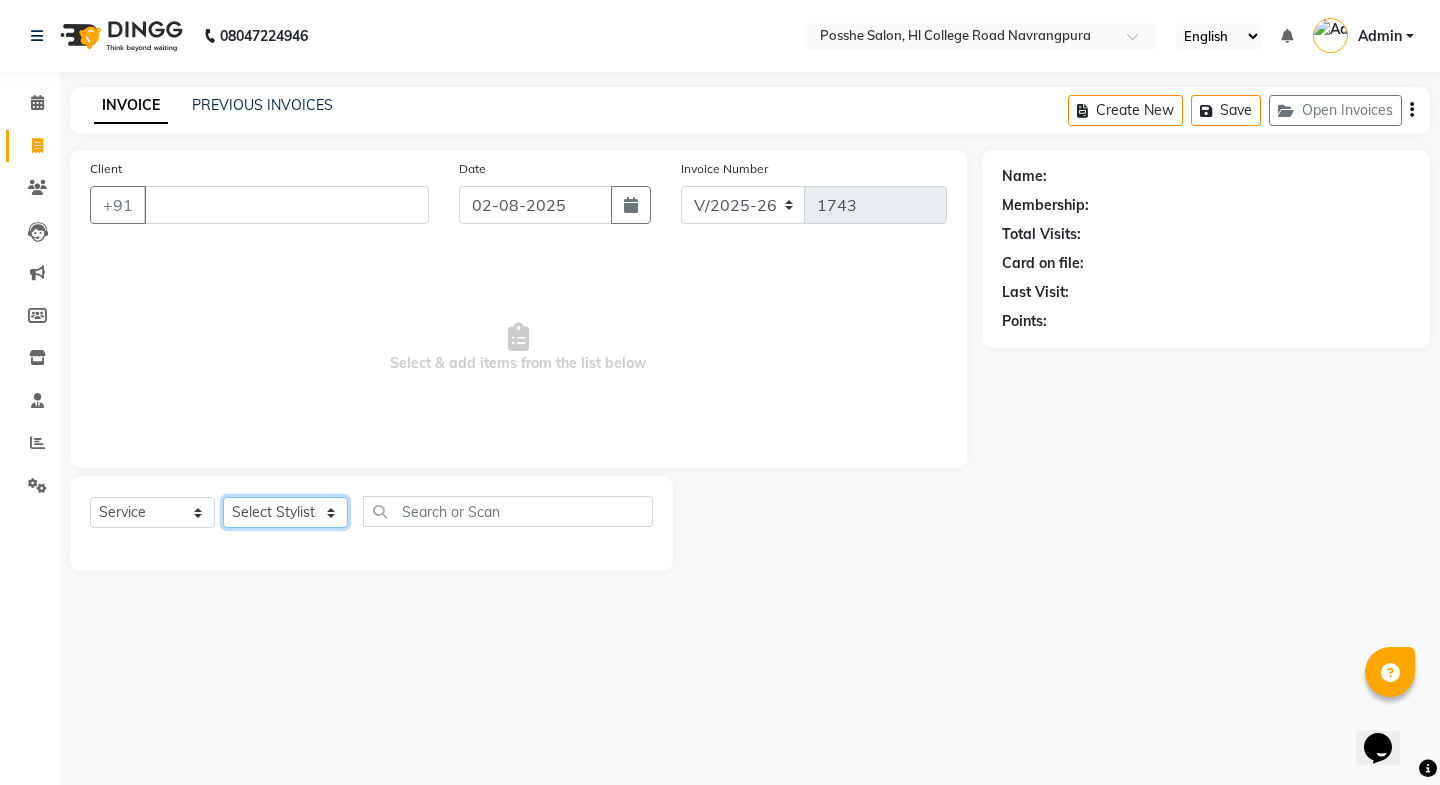 click on "Select Stylist Faheem Salmani Kajal Mali Kamal Chand Posshe for products Rajesh simran bhatiya Sonu Verma" 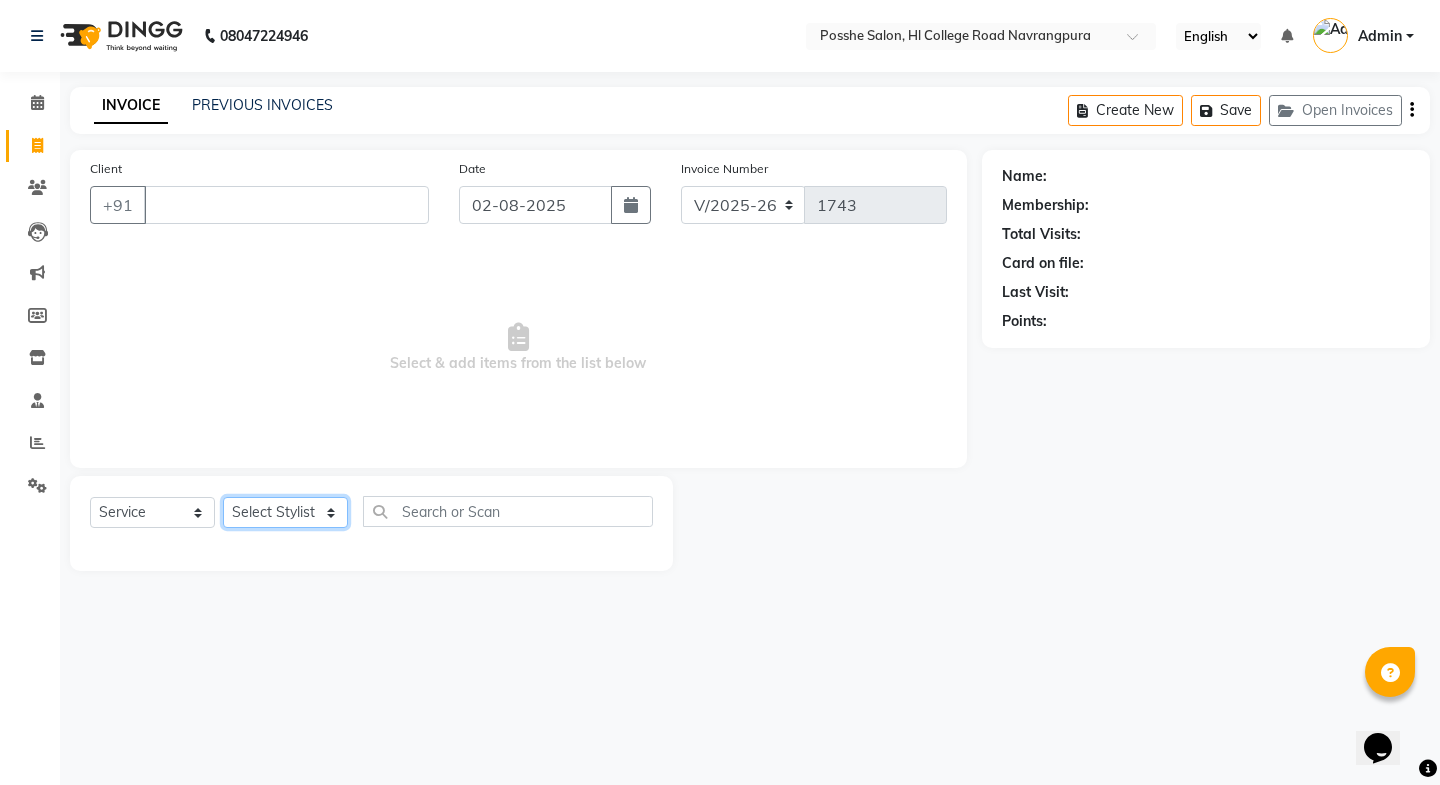 select on "43693" 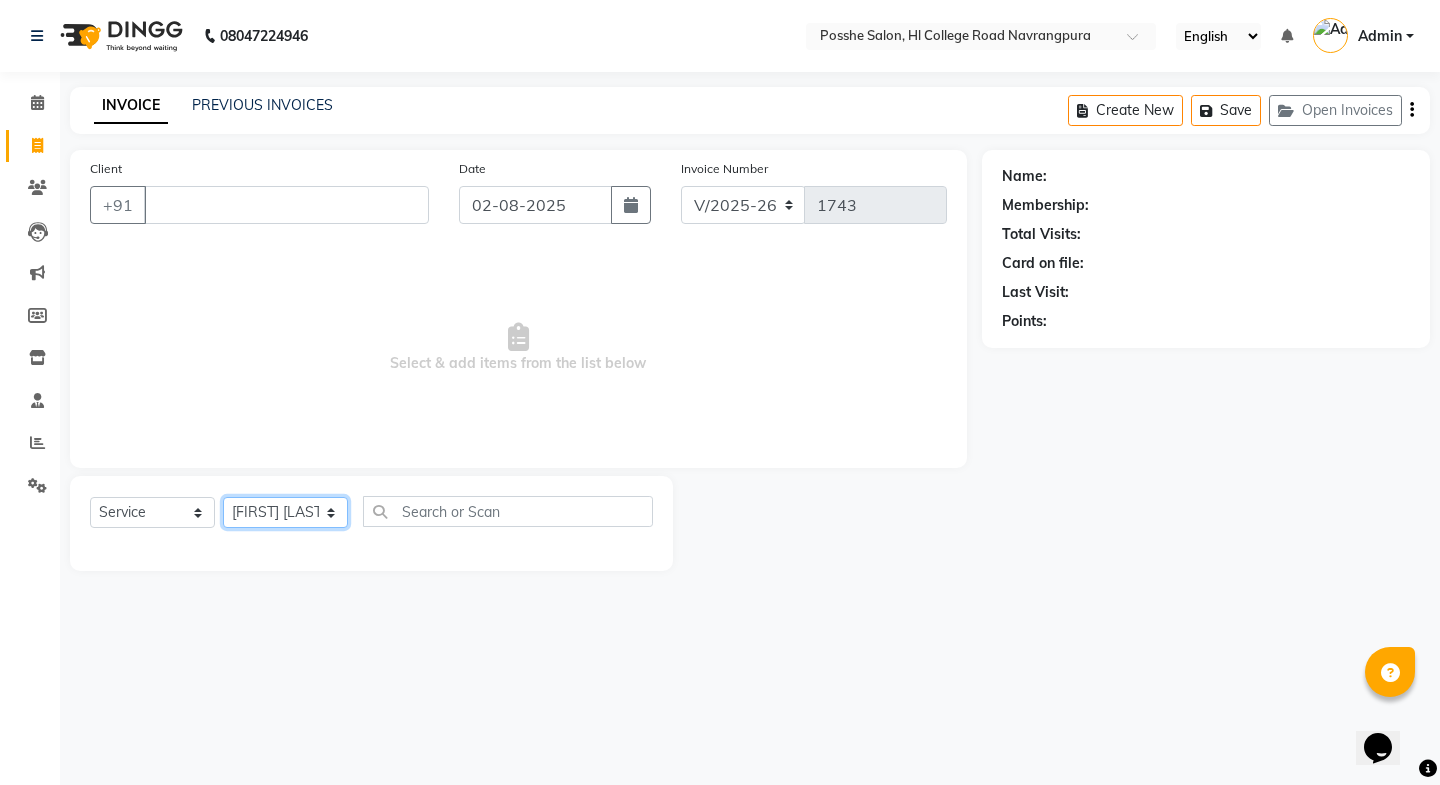 click on "Select Stylist Faheem Salmani Kajal Mali Kamal Chand Posshe for products Rajesh simran bhatiya Sonu Verma" 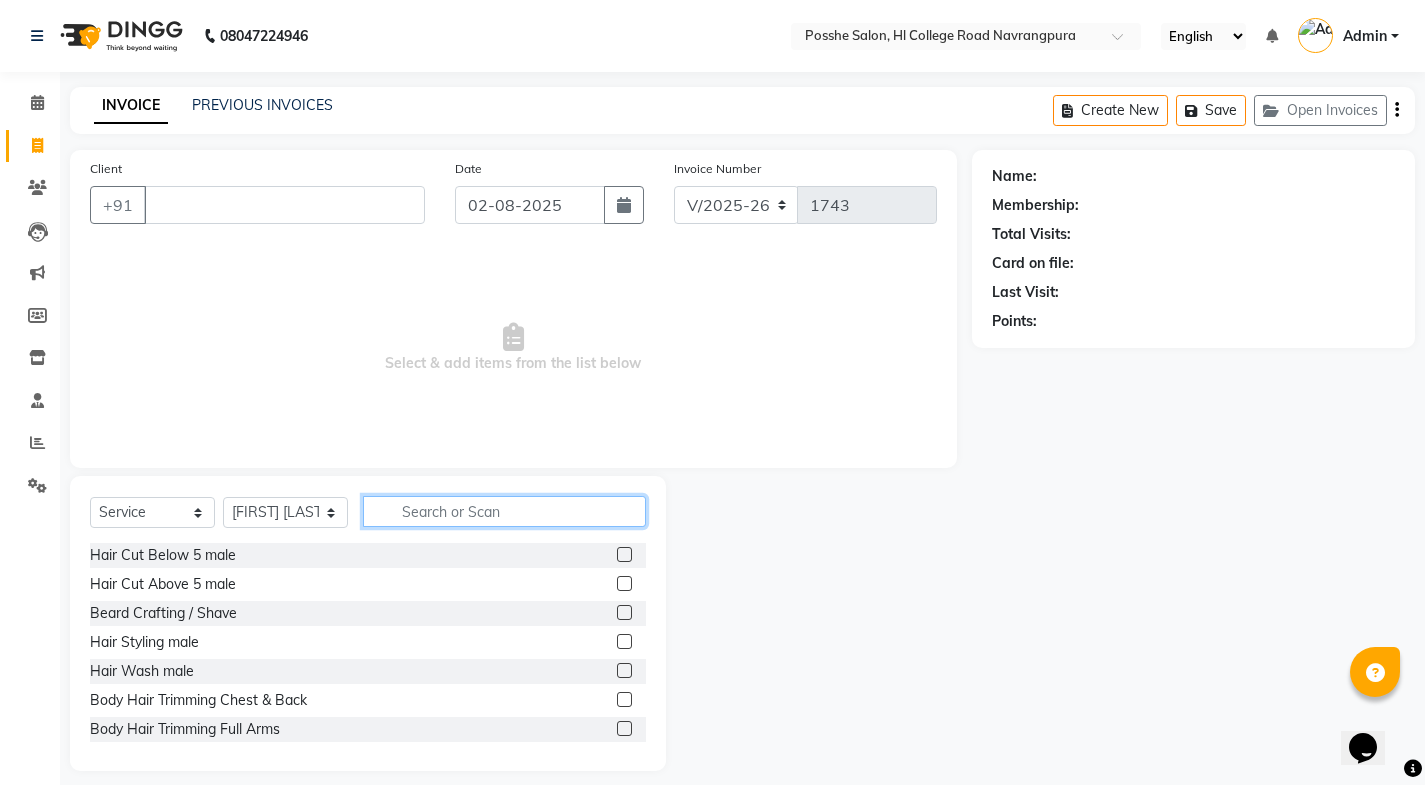 click 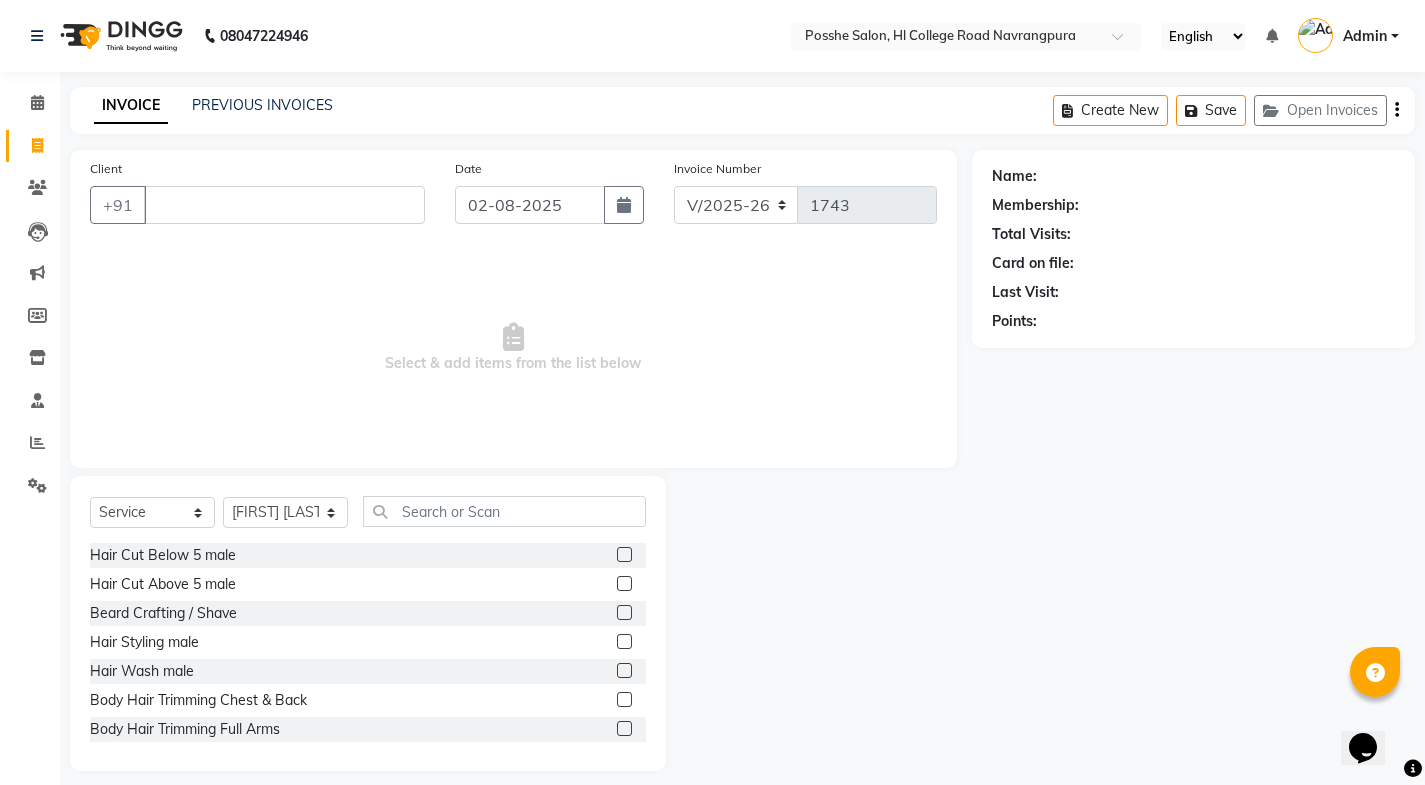click 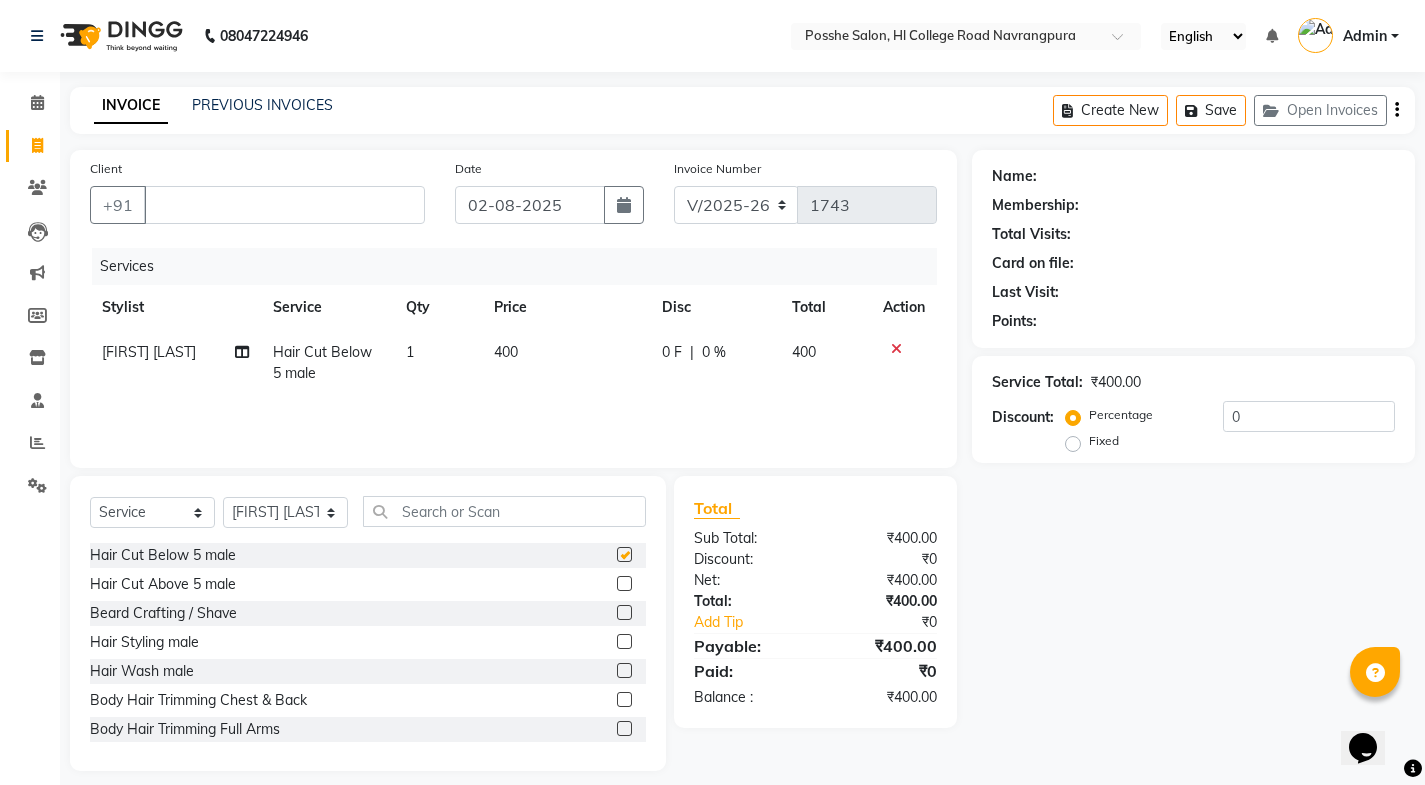 checkbox on "false" 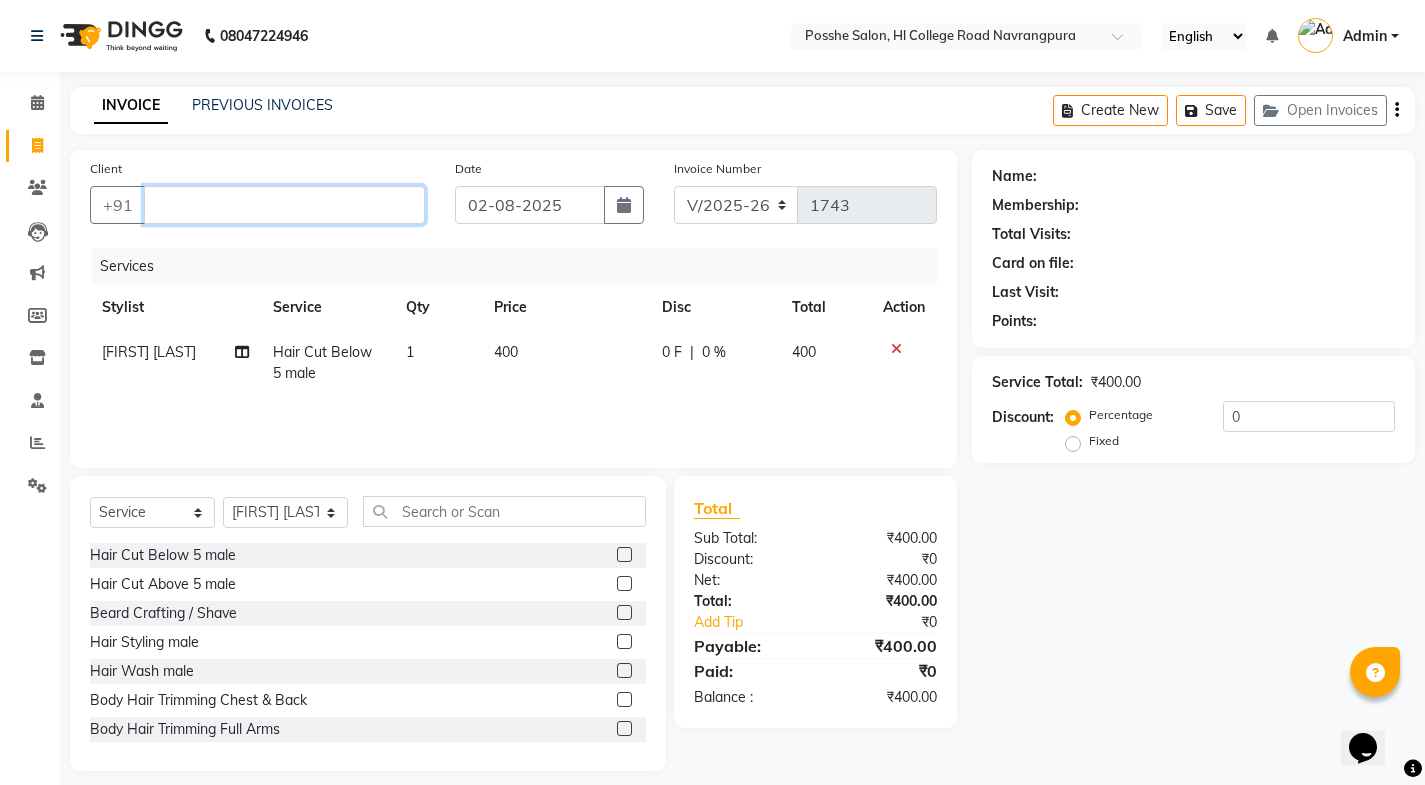 click on "Client" at bounding box center (284, 205) 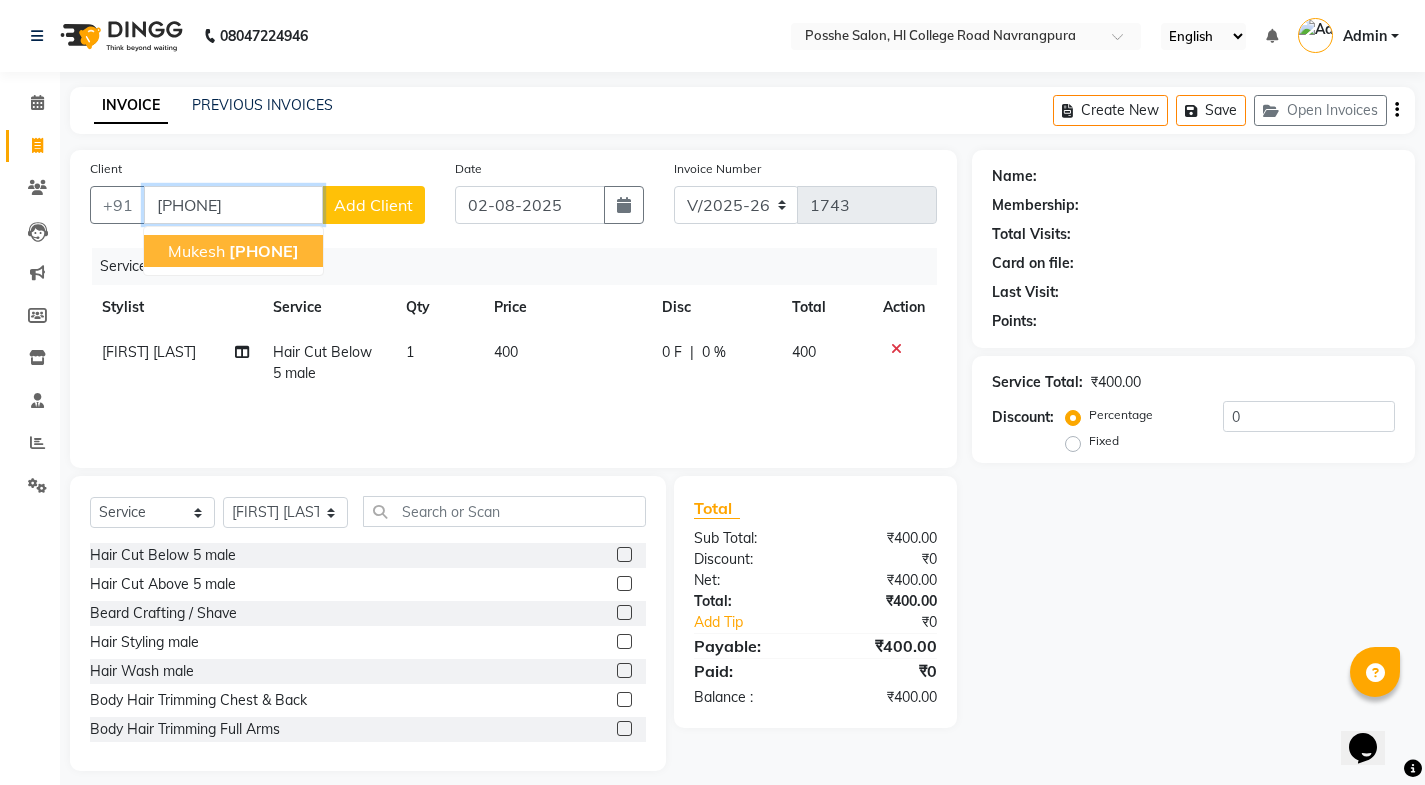 click on "[PHONE]" 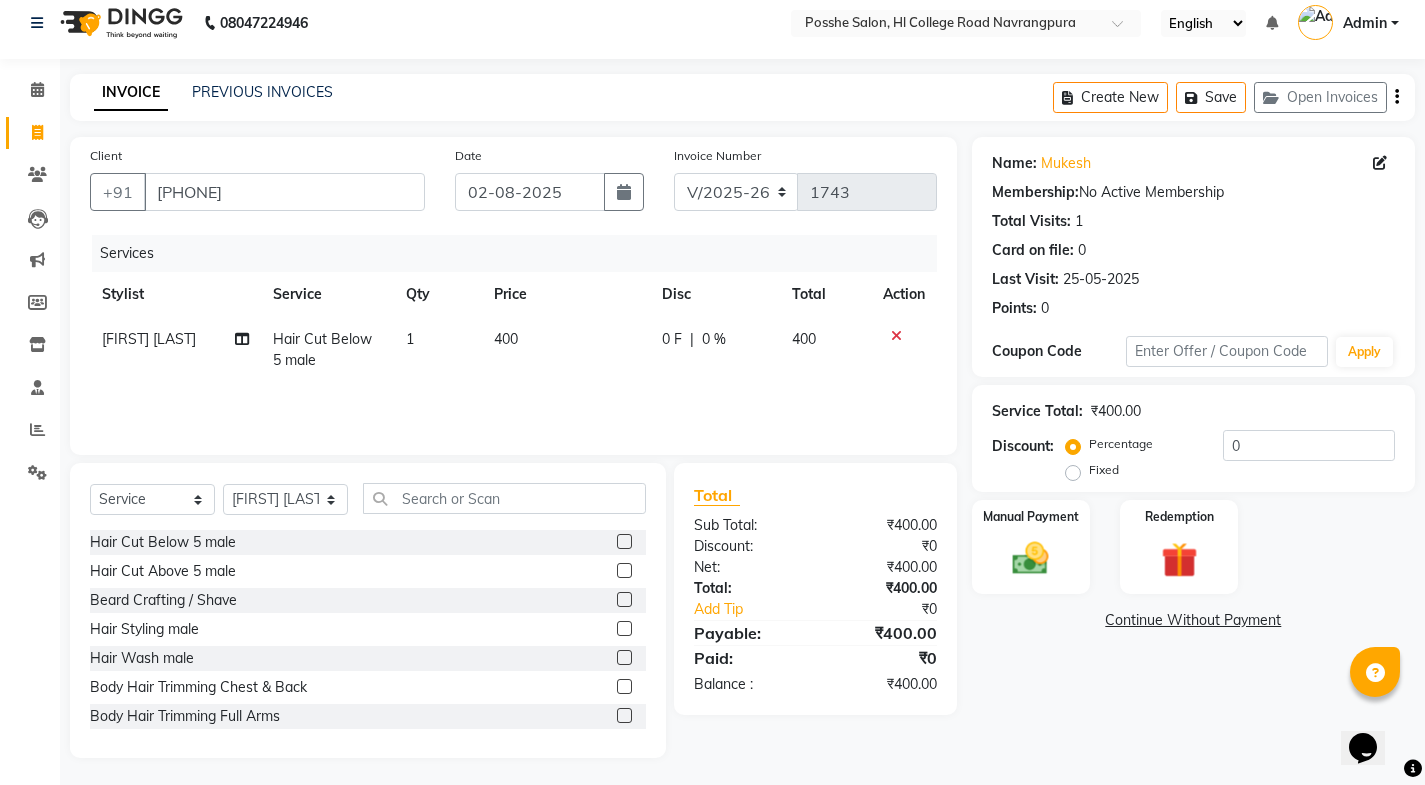 scroll, scrollTop: 16, scrollLeft: 0, axis: vertical 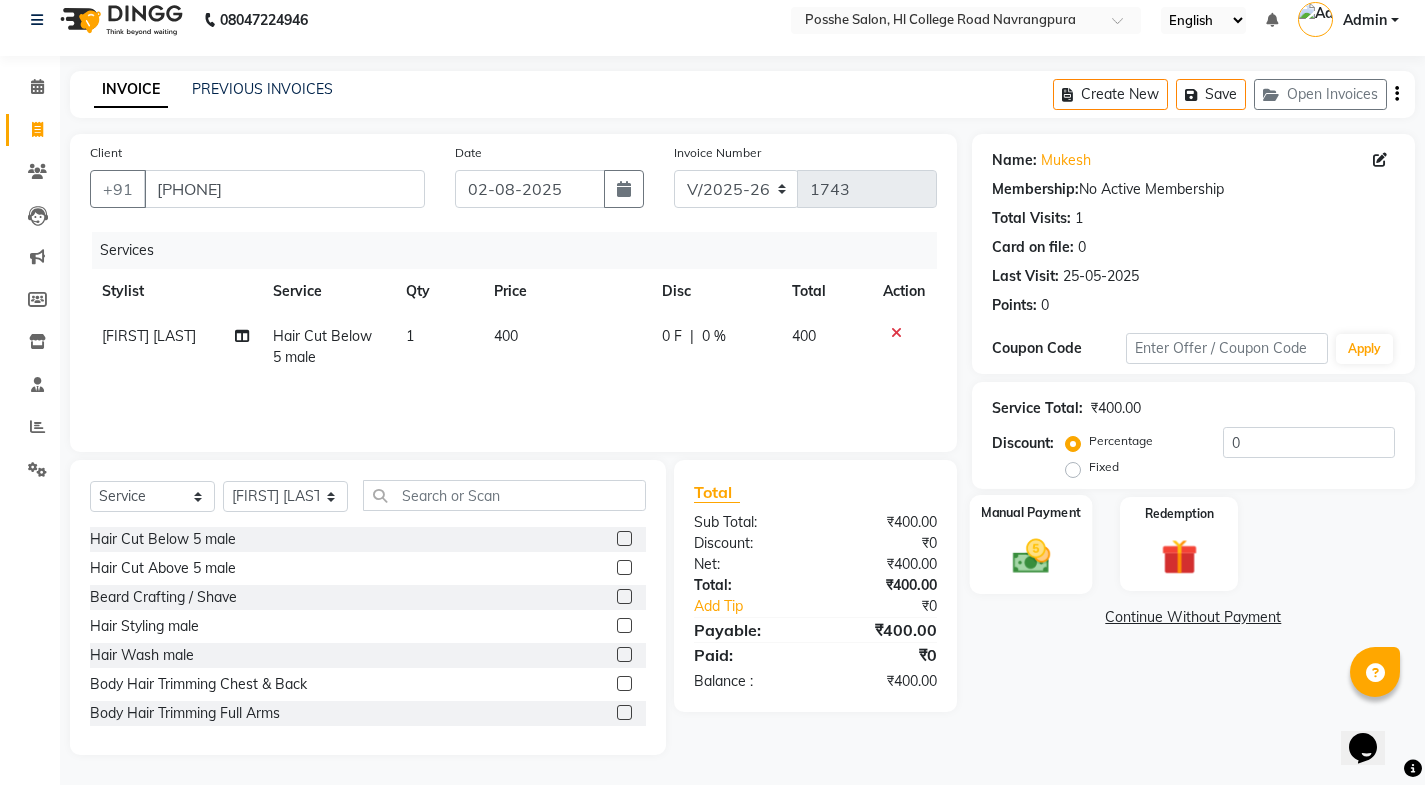 click on "Manual Payment" 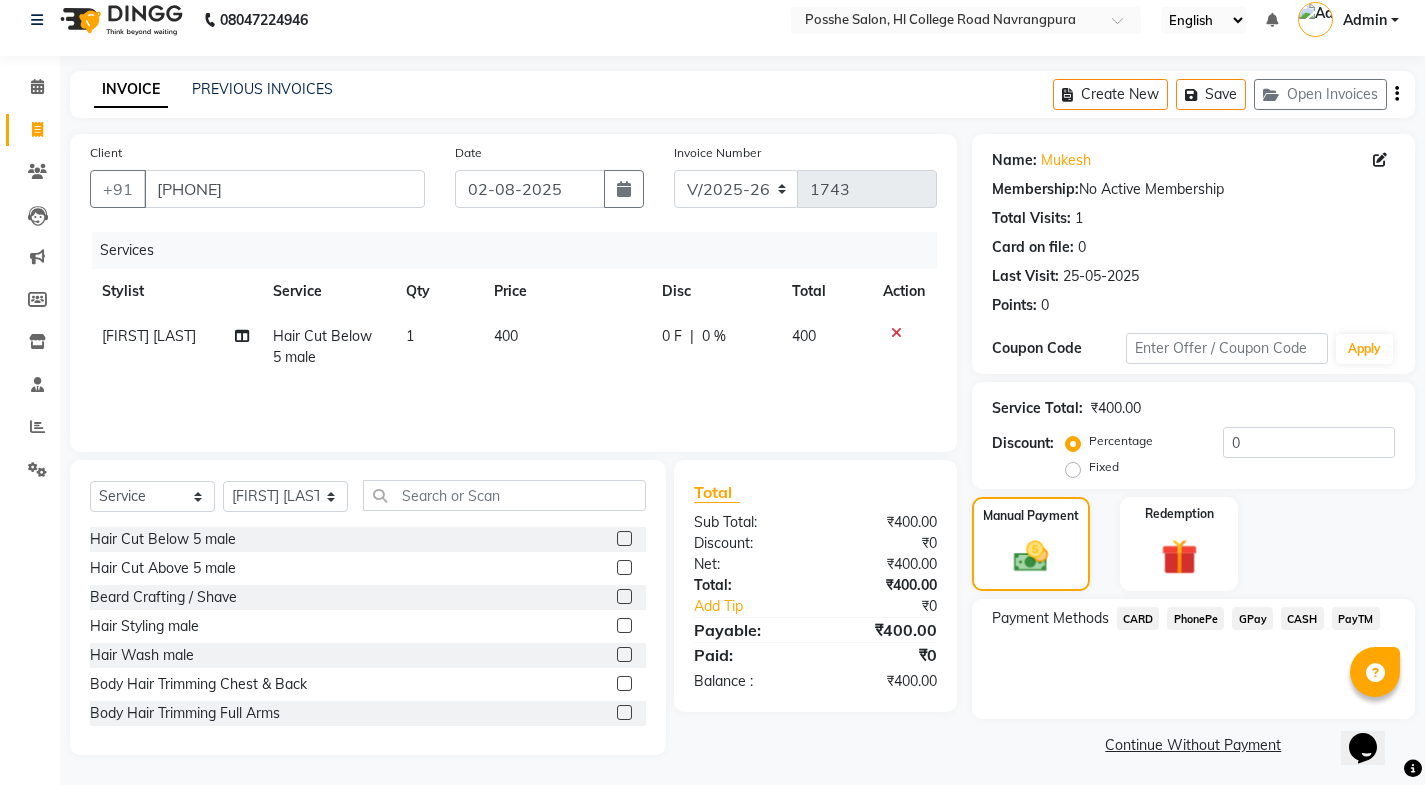 click on "PayTM" 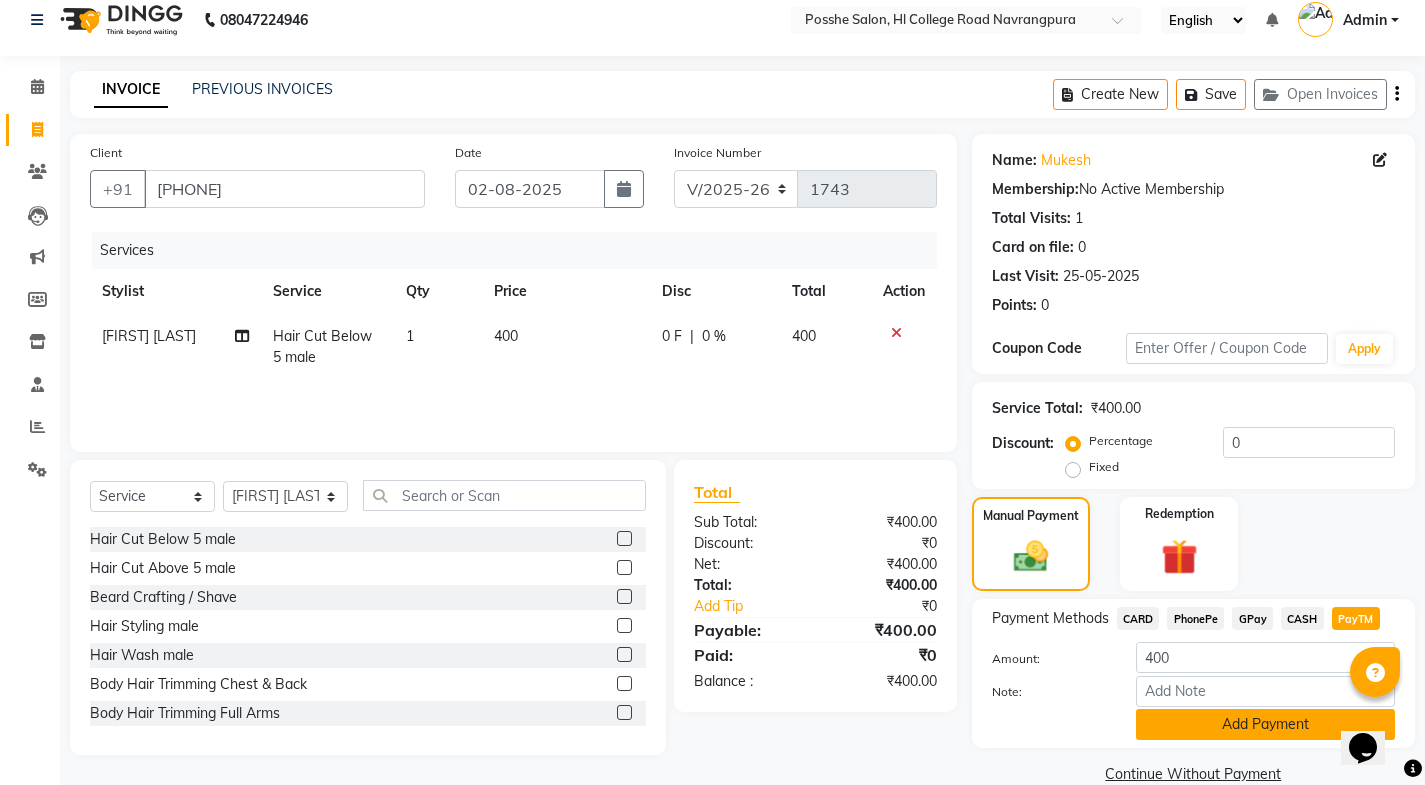 click on "Add Payment" 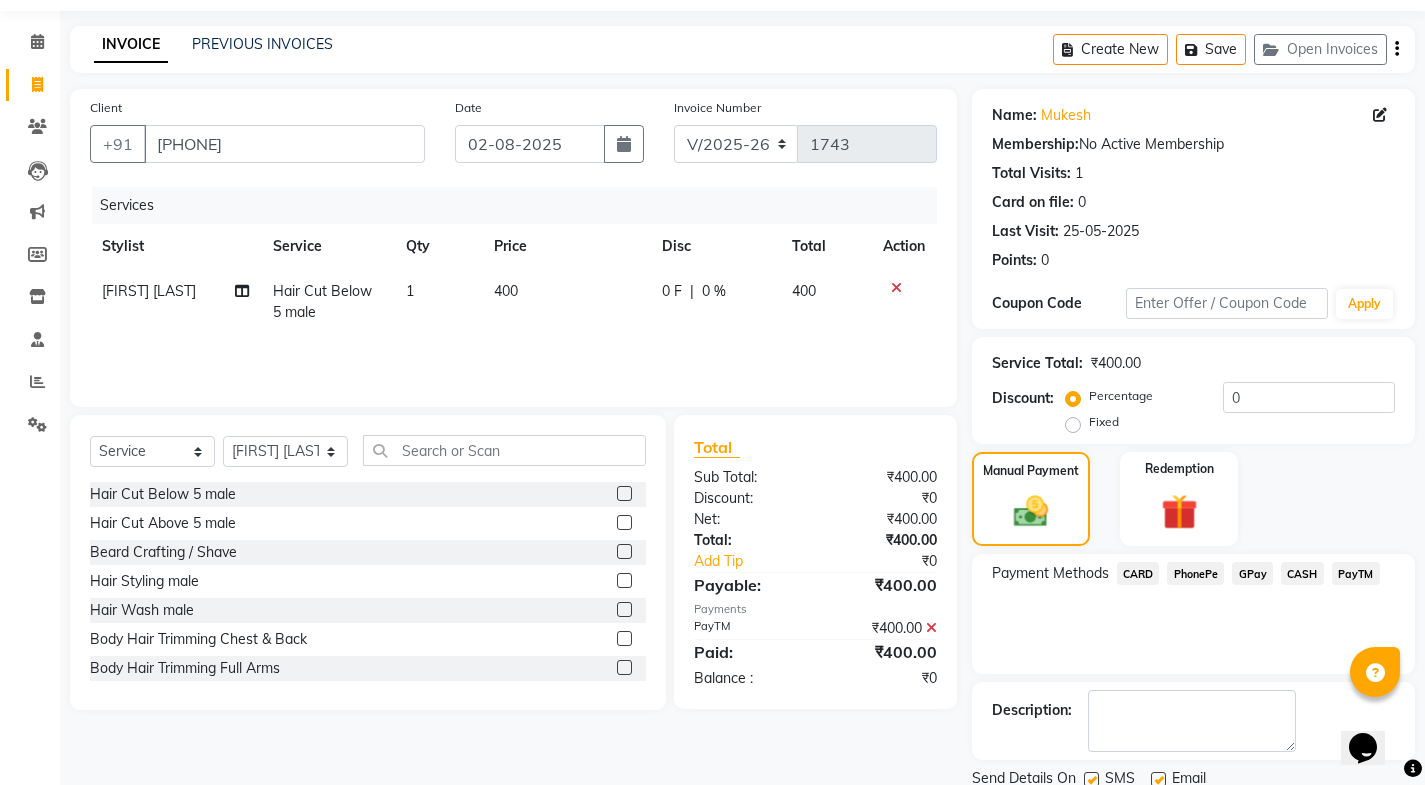 scroll, scrollTop: 134, scrollLeft: 0, axis: vertical 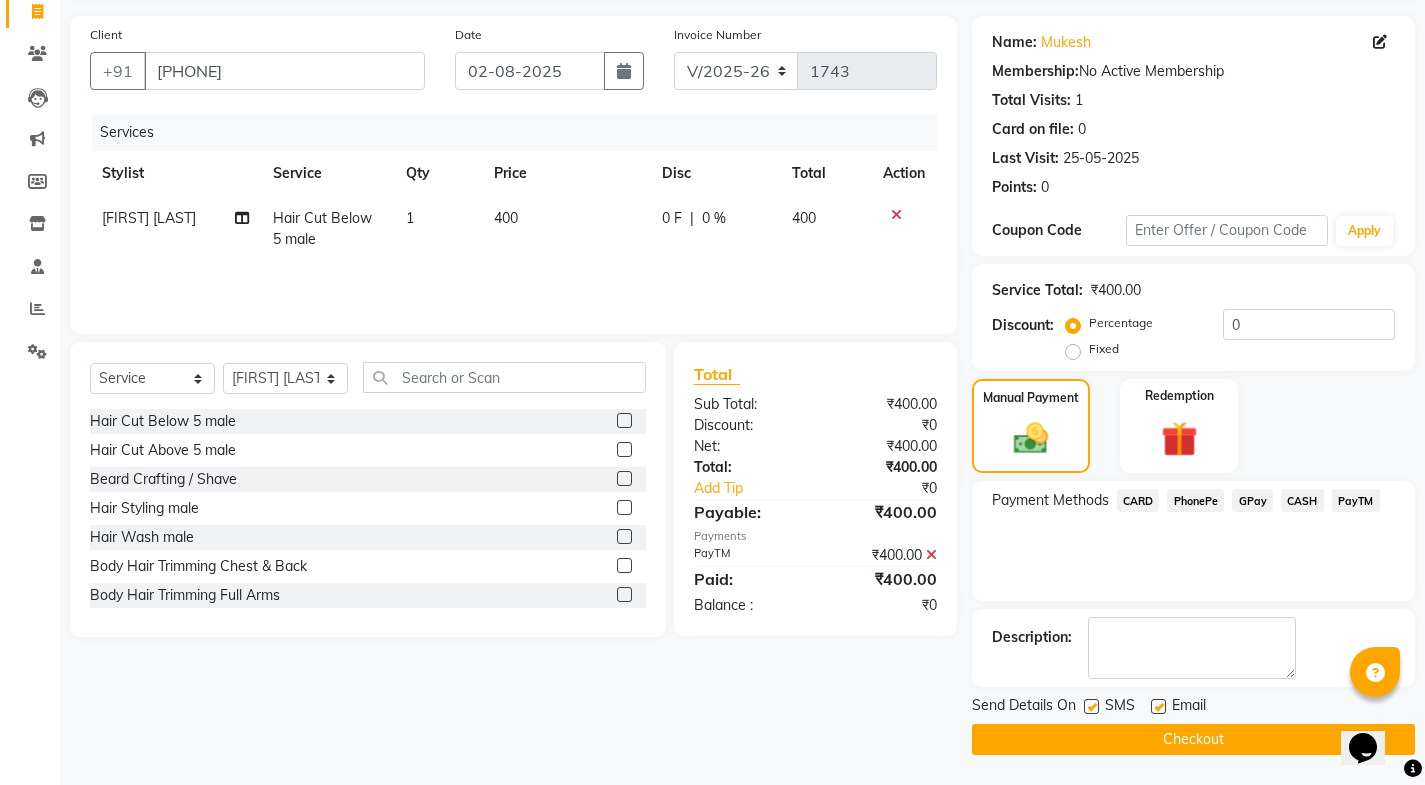 click 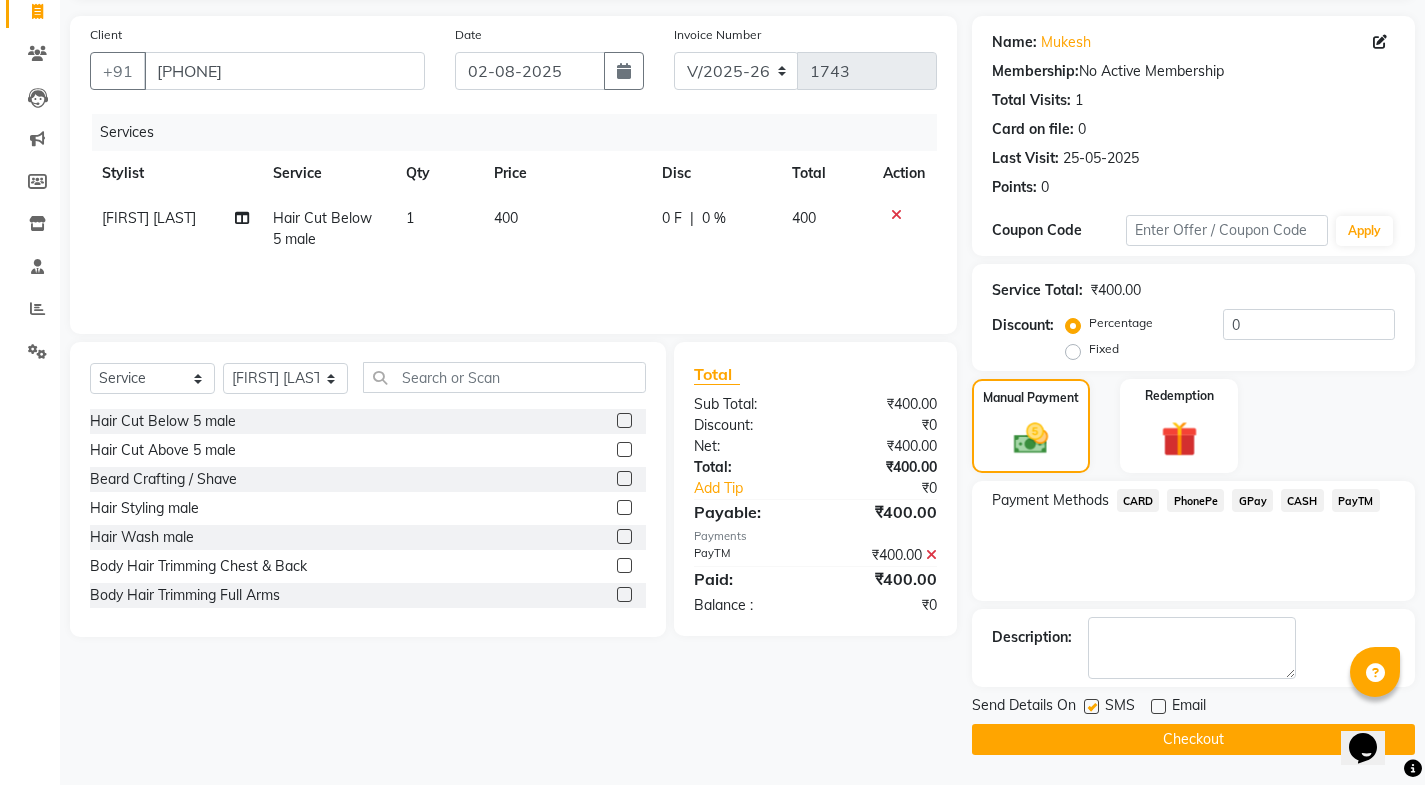 click 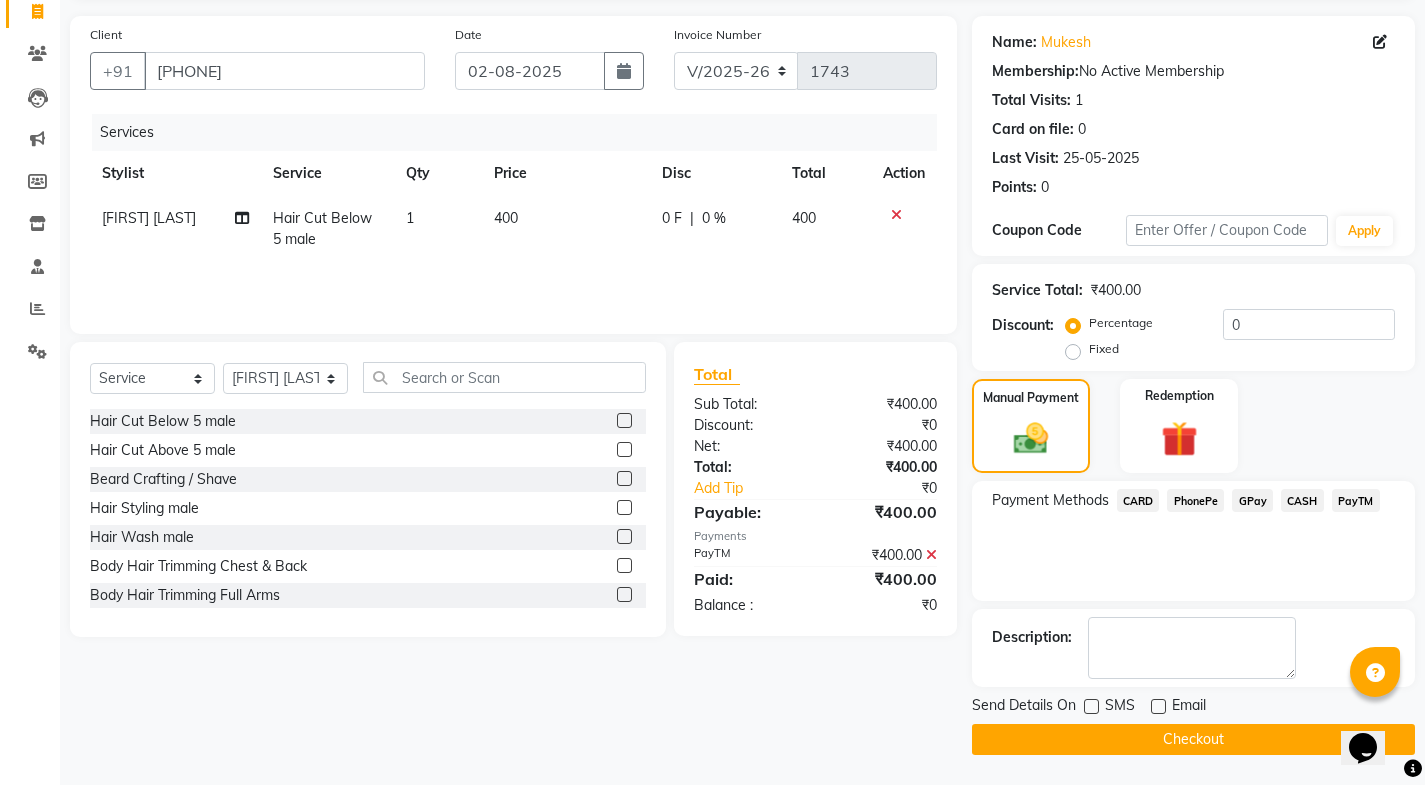 click on "Checkout" 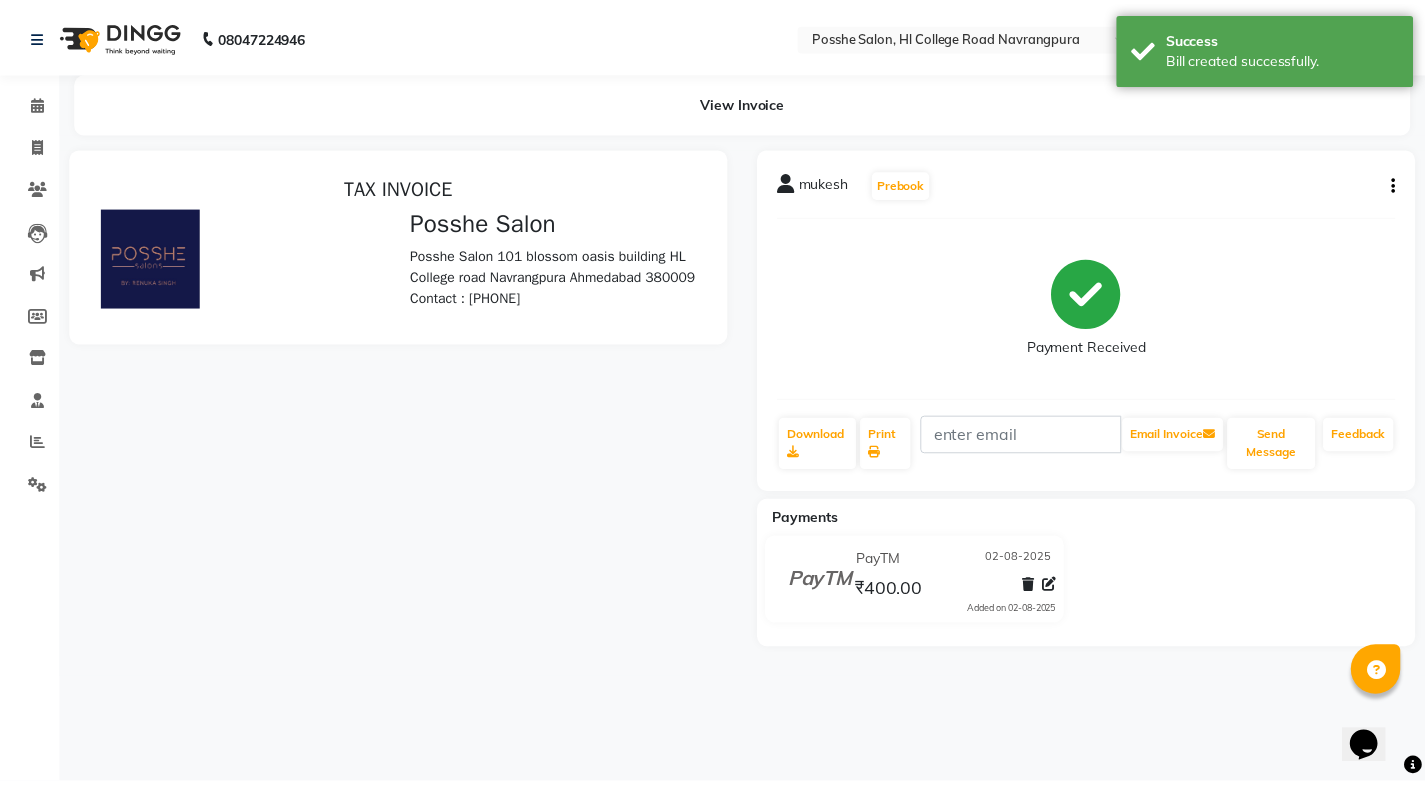 scroll, scrollTop: 0, scrollLeft: 0, axis: both 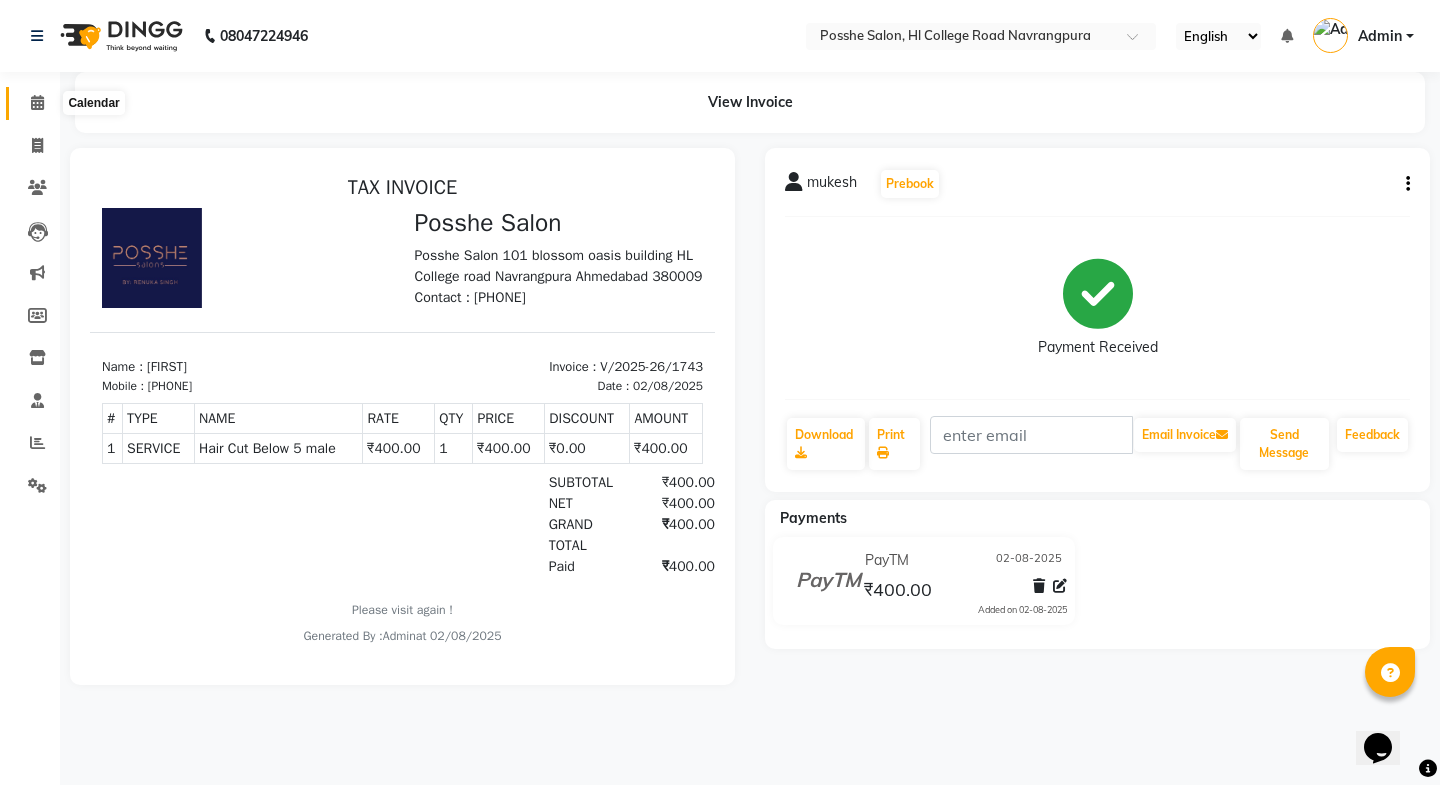 click 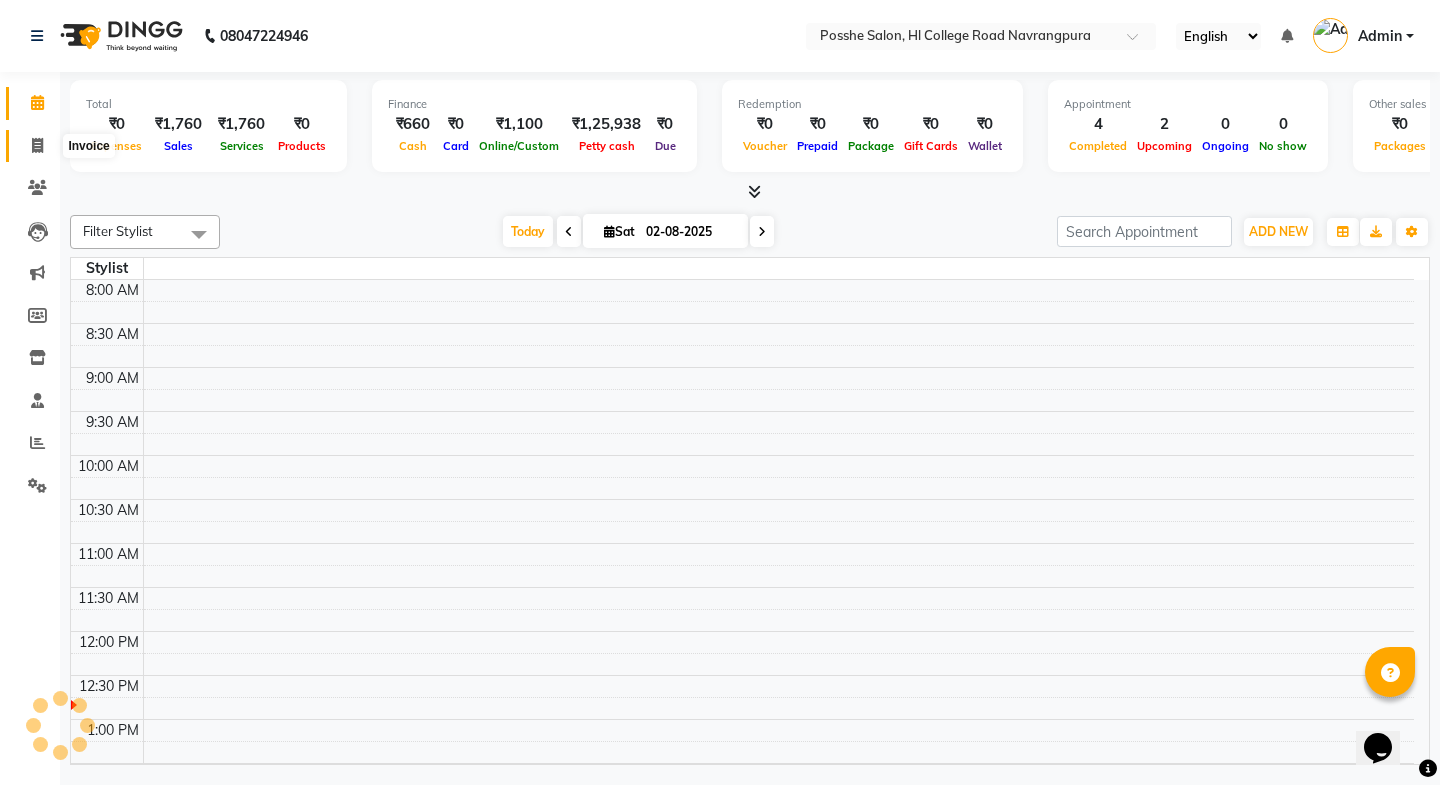 click 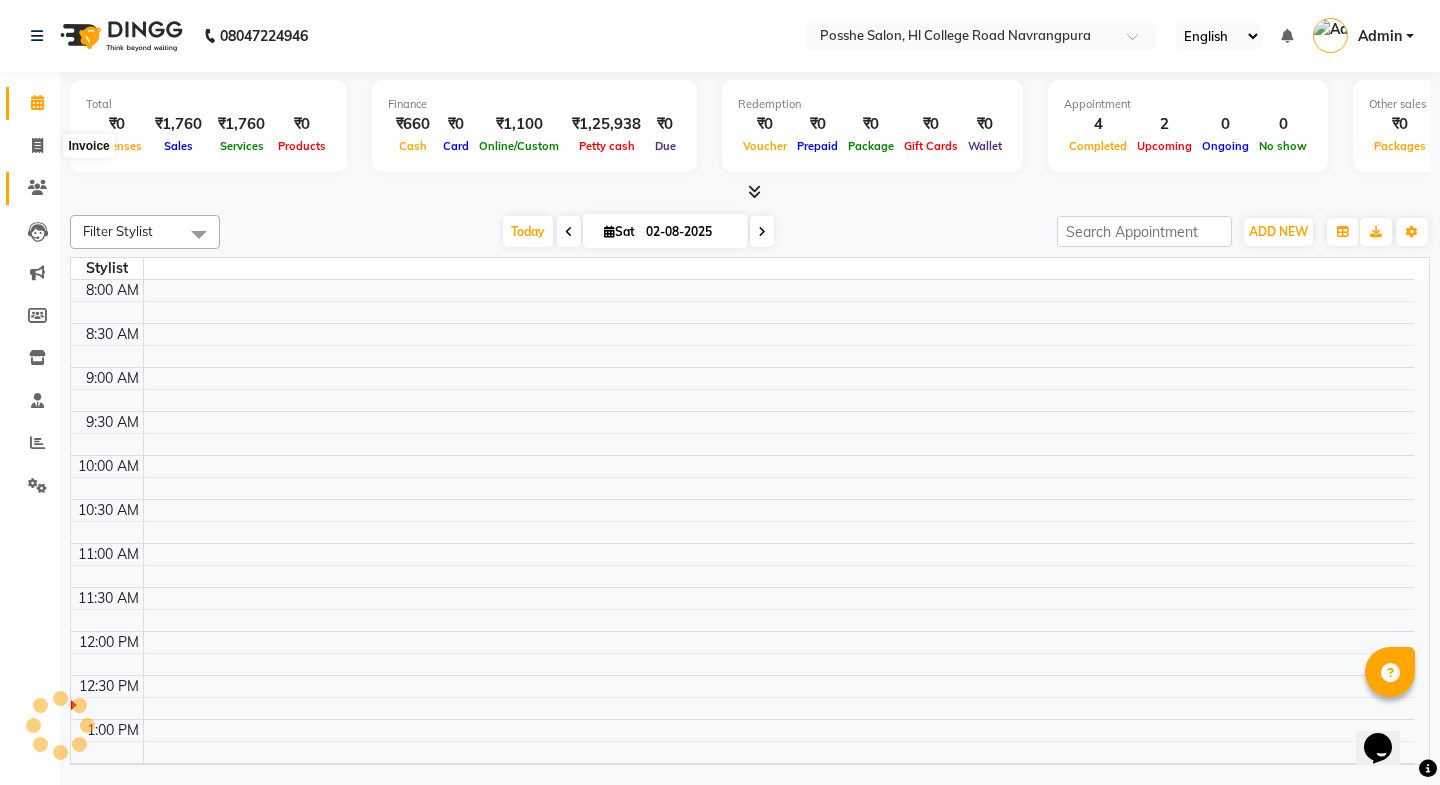 select on "service" 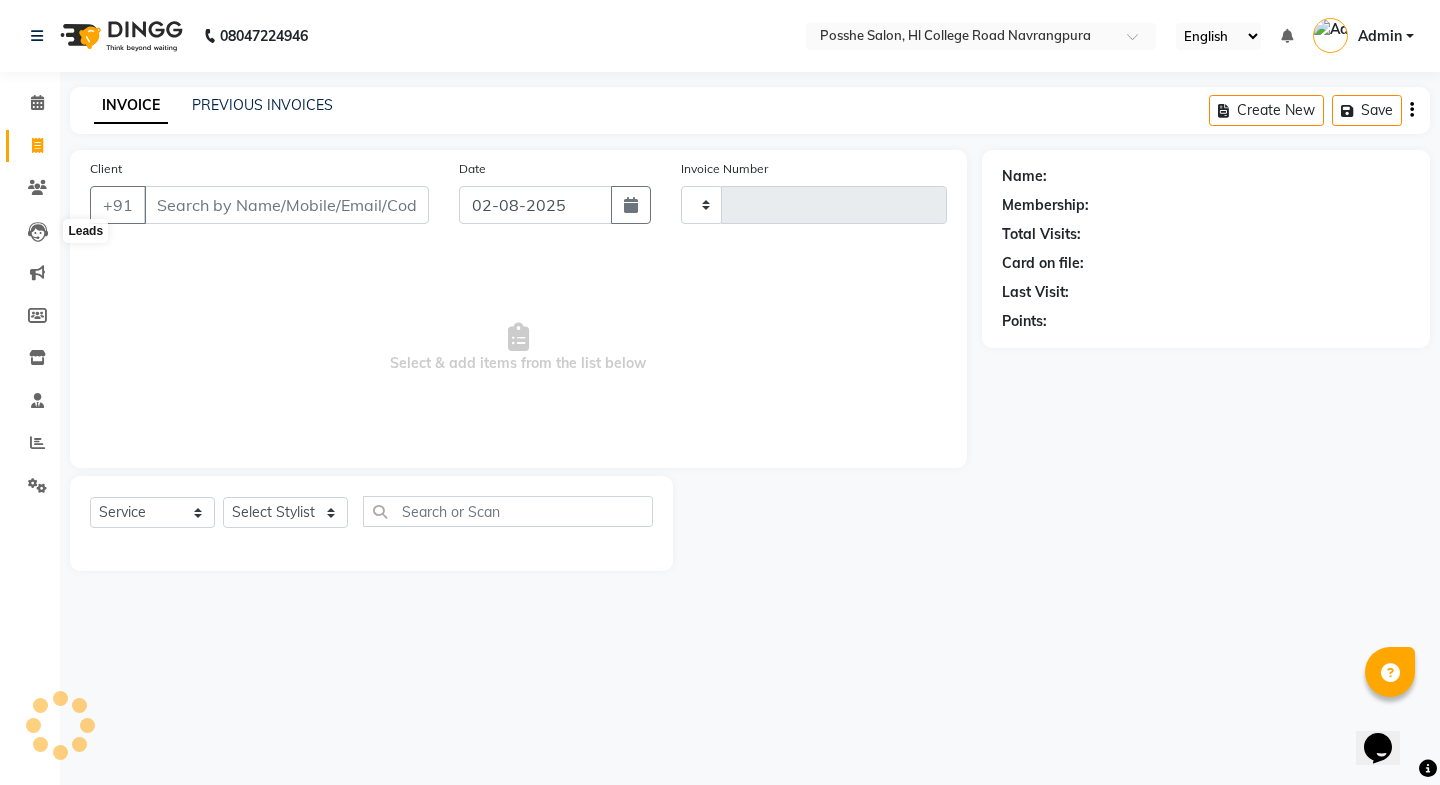 type on "1744" 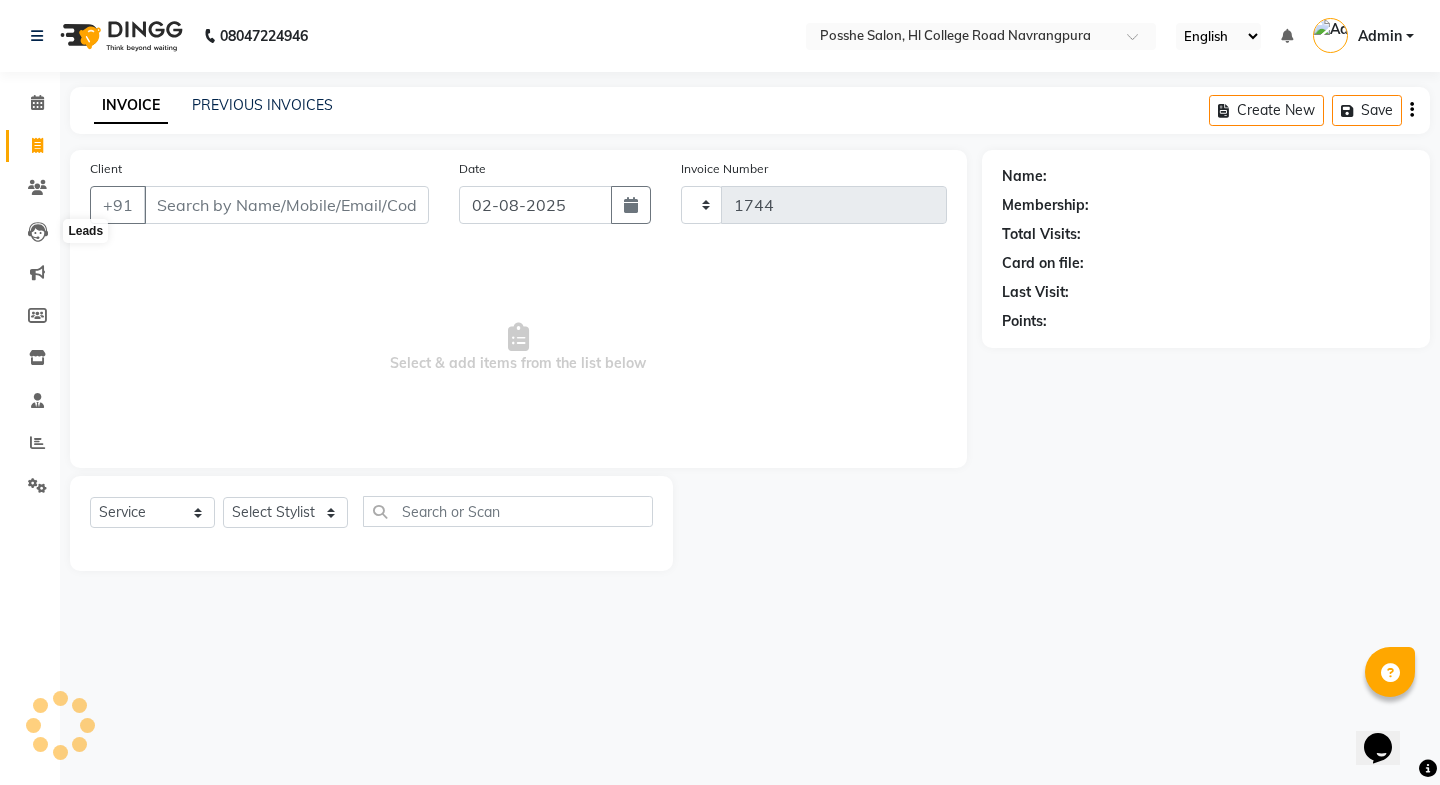 select on "6052" 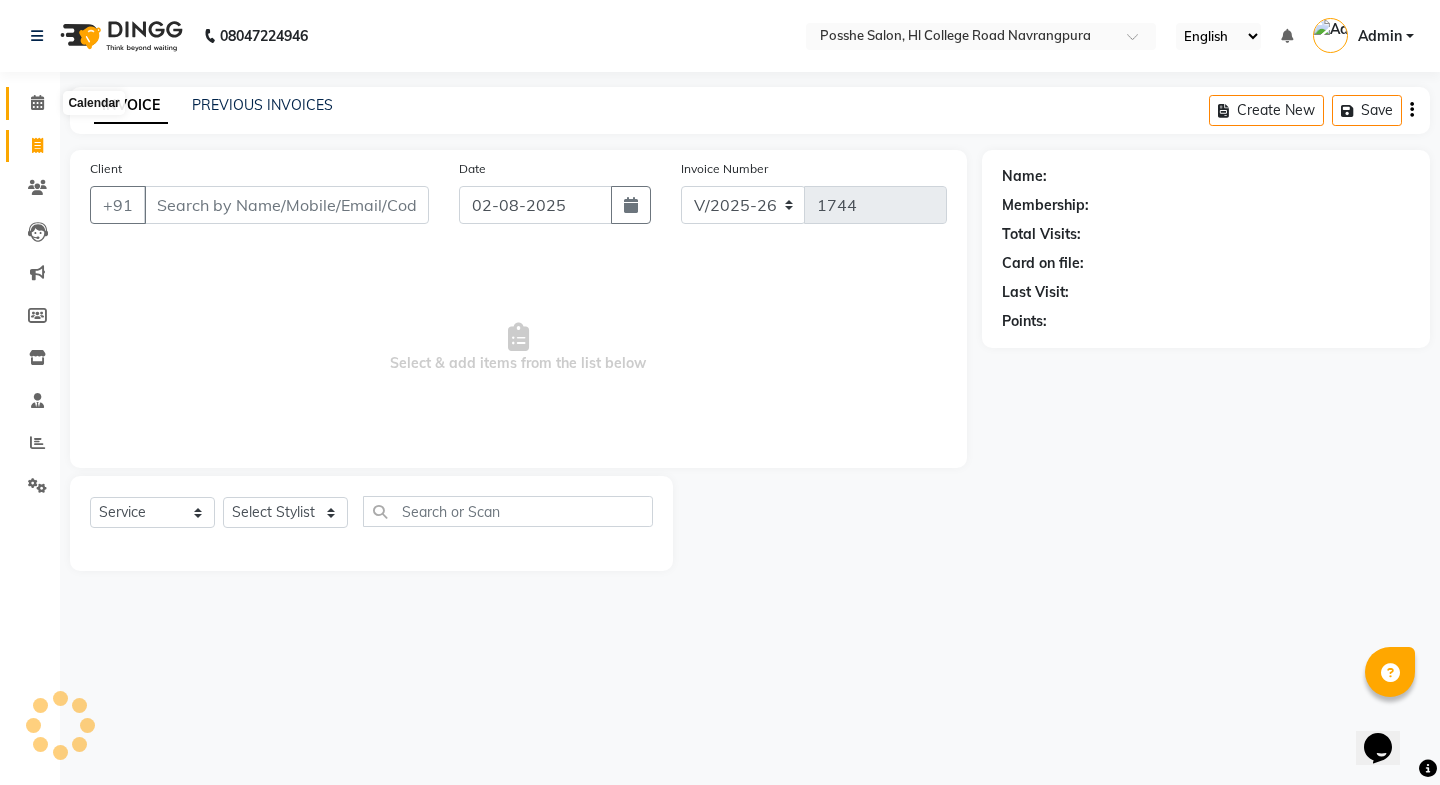 click 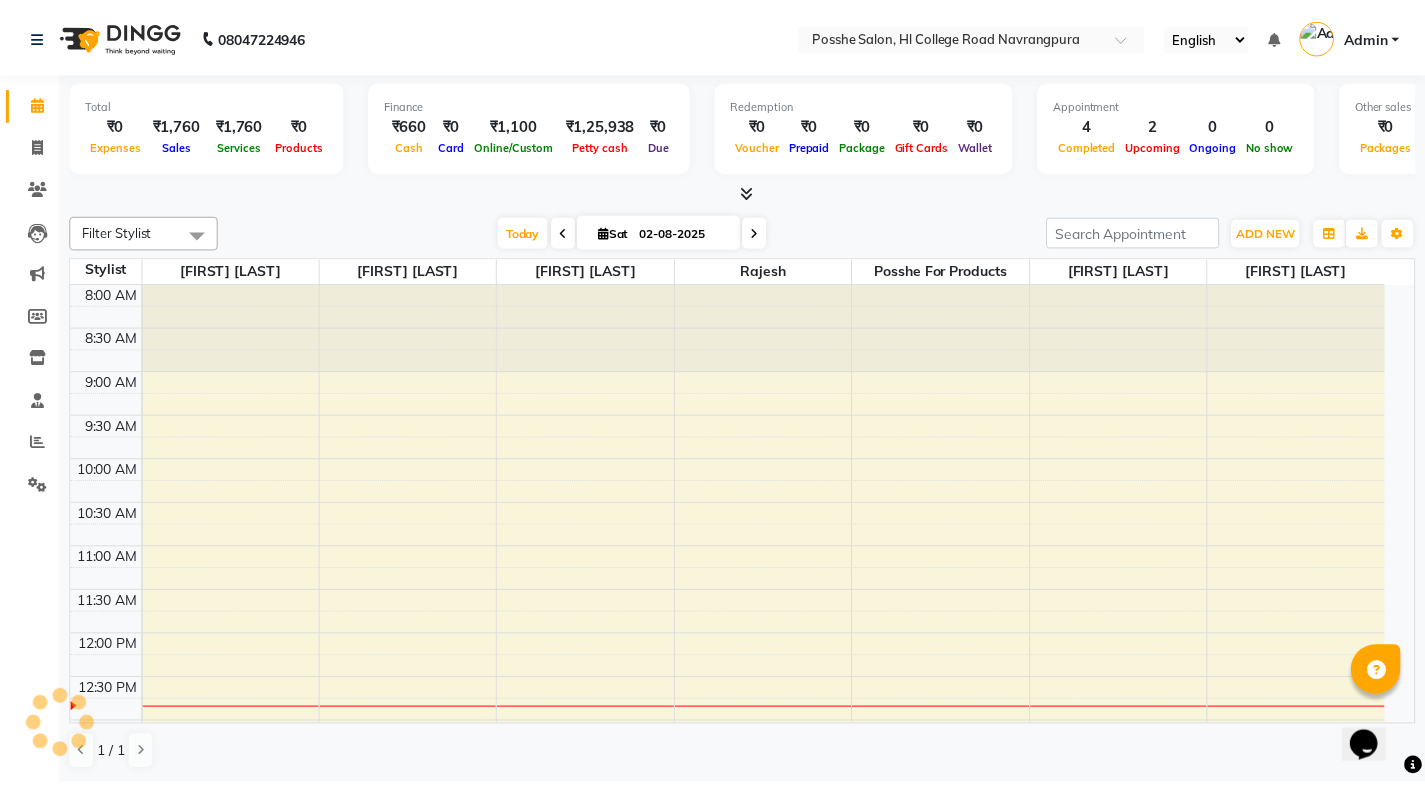 scroll, scrollTop: 0, scrollLeft: 0, axis: both 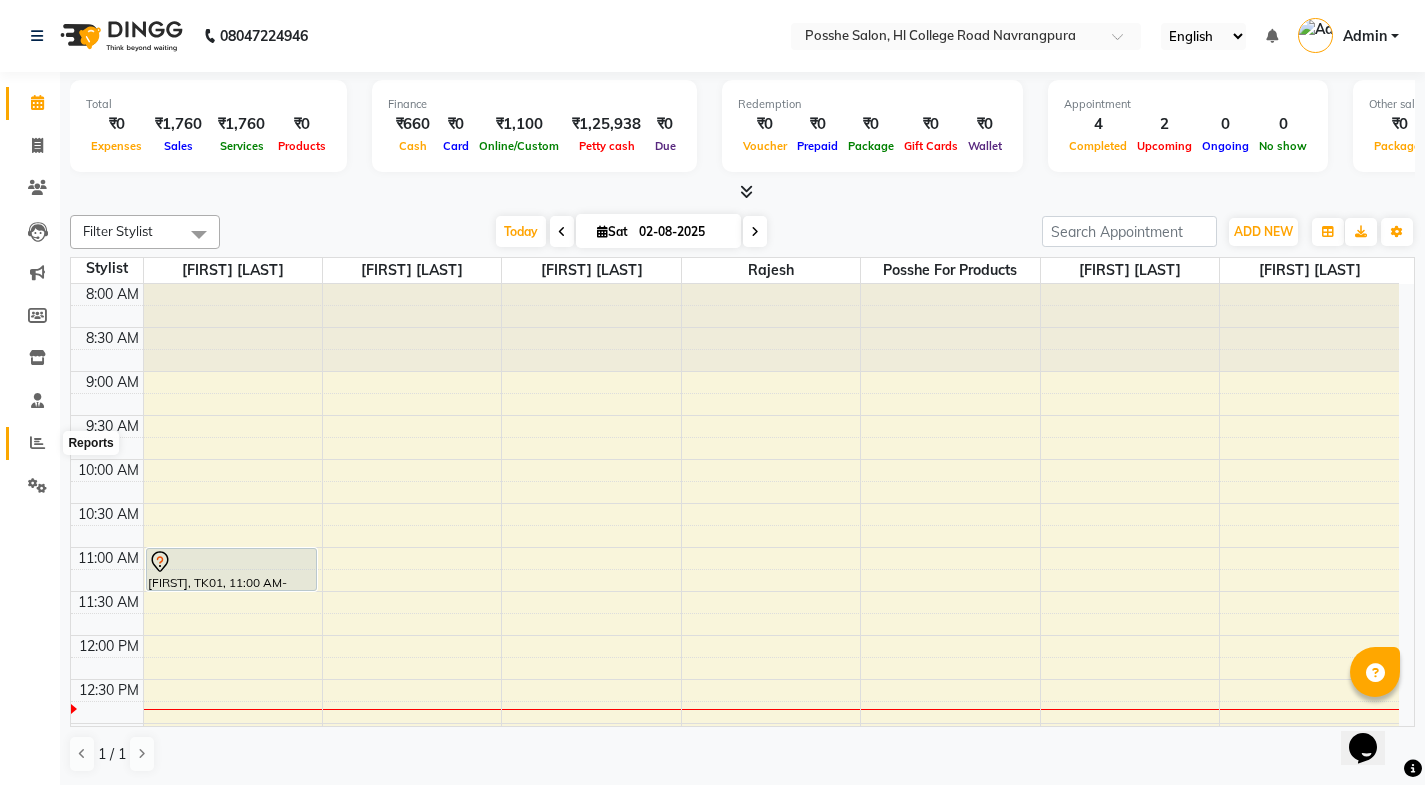 click 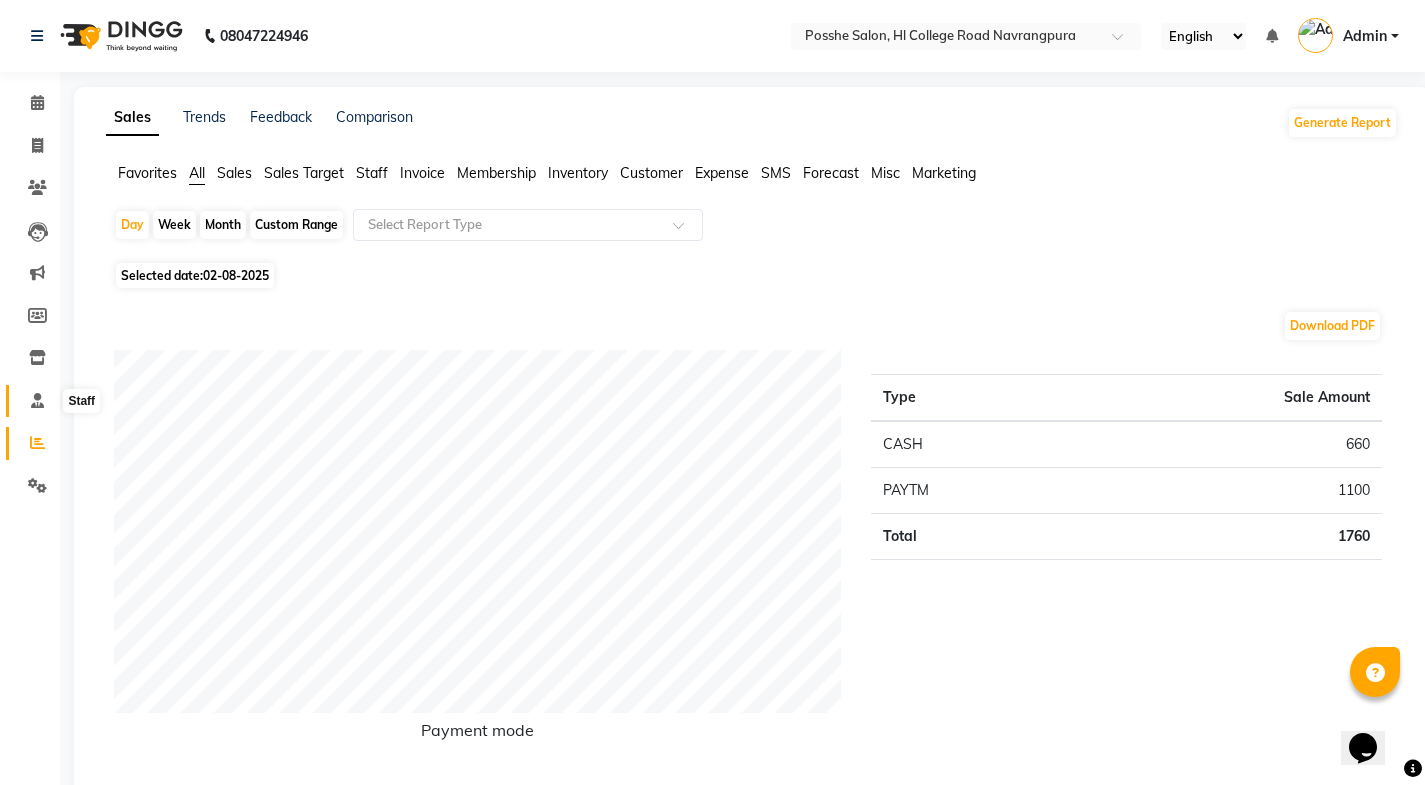 click 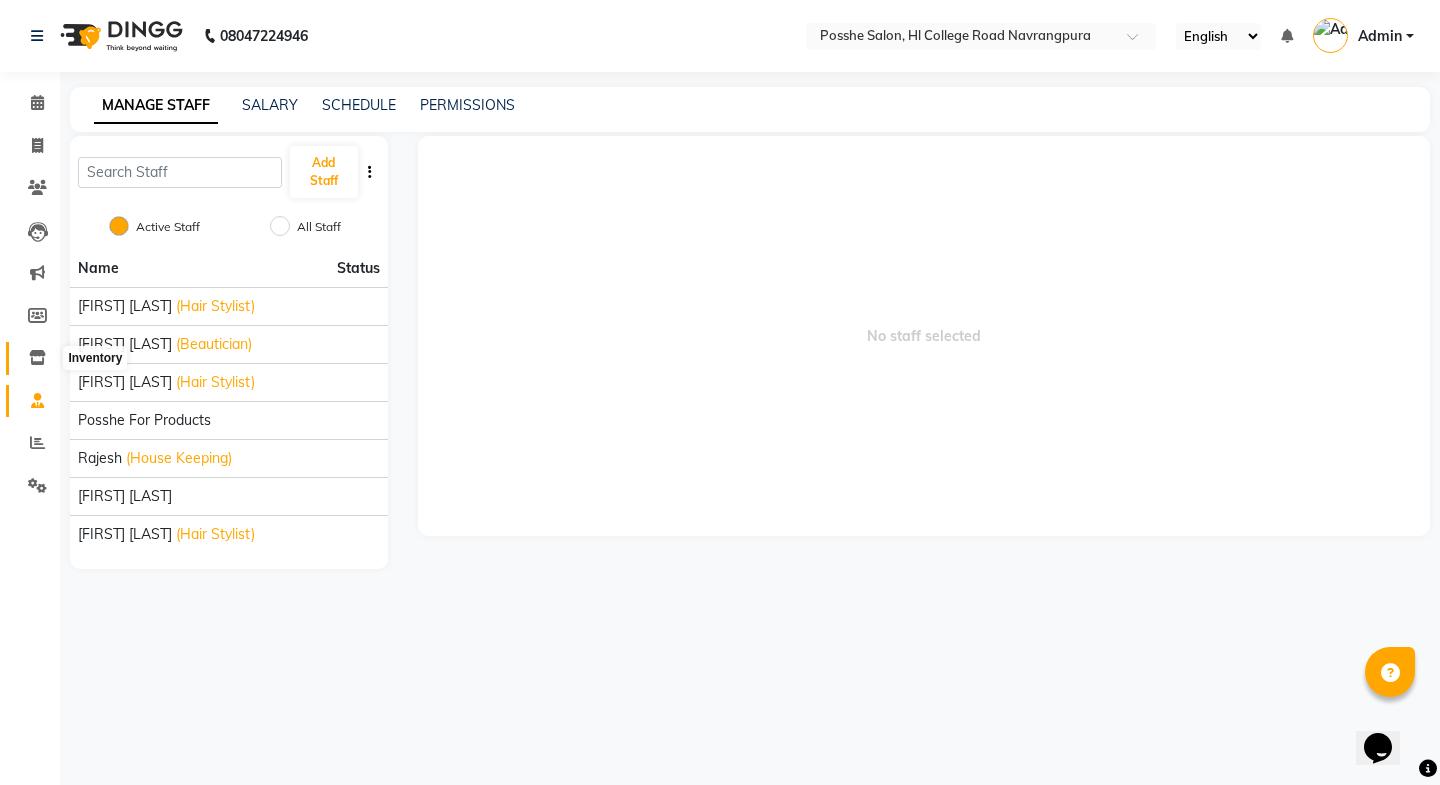 click 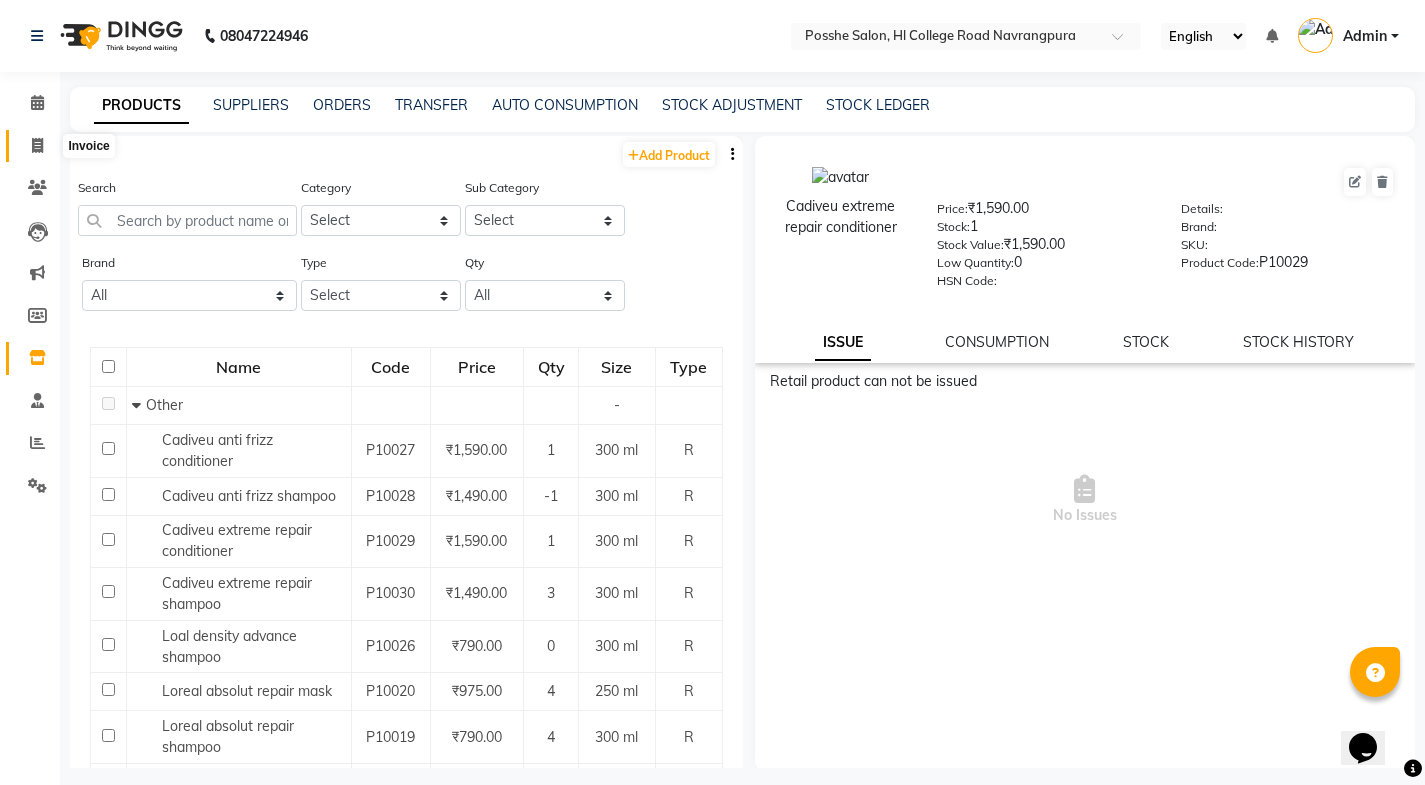 click 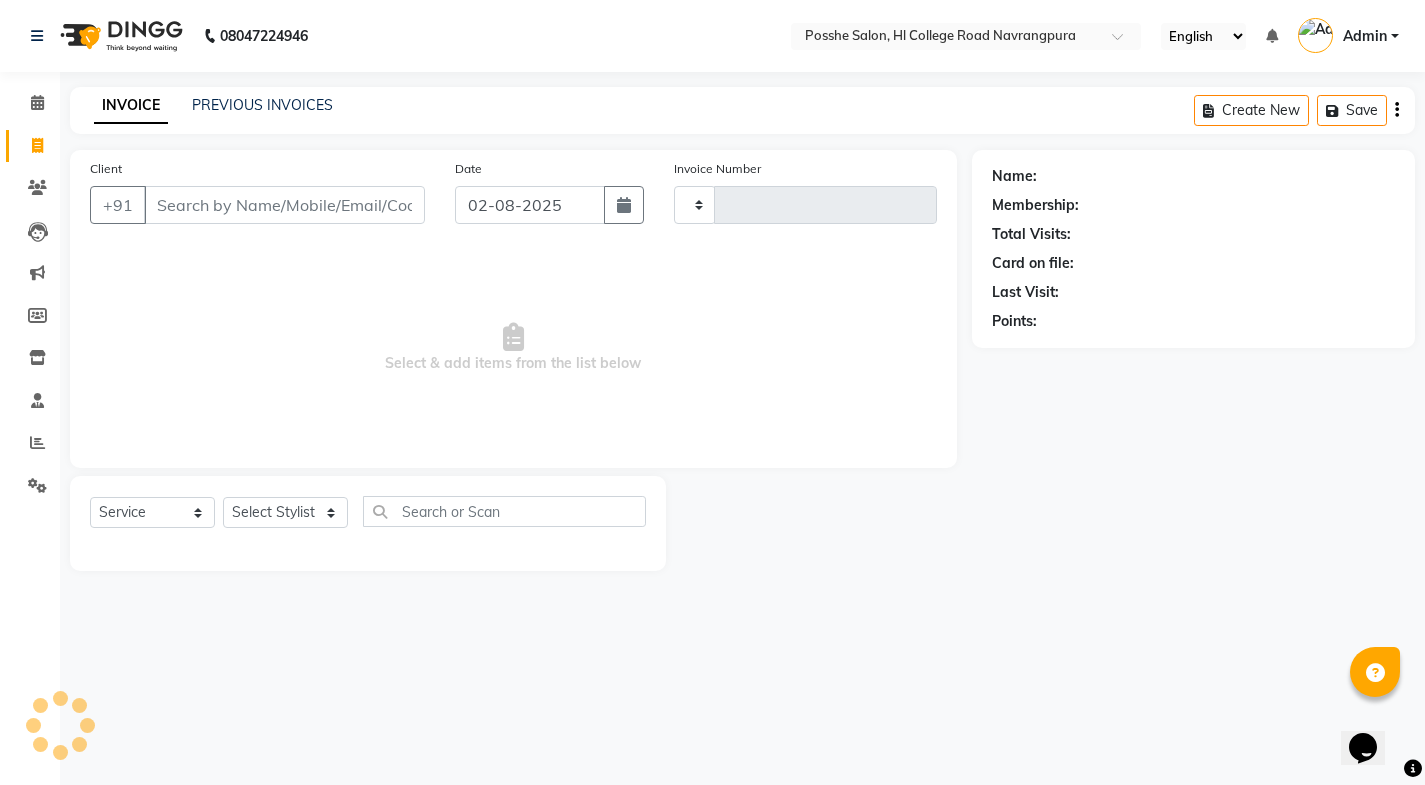 type on "1744" 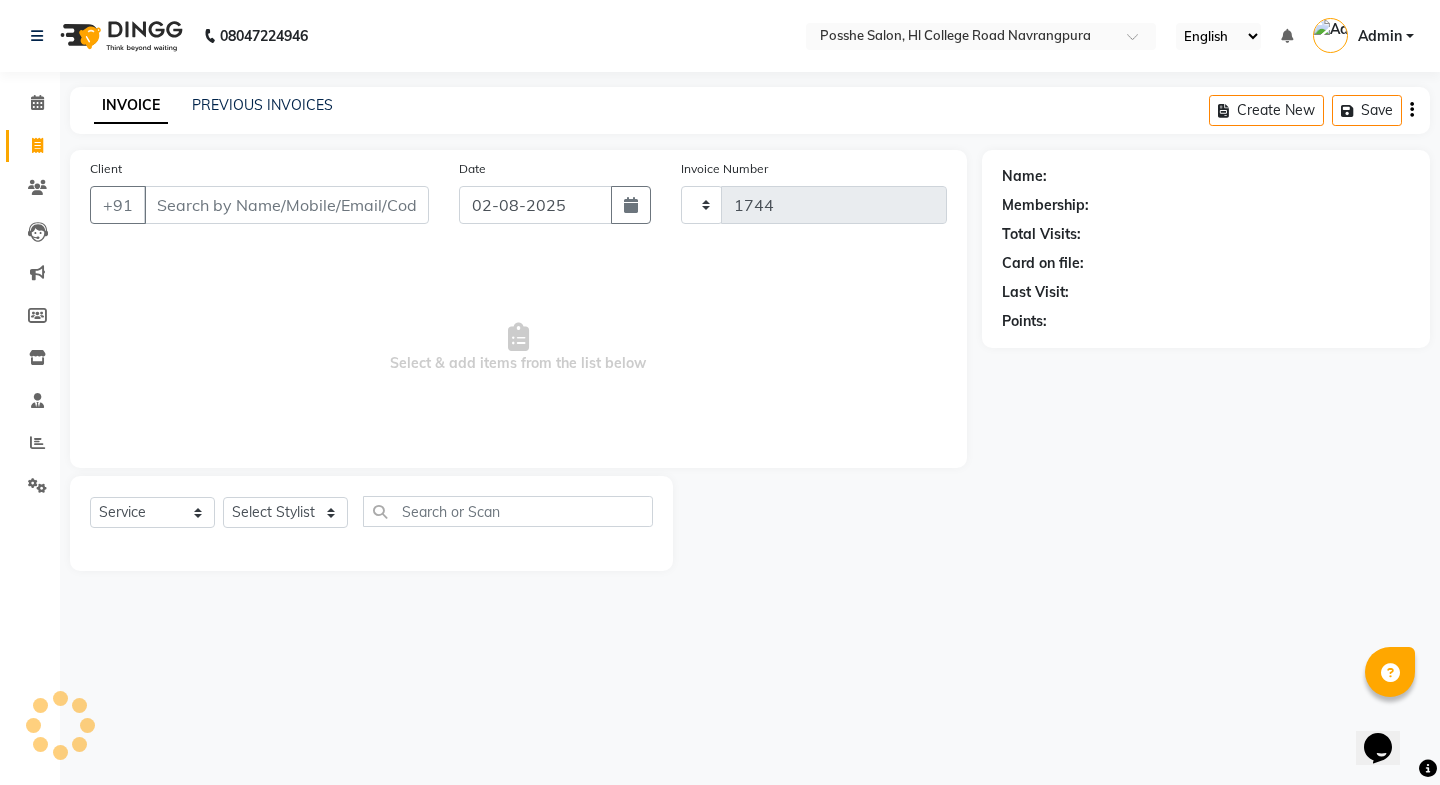 select on "6052" 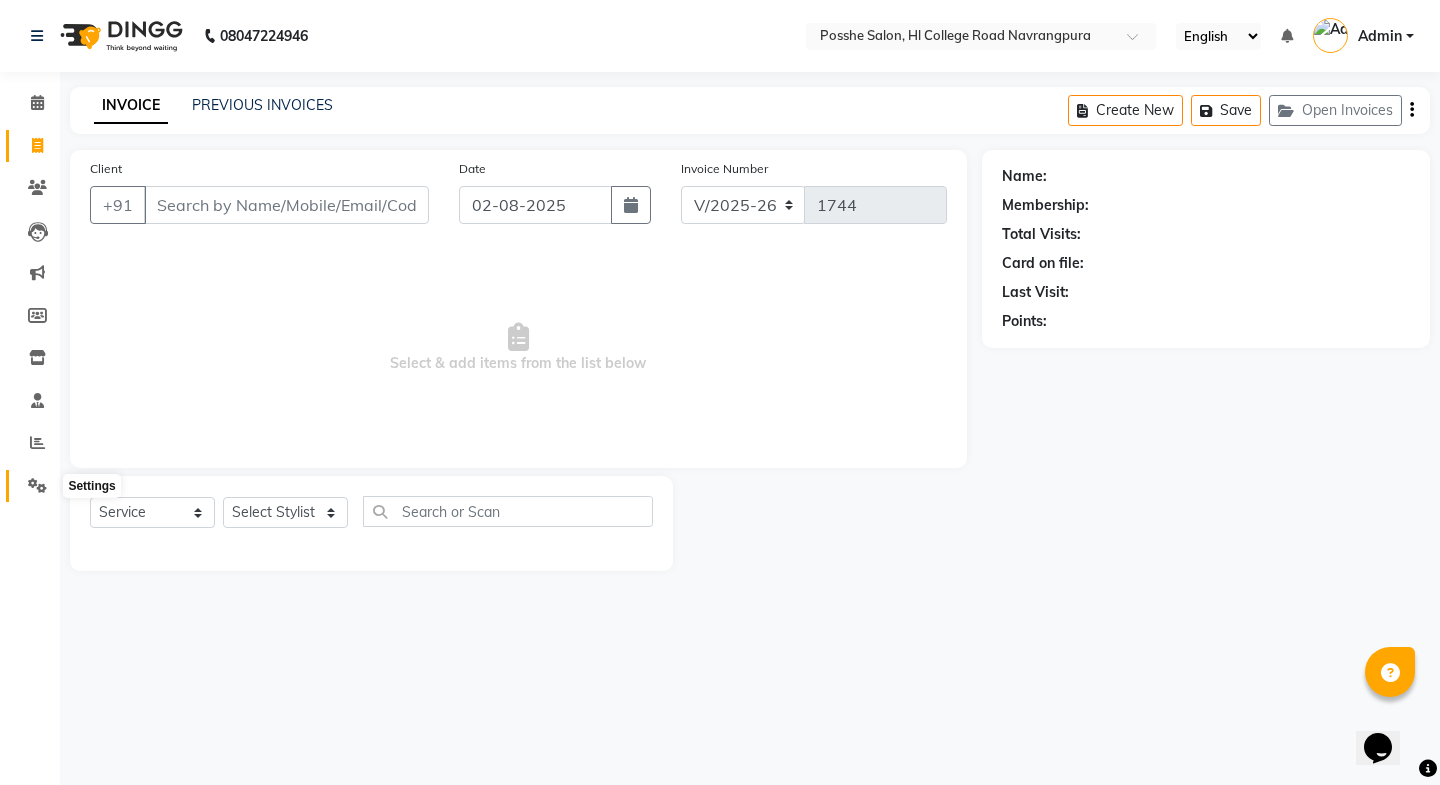 click 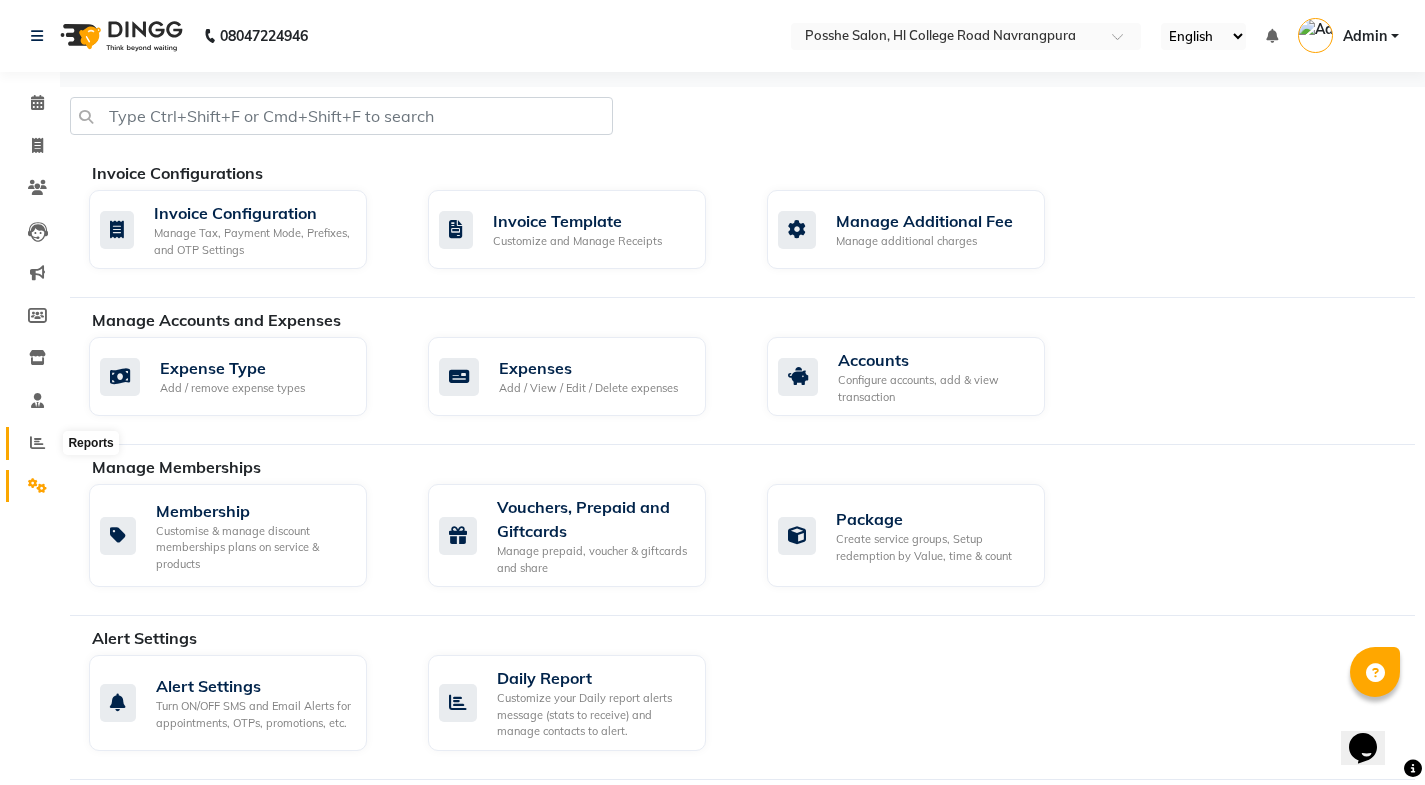 click 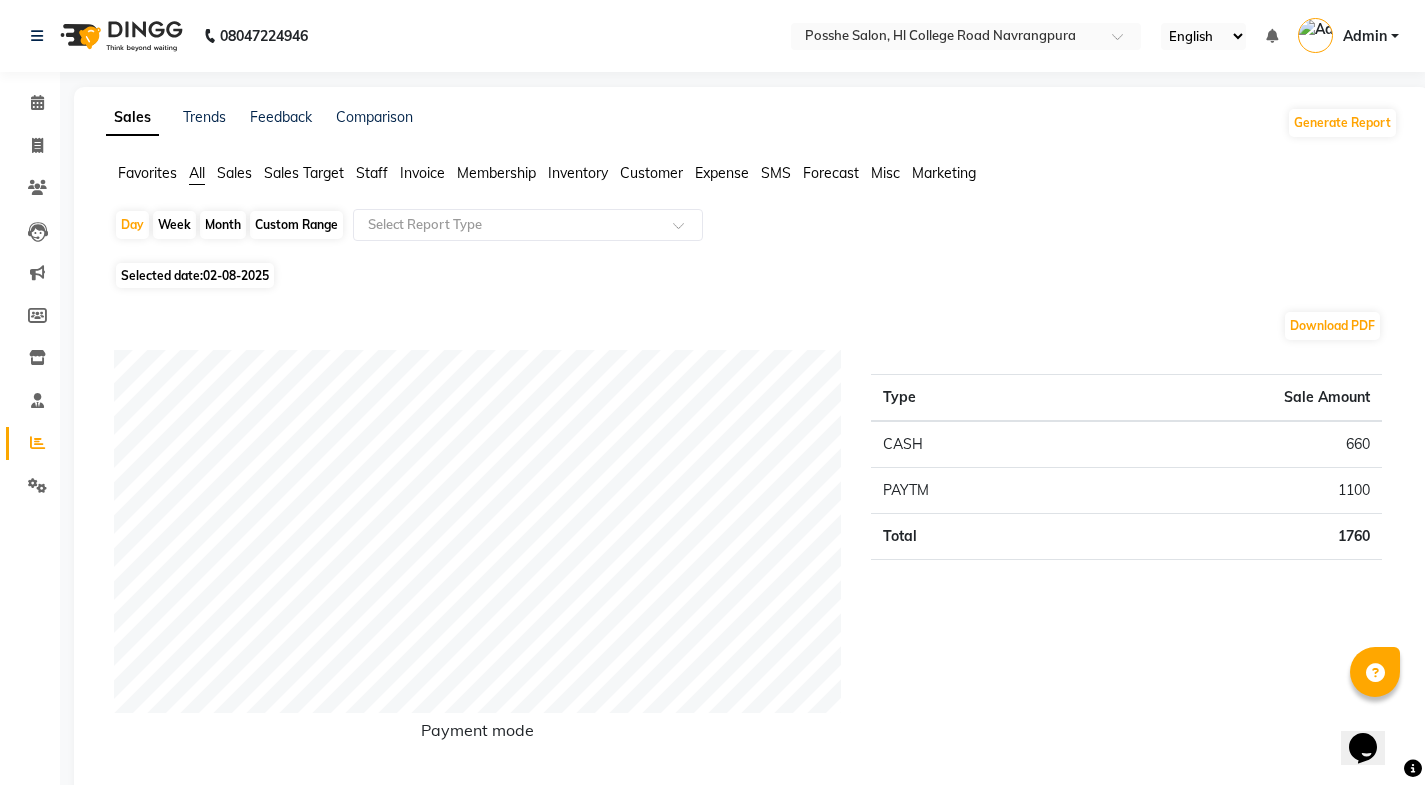 click on "Staff" 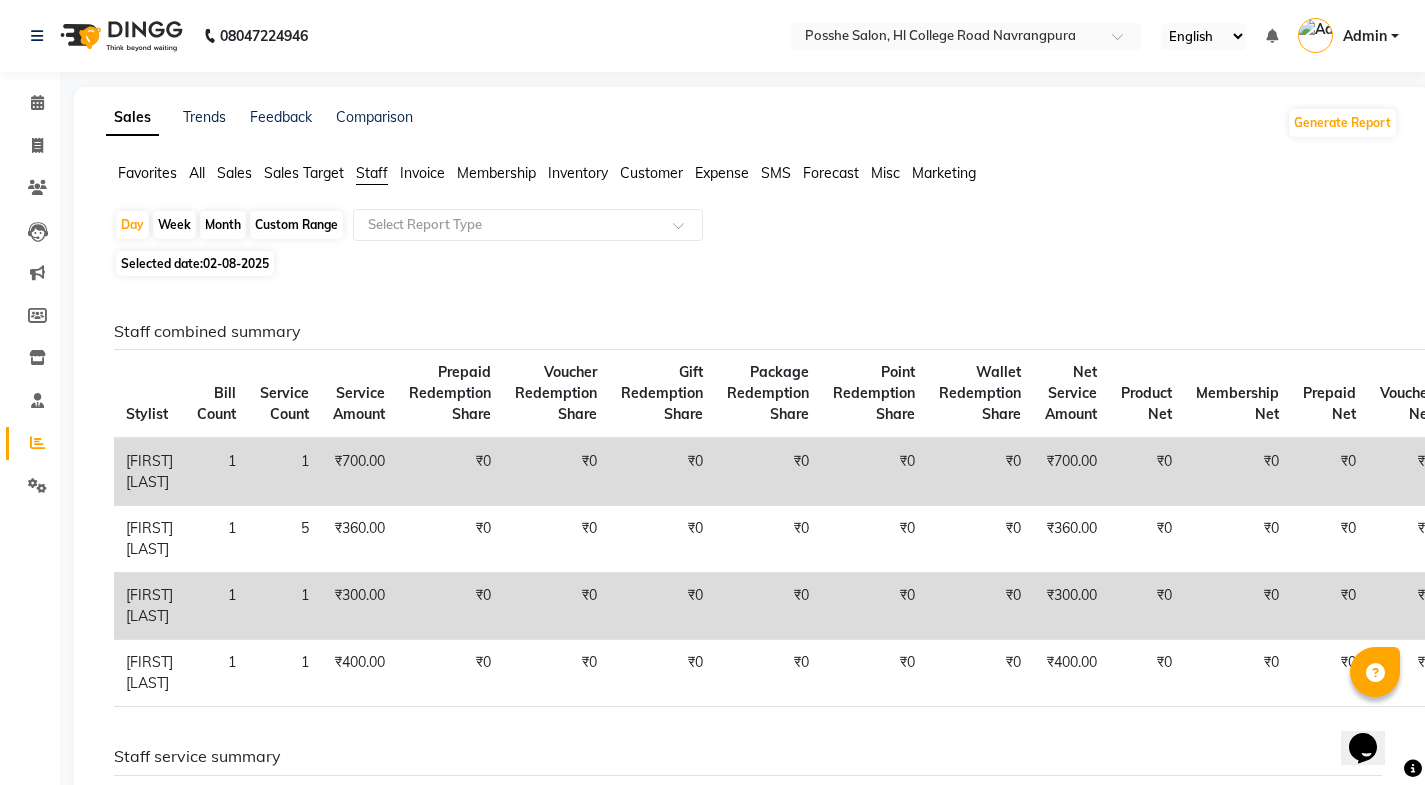click on "Expense" 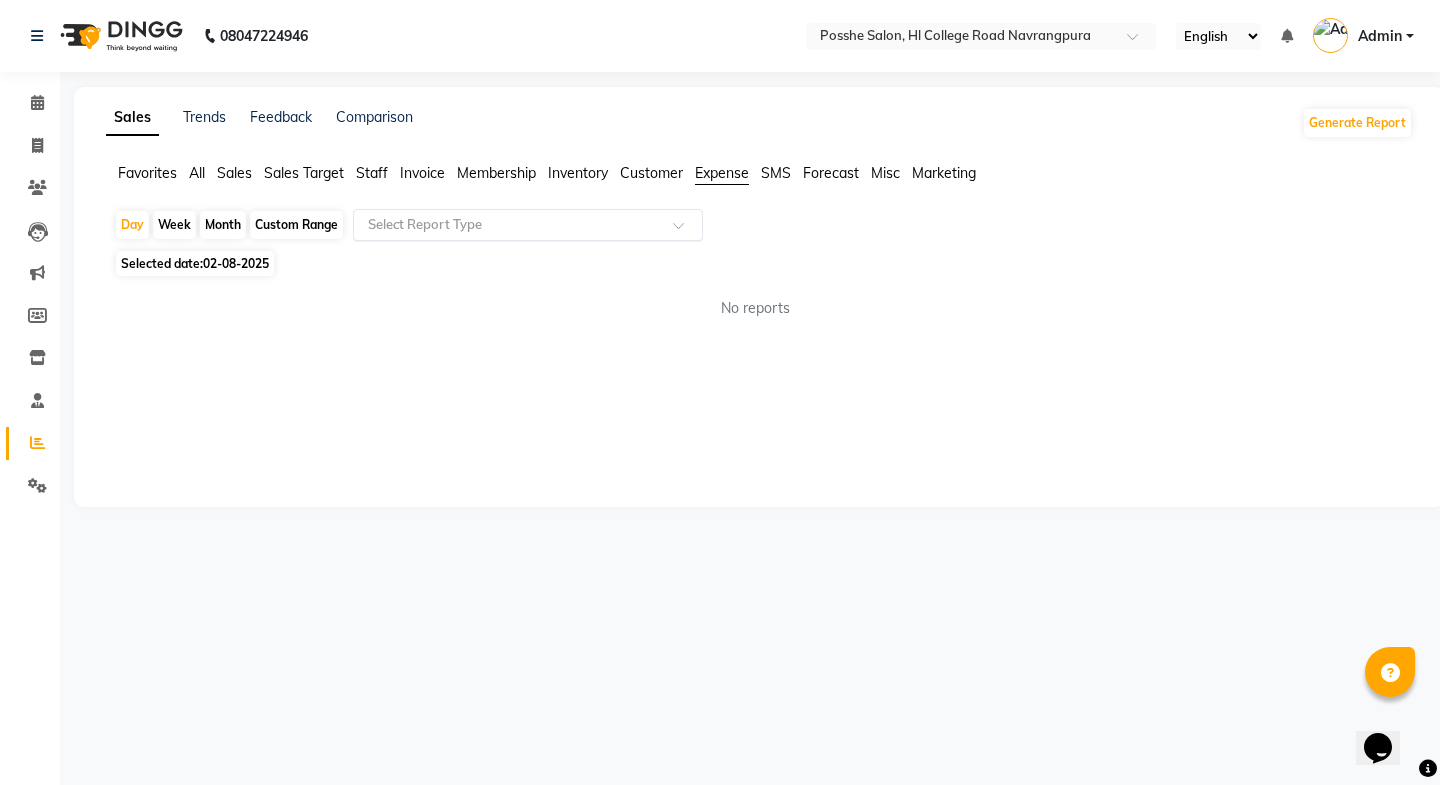 click 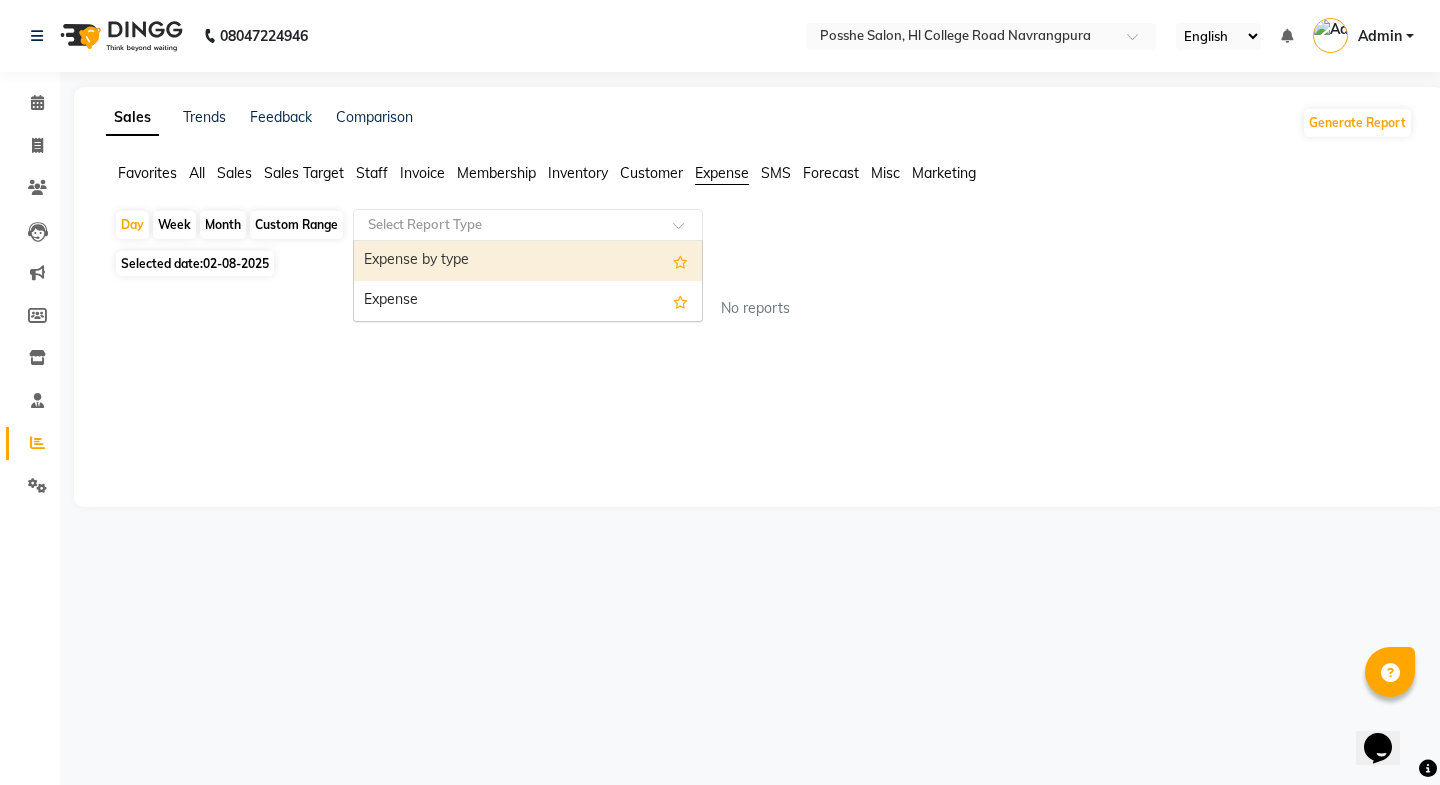 click 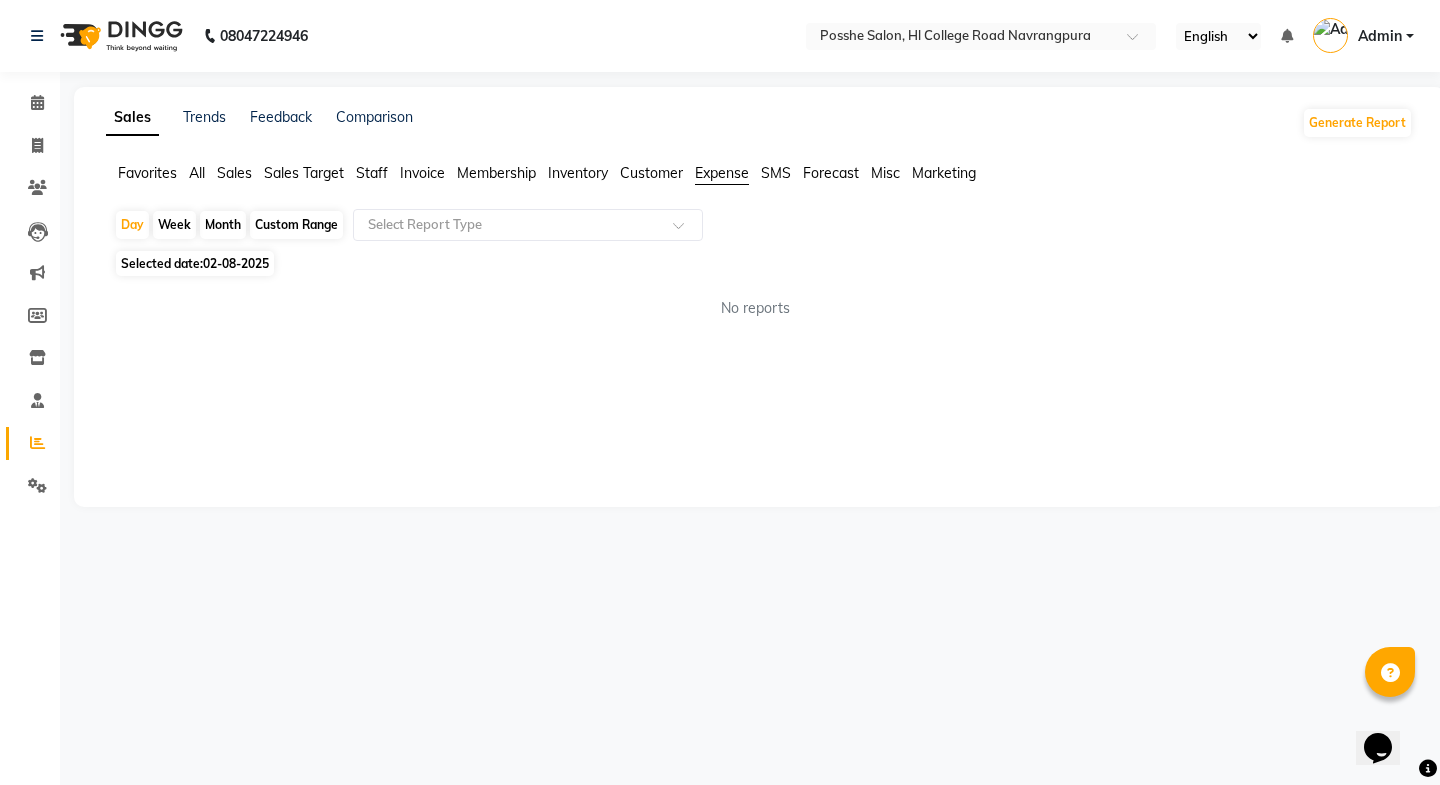 click on "Sales Trends Feedback Comparison Generate Report Favorites All Sales Sales Target Staff Invoice Membership Inventory Customer Expense SMS Forecast Misc Marketing  Day   Week   Month   Custom Range  Select Report Type Selected date:  [DATE]  No reports ★ Mark as Favorite  Choose how you'd like to save "" report to favorites  Save to Personal Favorites:   Only you can see this report in your favorites tab.  Share with Organization:   Everyone in your organization can see this report in their favorites tab.  Save to Favorites" 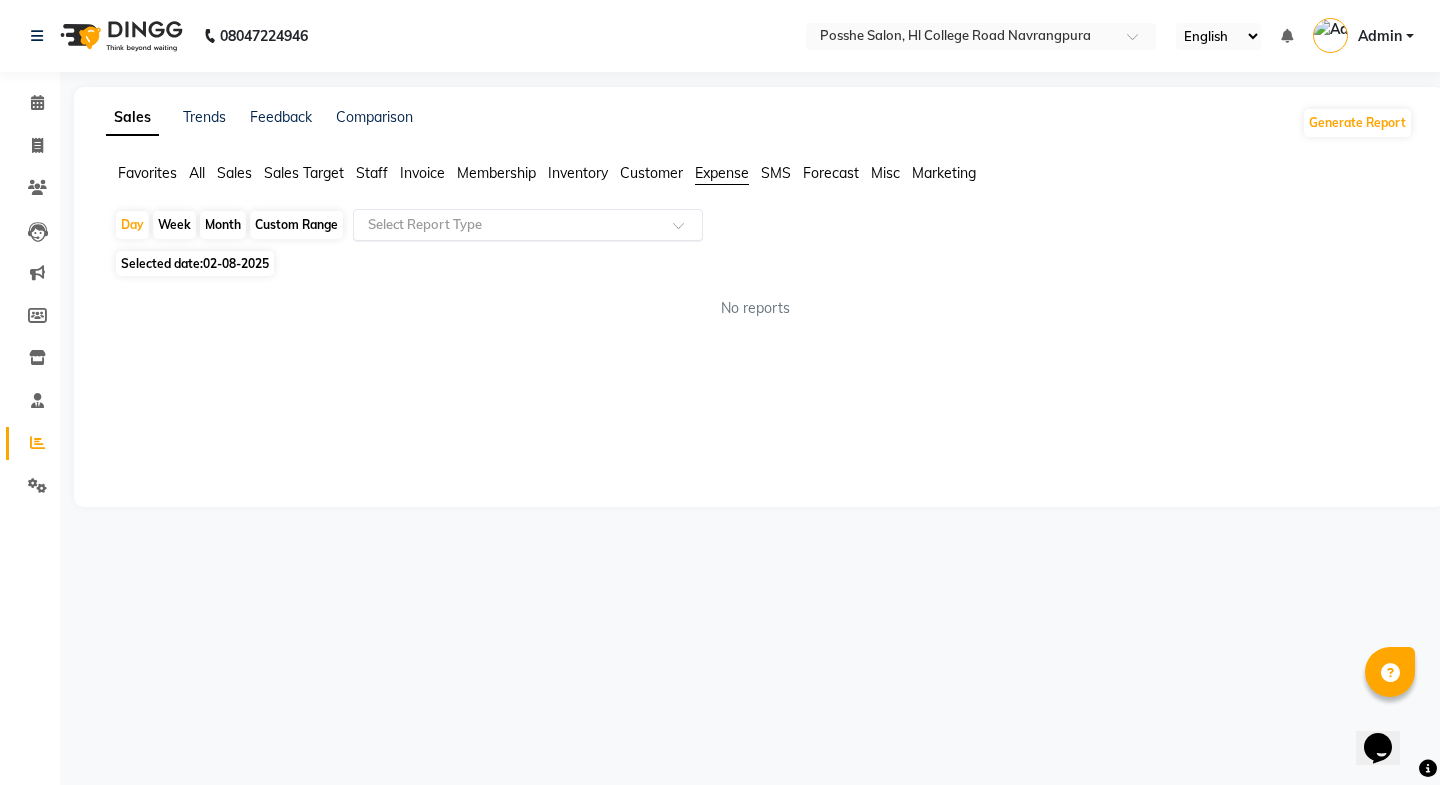 click 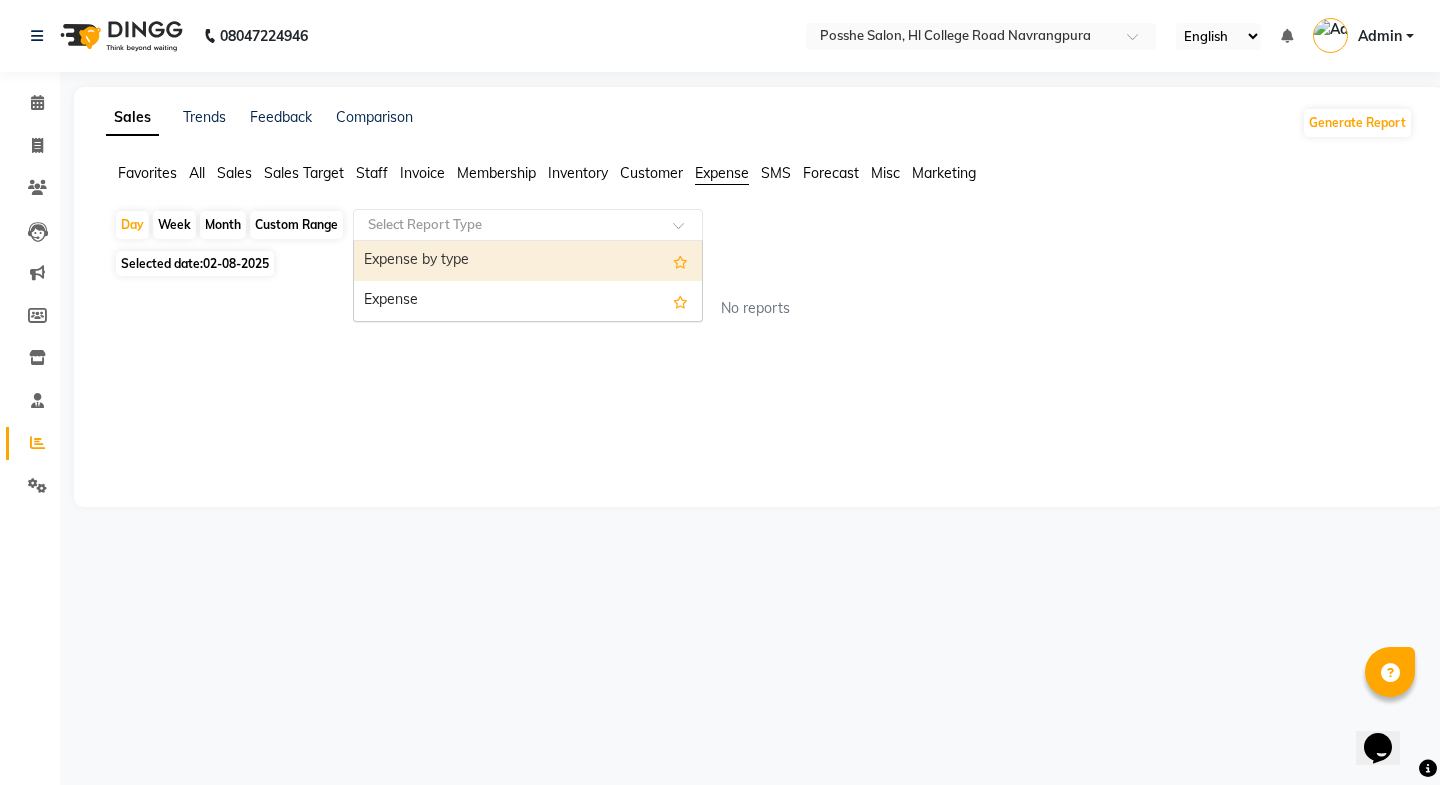 click on "Expense by type" at bounding box center [528, 261] 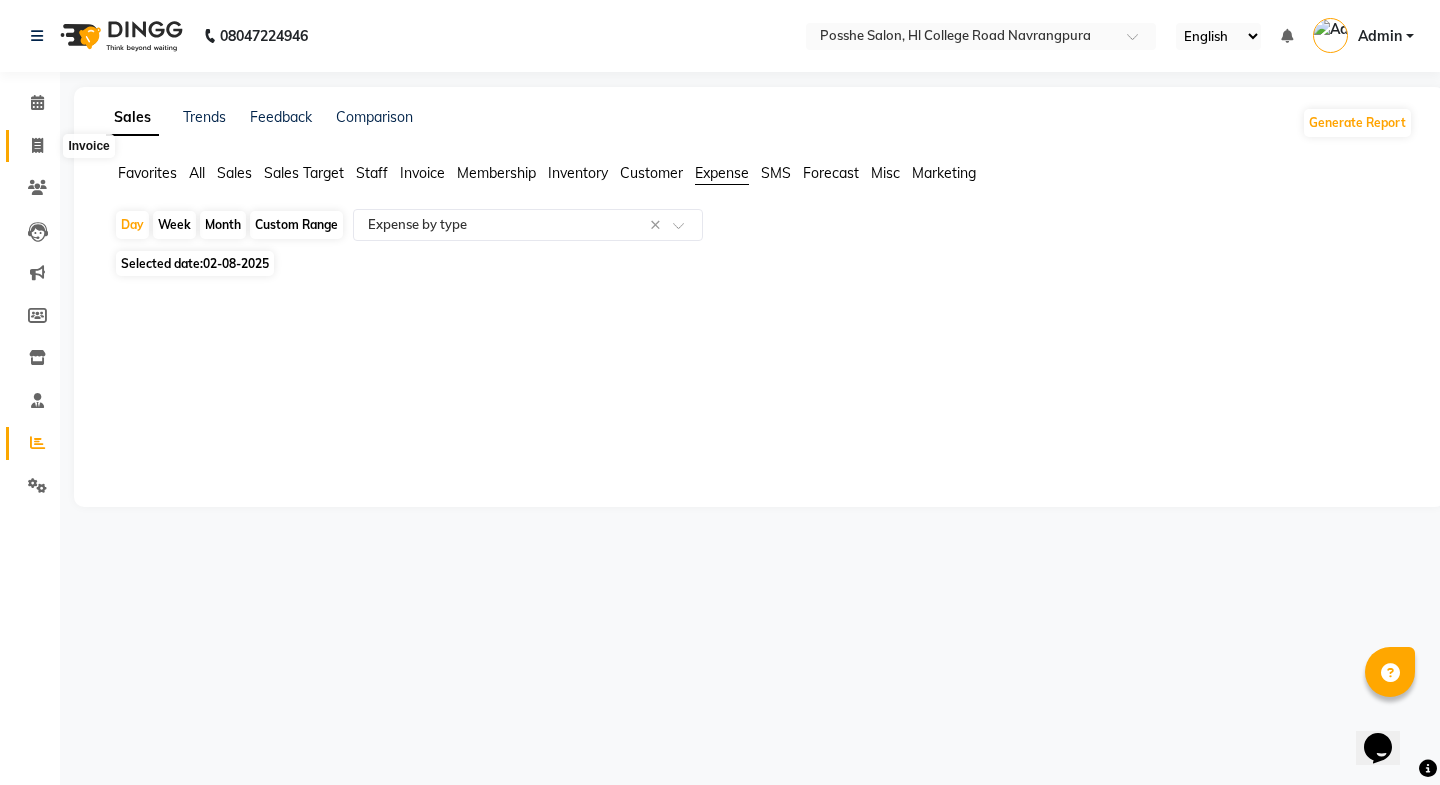 click 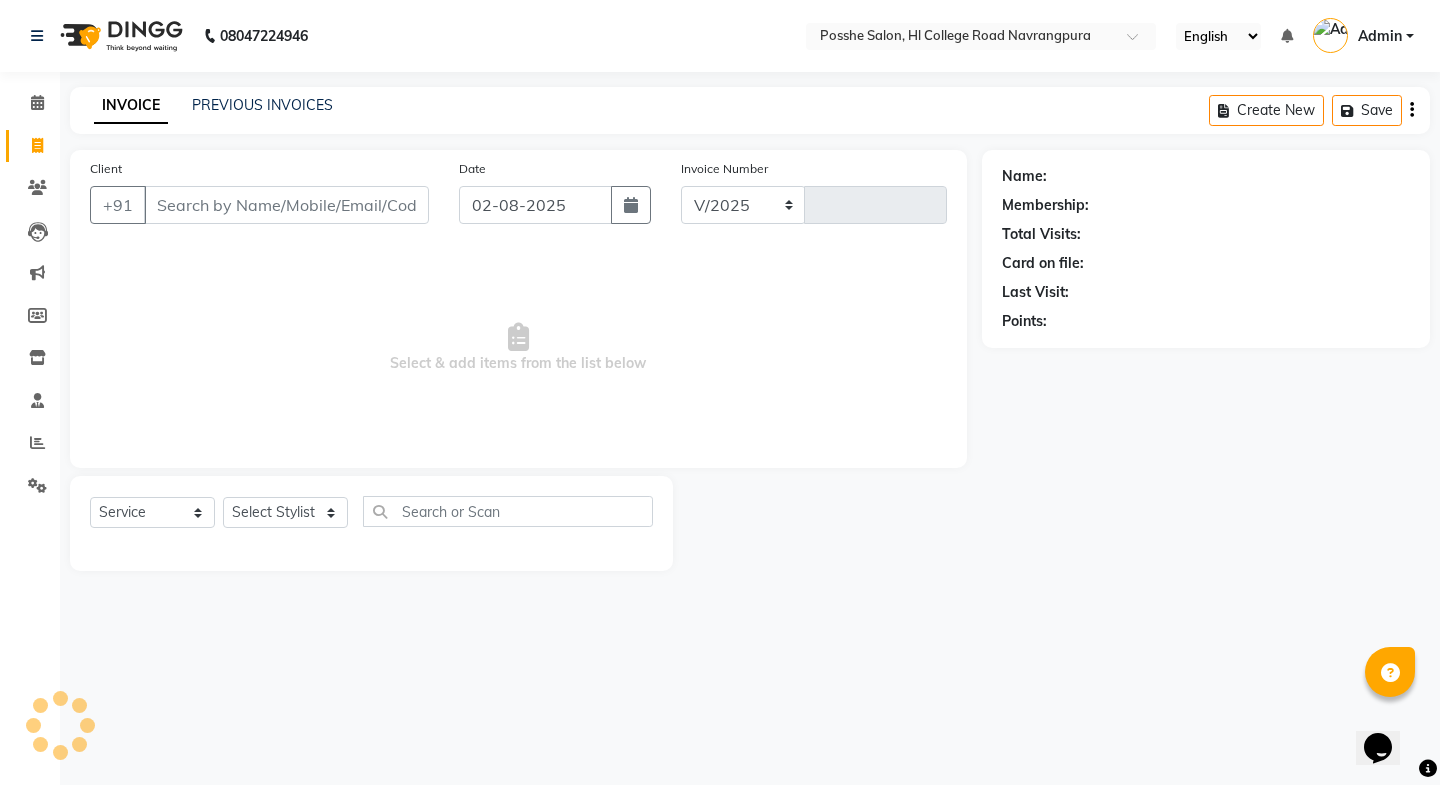 select on "6052" 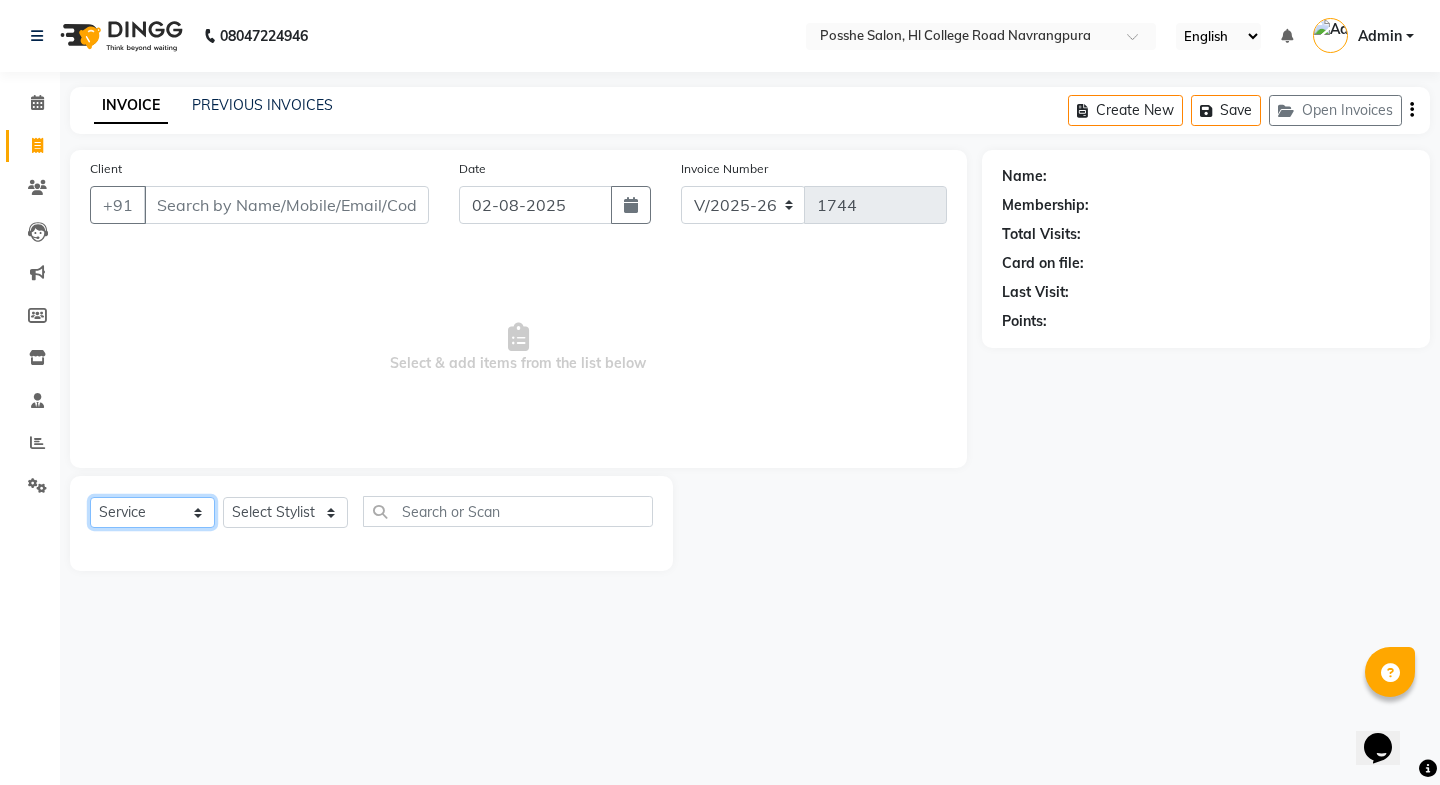 click on "Select  Service  Product  Membership  Package Voucher Prepaid Gift Card" 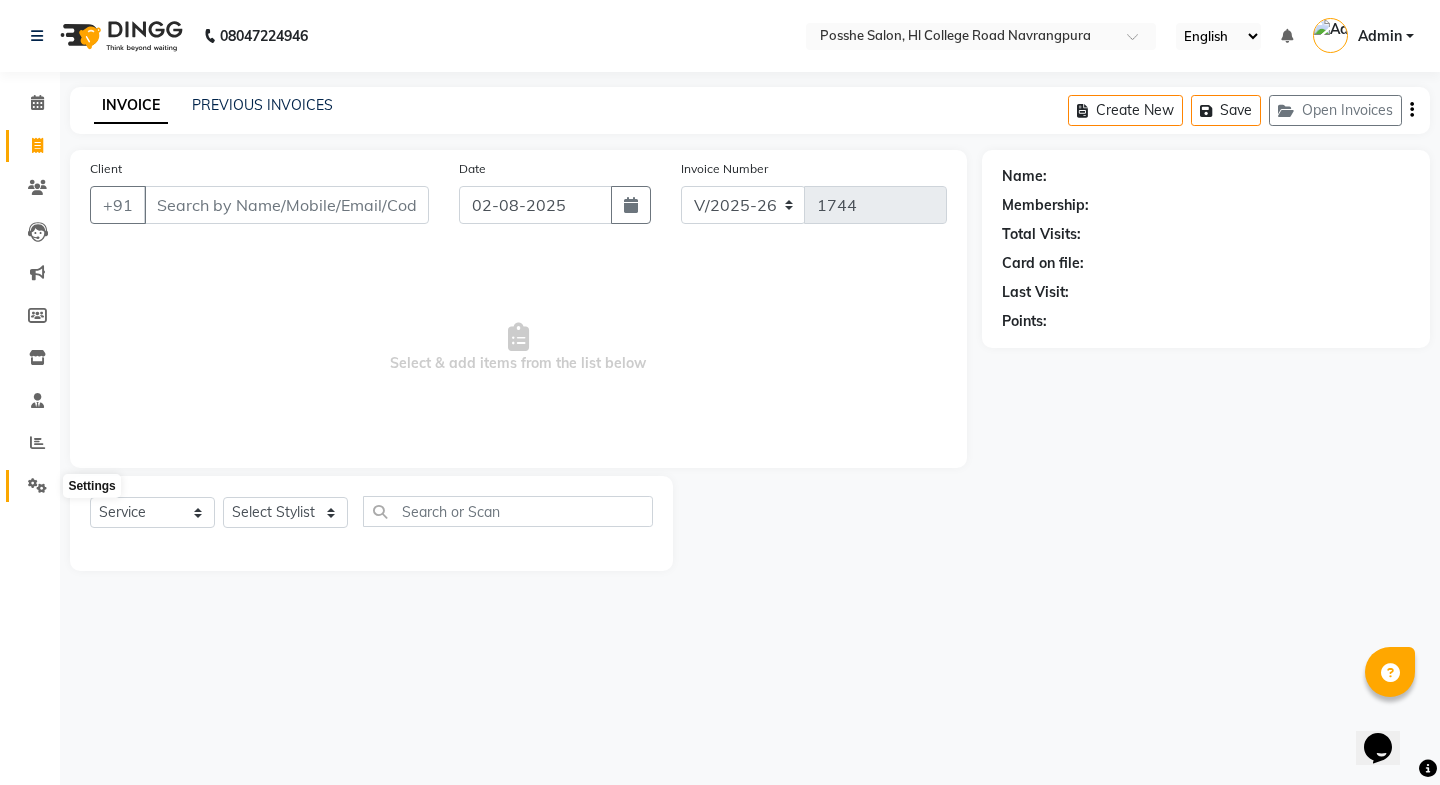 click 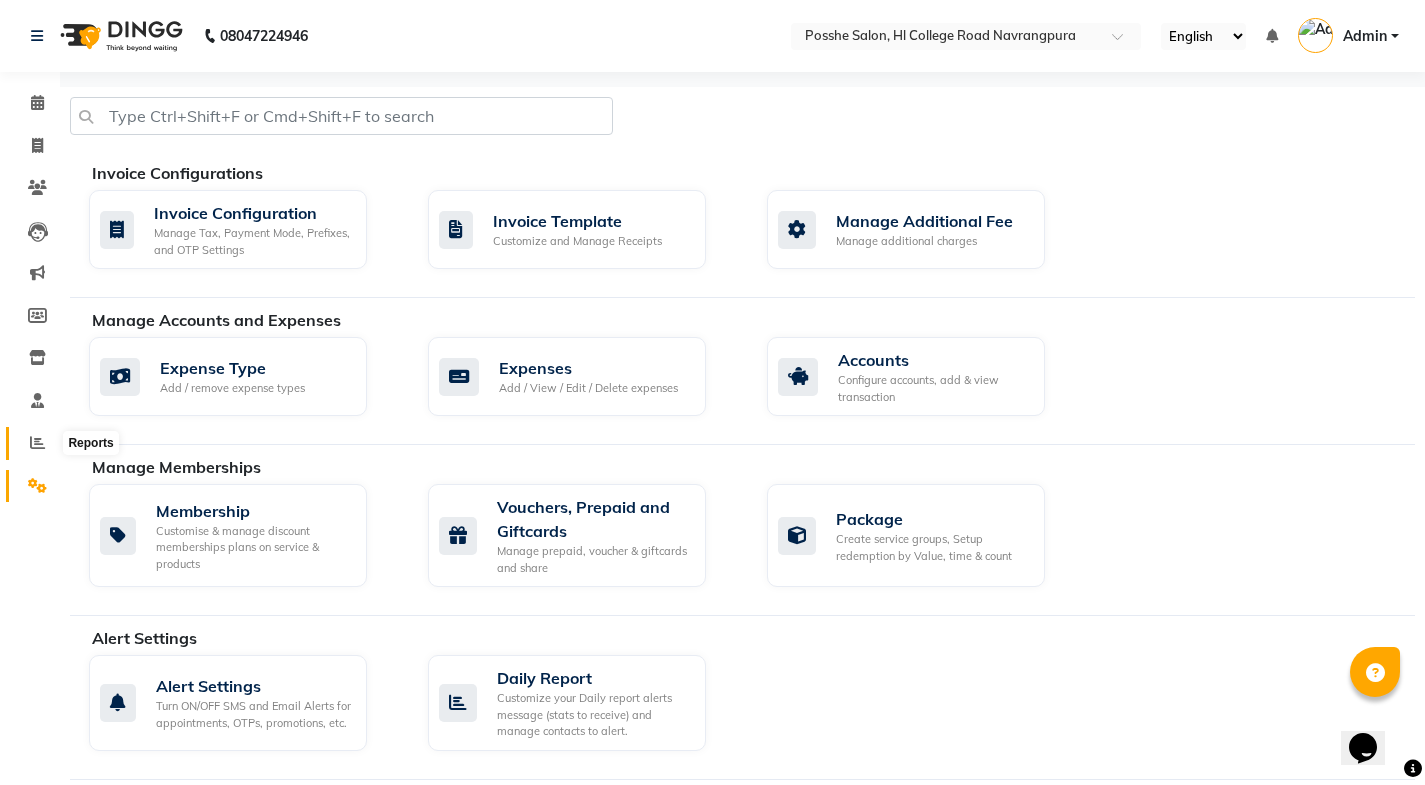 click 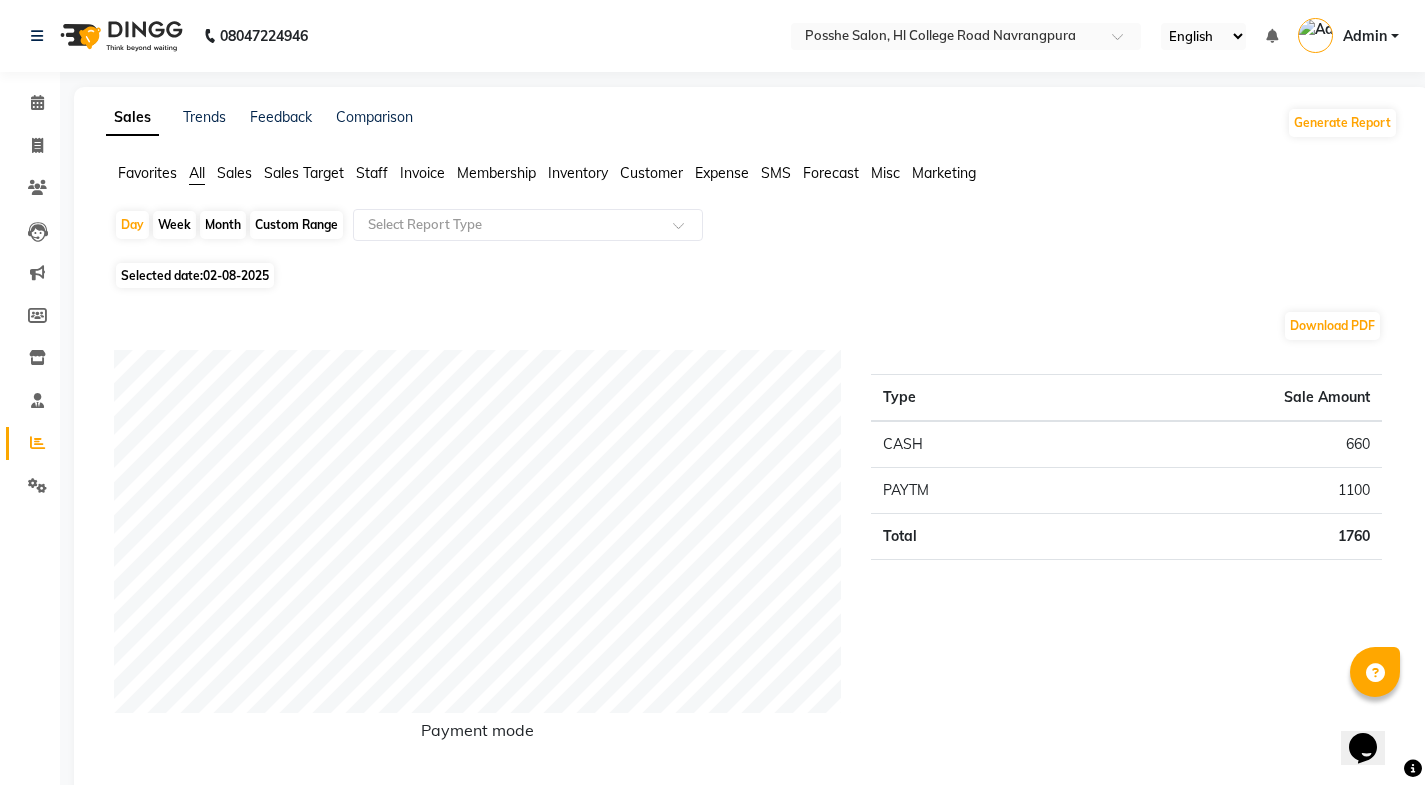 click on "Sales Trends Feedback Comparison Generate Report Favorites All Sales Sales Target Staff Invoice Membership Inventory Customer Expense SMS Forecast Misc Marketing  Day   Week   Month   Custom Range  Select Report Type Selected date:  [DATE]  Download PDF Payment mode Type Sale Amount CASH 660 PAYTM 1100 Total 1760 Staff summary Type Sale Amount [FIRST] [LAST] 700 [FIRST] [LAST] 400 [FIRST] [LAST] 360 [FIRST] [LAST] 300 Total 1760 Sales summary Type Sale Amount Memberships 0 Vouchers 0 Gift card 0 Products 0 Packages 0 Tips 0 Prepaid 0 Services 1760 Fee 0 Total 1760 Service by category Type Sale Amount Hair Cut 700 Hair Cut & Styling 400 Threading 360 Hair Wash 300 Total 1760 Service sales Type Sale Amount Hair Cut Above 5 year 700  Hair Cut Below 5 male 400 Hair Wash Up to Waist 300 Threading Eye Brows / Upper Lips / Lower Lips / Chin 260 Threading Forehead / Jaw Line / Side Locks 100 Total 1760 ★ Mark as Favorite  Choose how you'd like to save "" report to favorites  Save to Personal Favorites:" 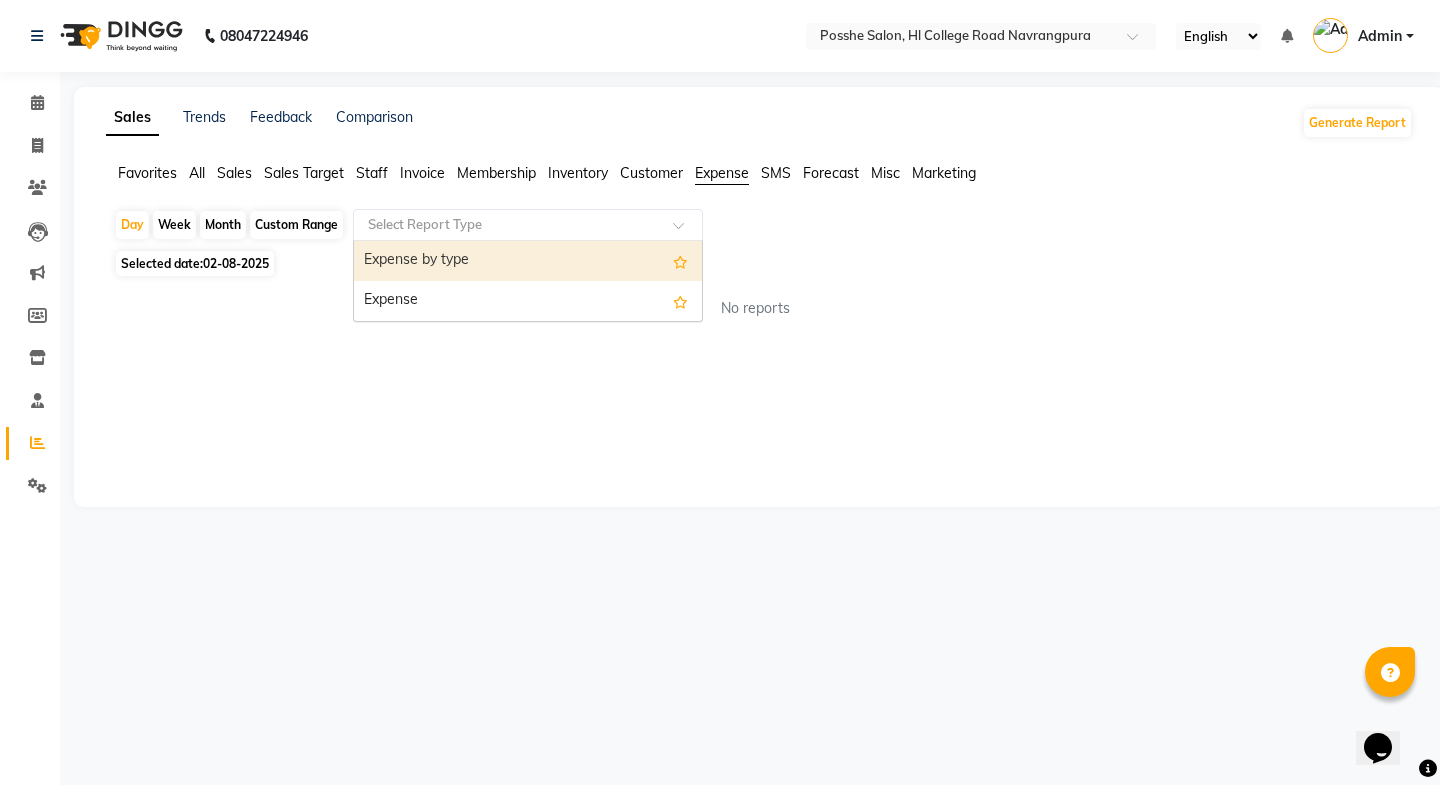 click 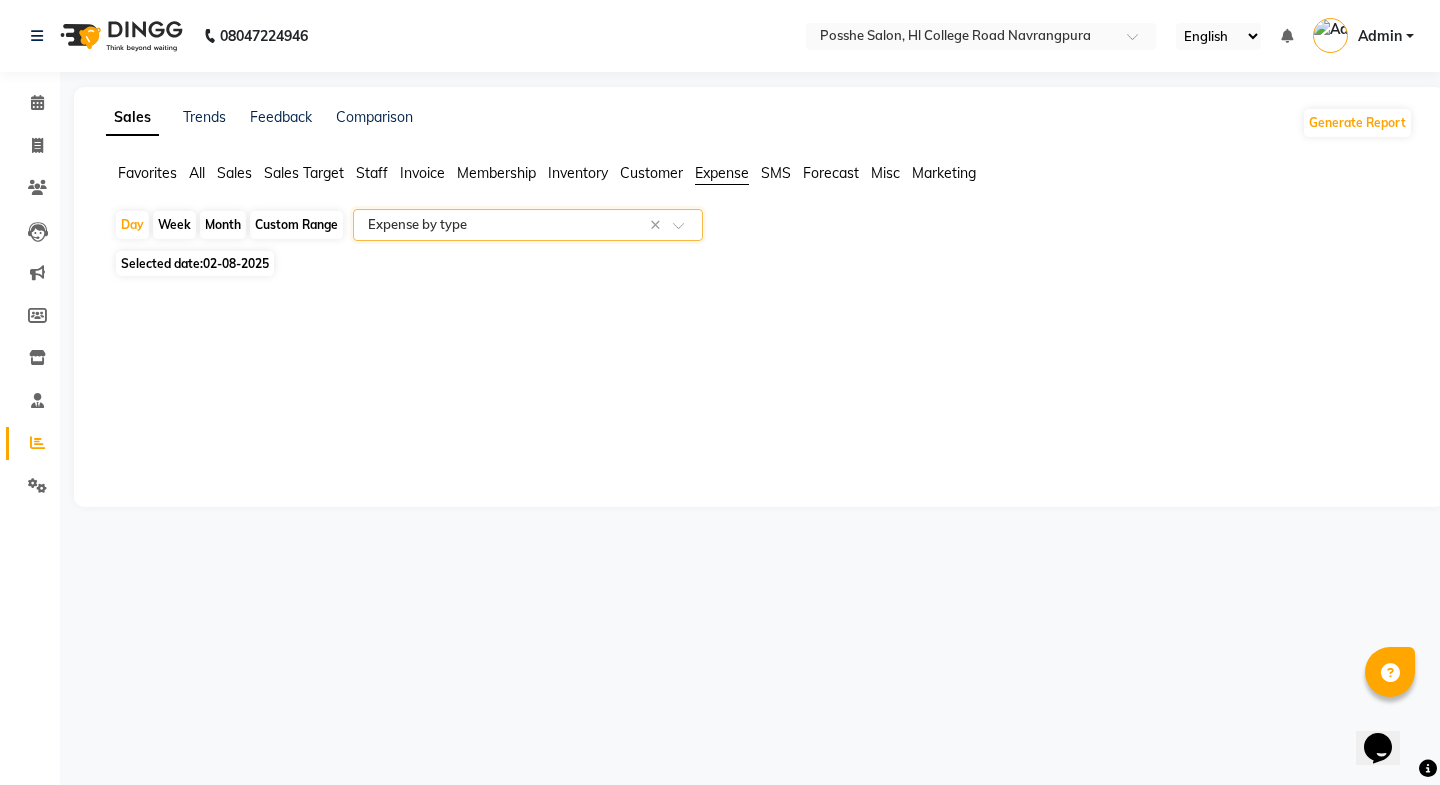 type on "D" 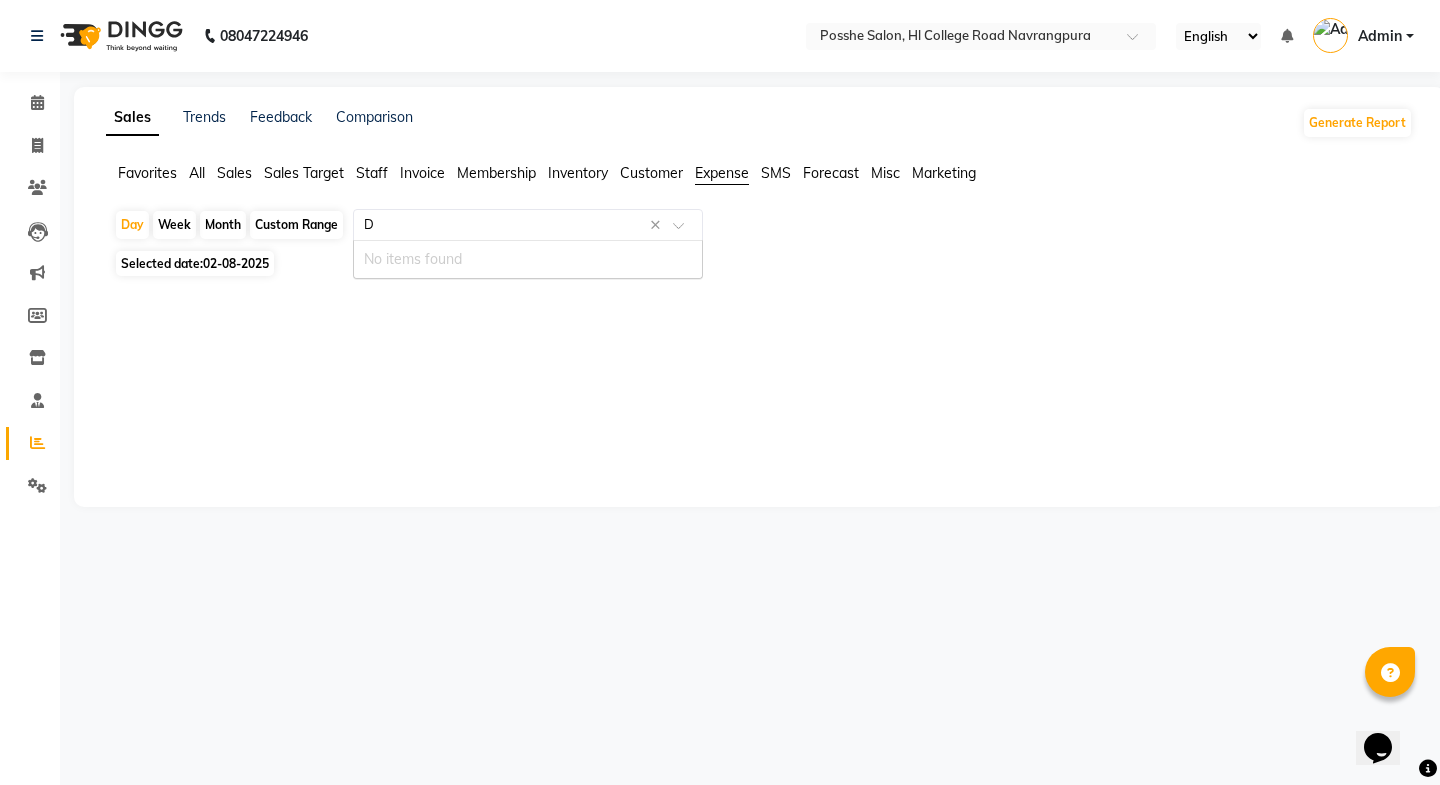 type 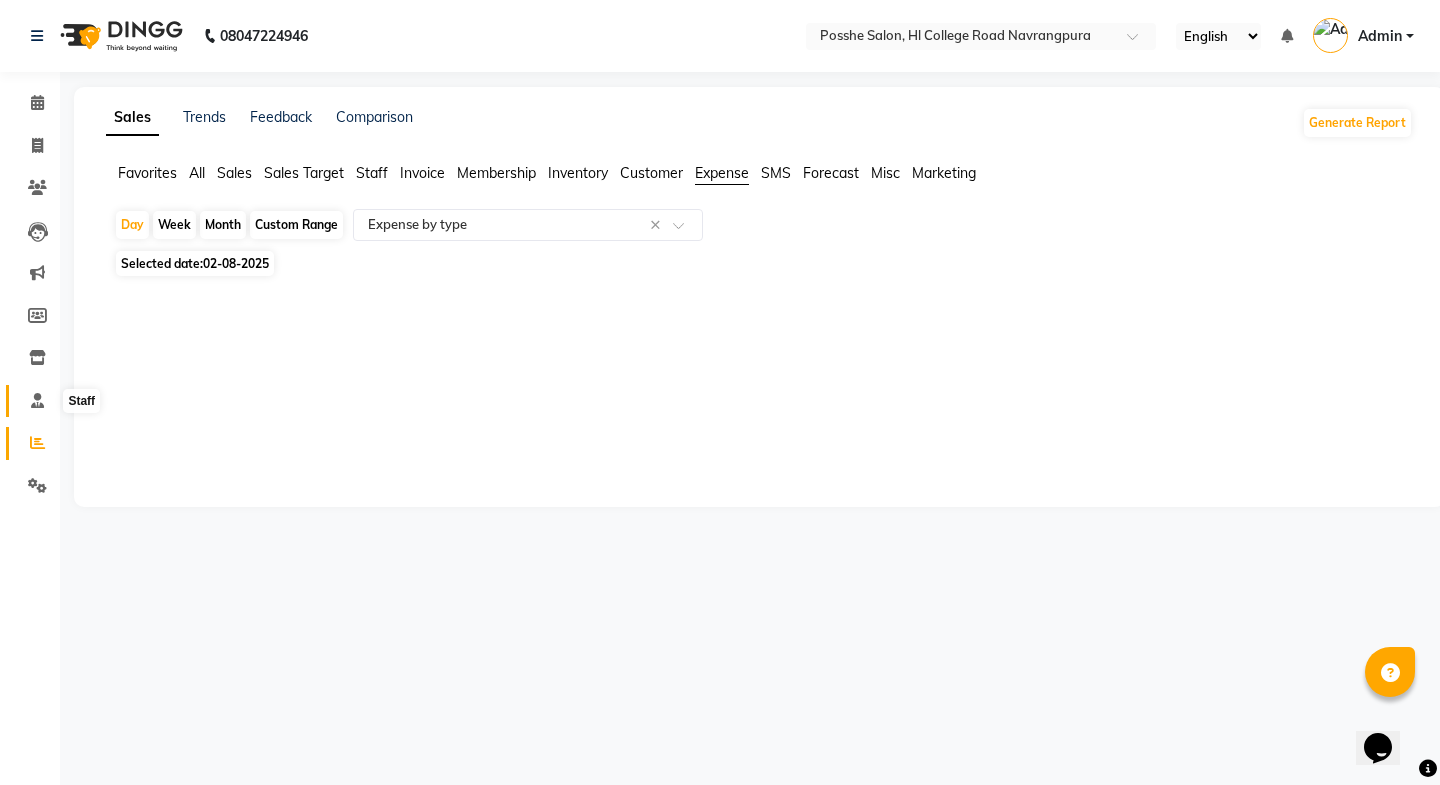 click 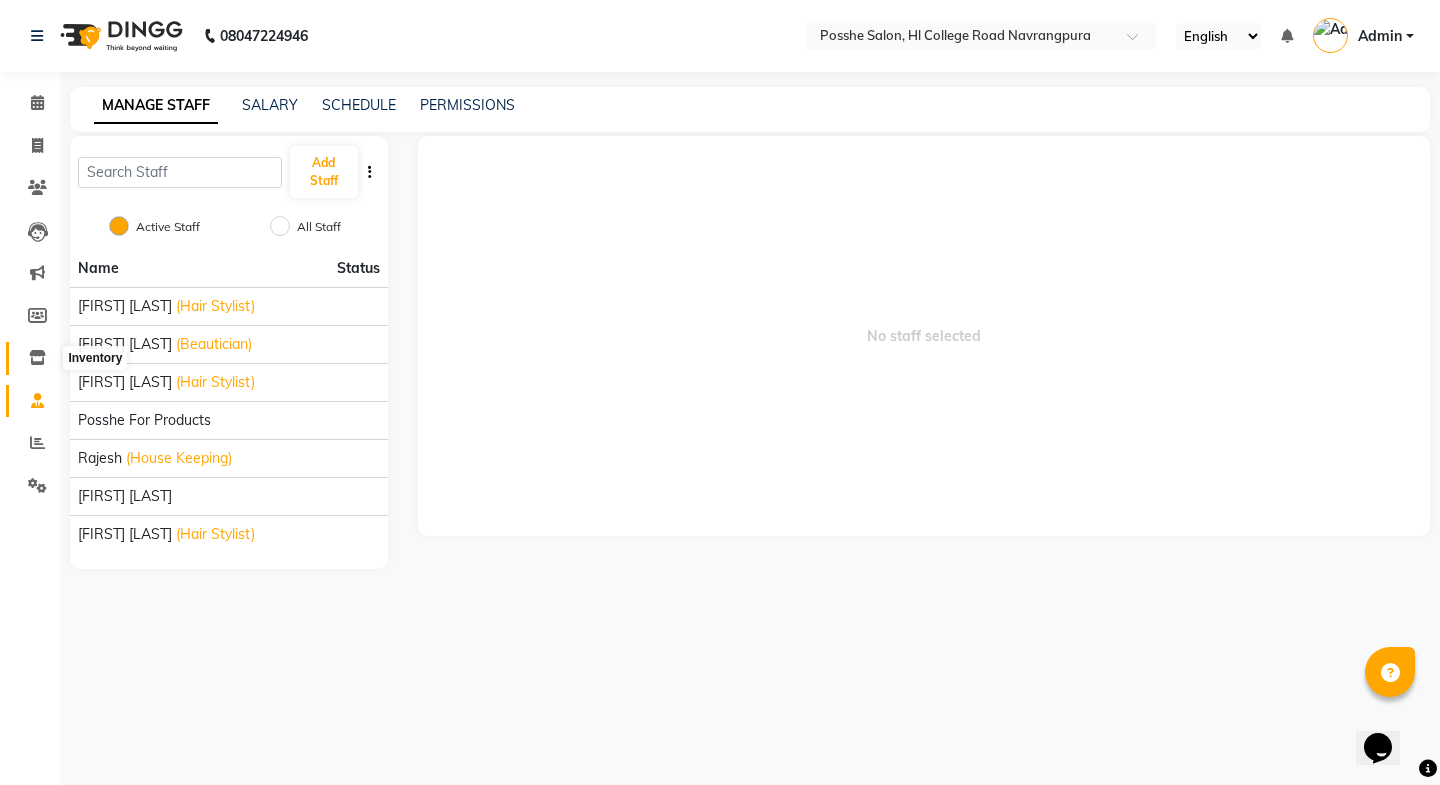 click 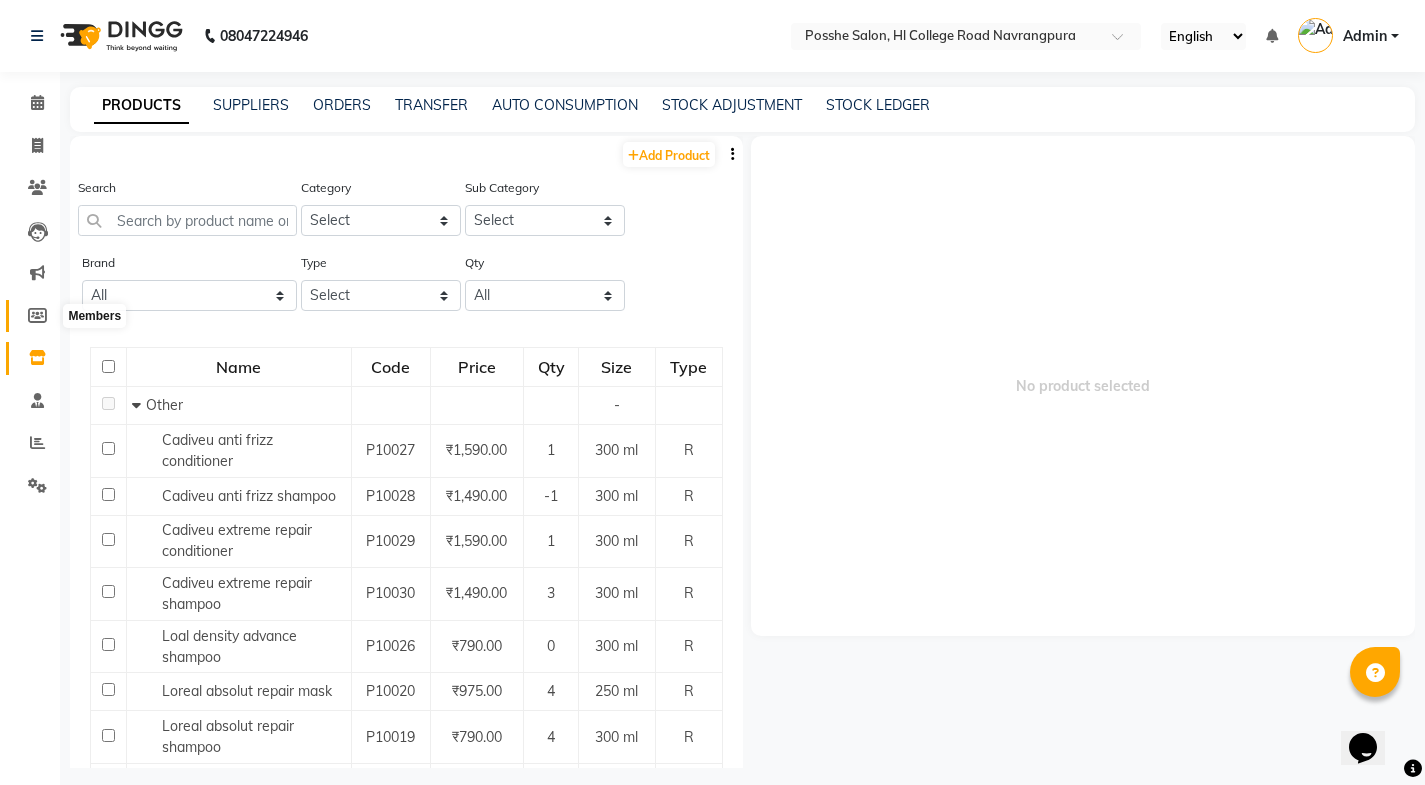 click 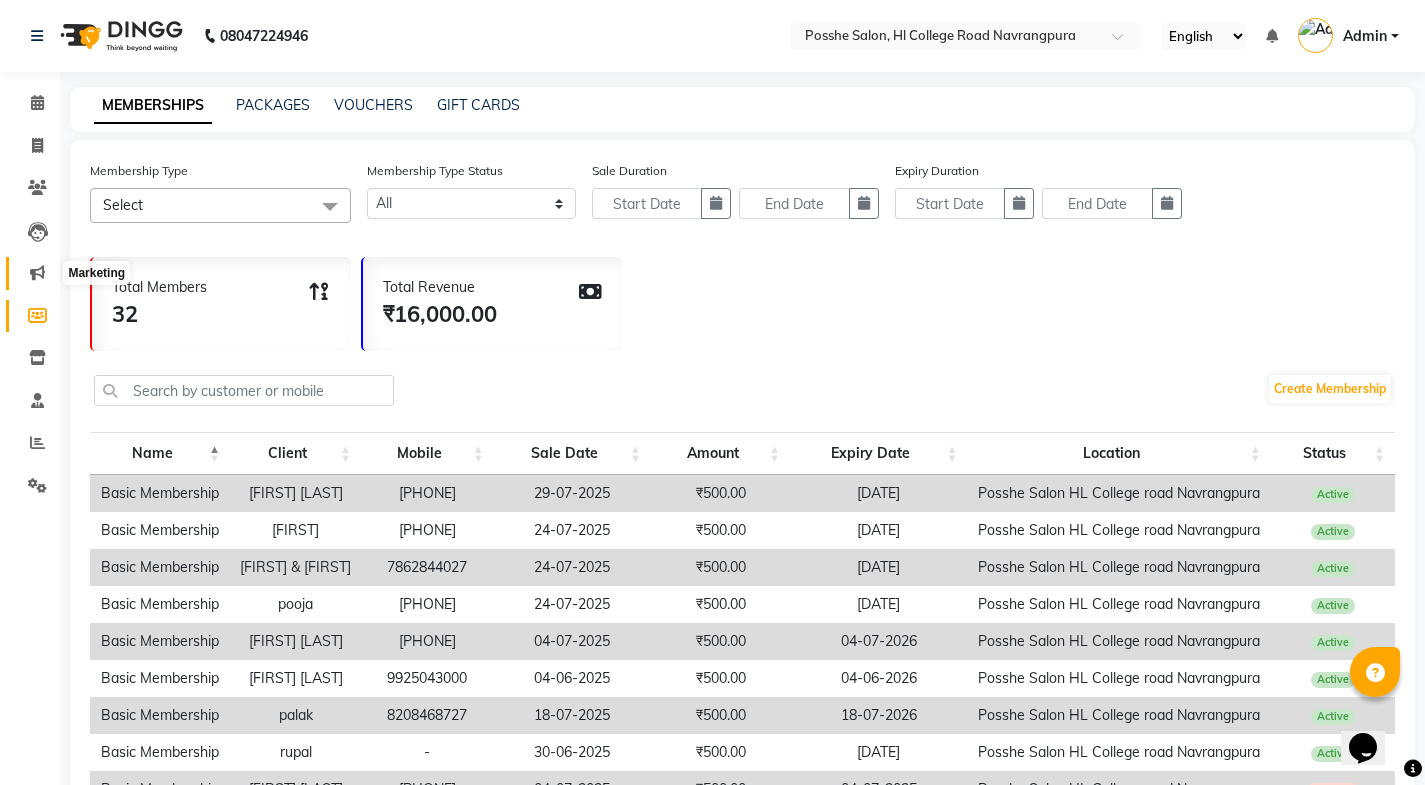 click 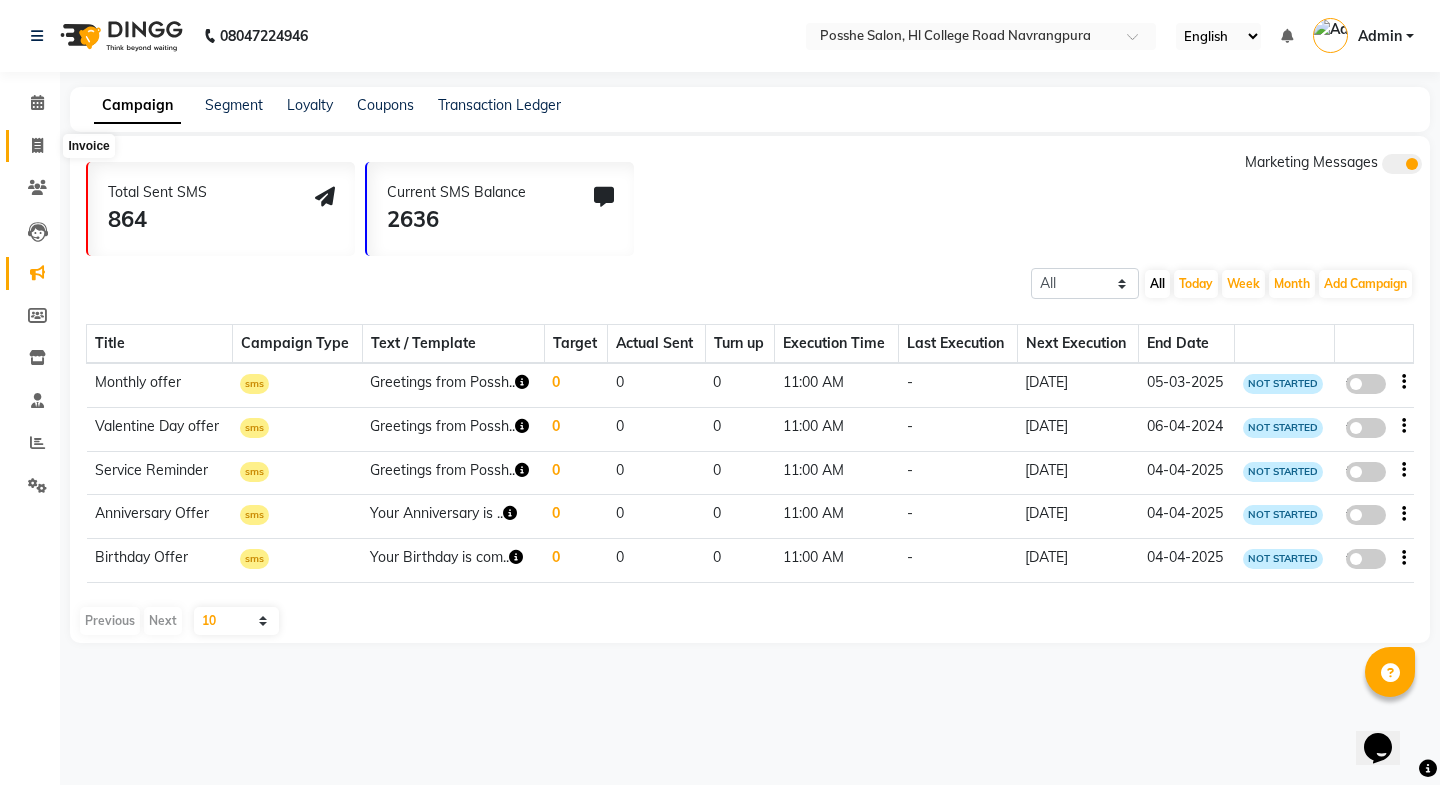 click 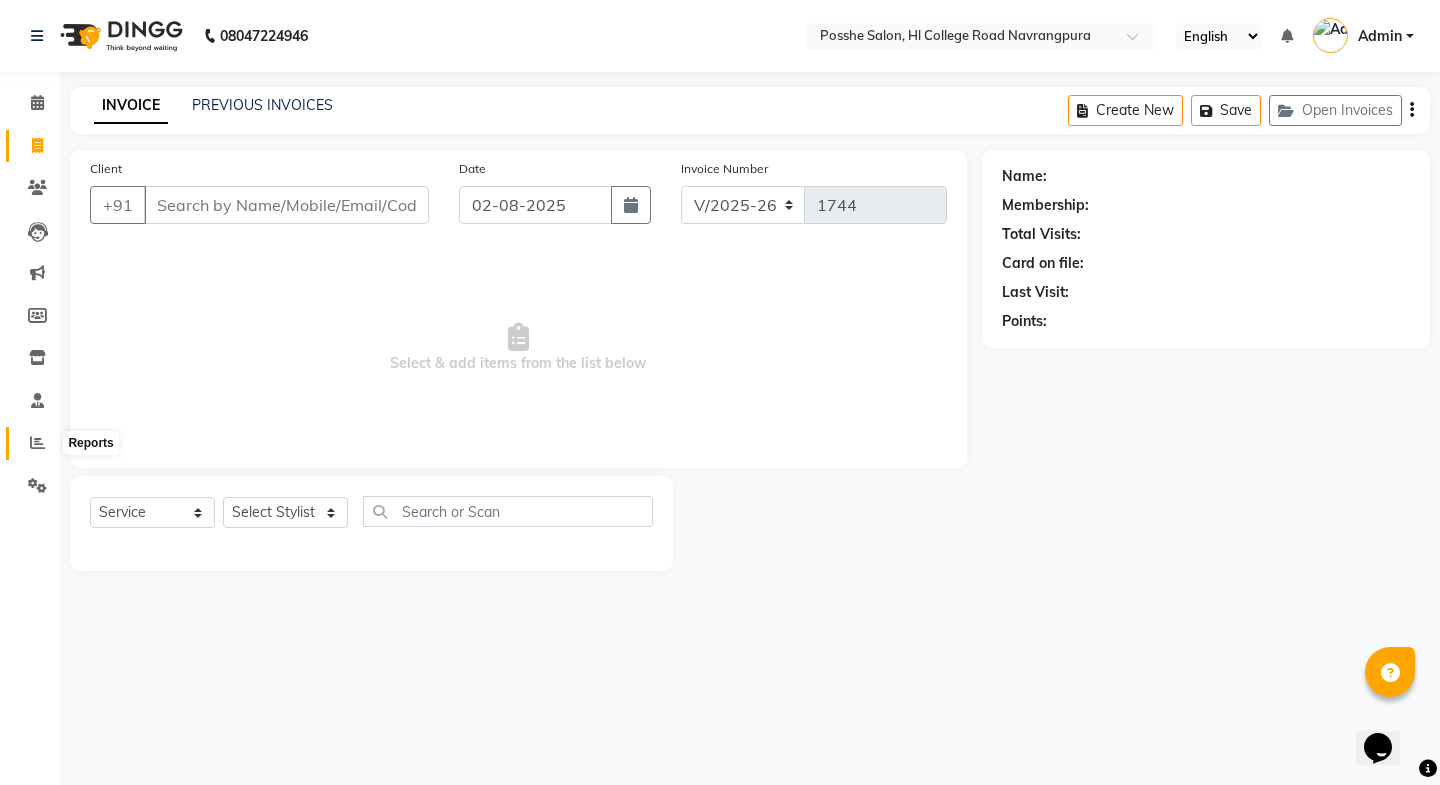 click 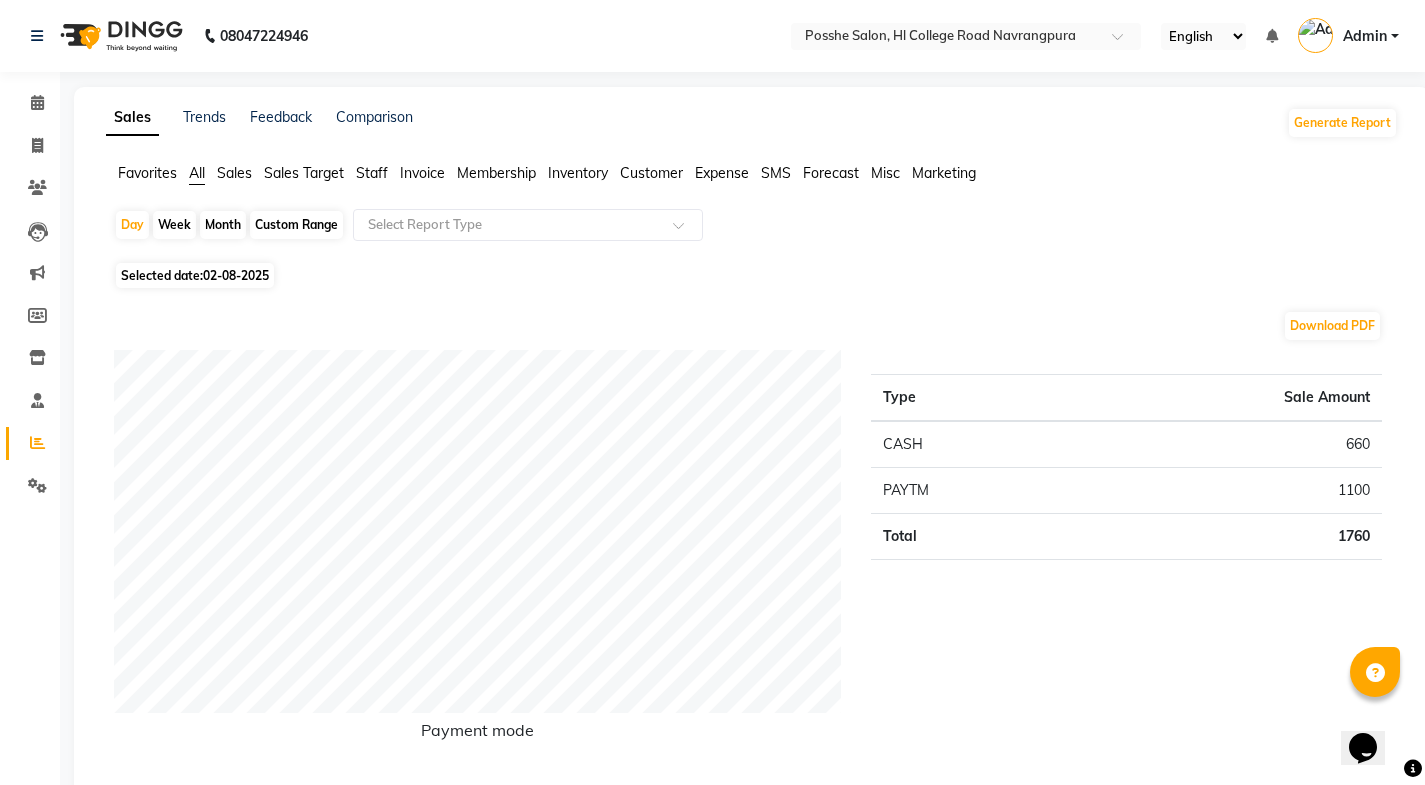click on "Expense" 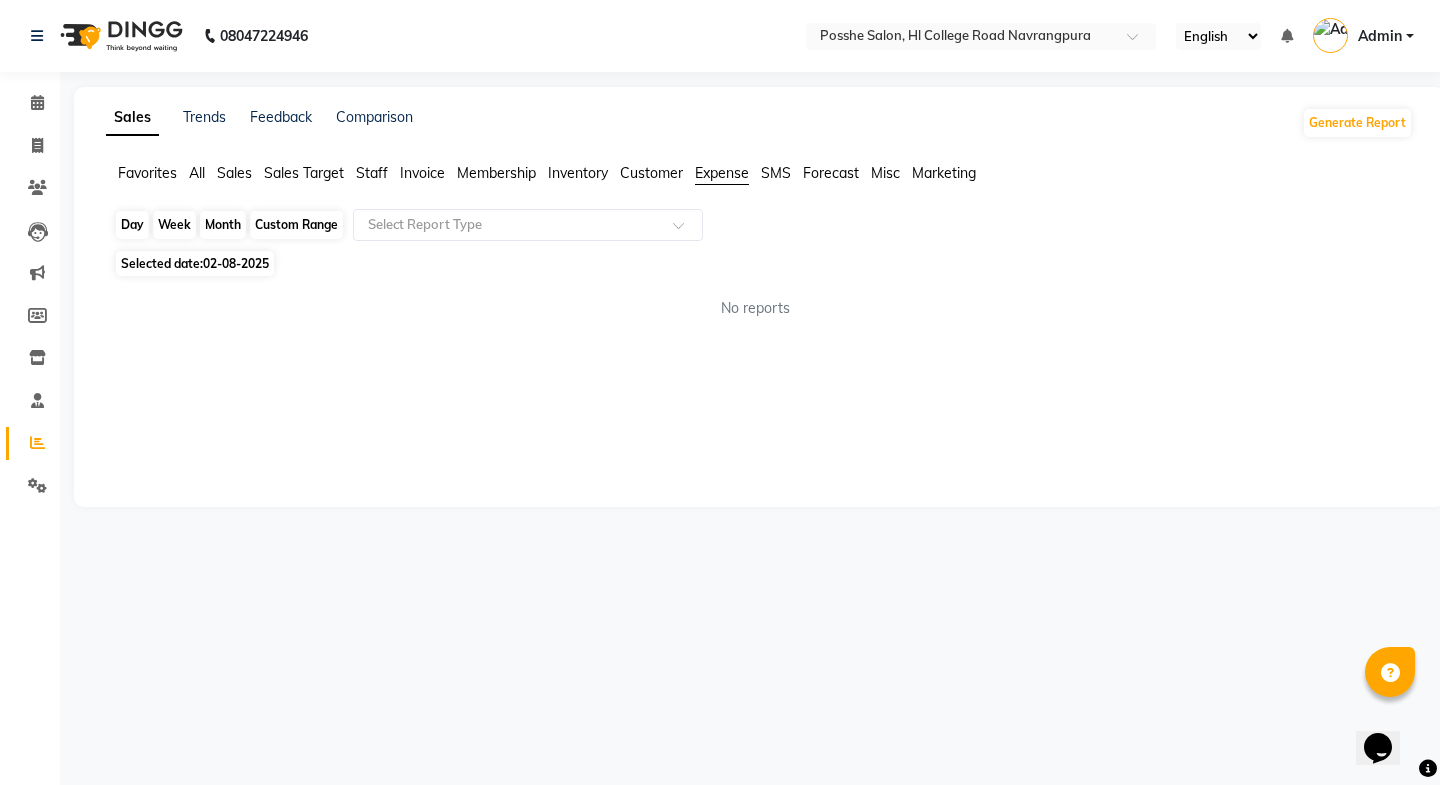 click on "Day" 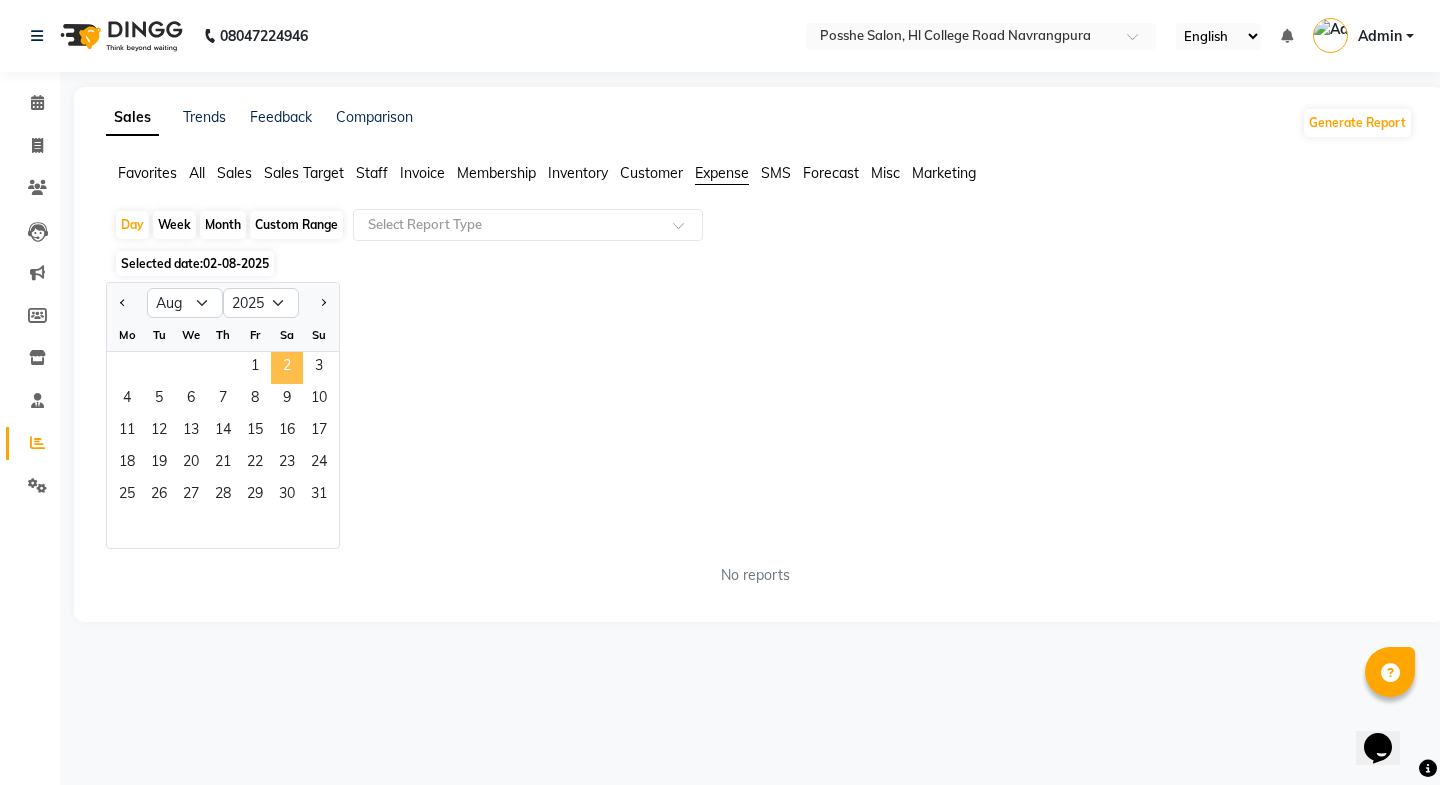 click on "2" 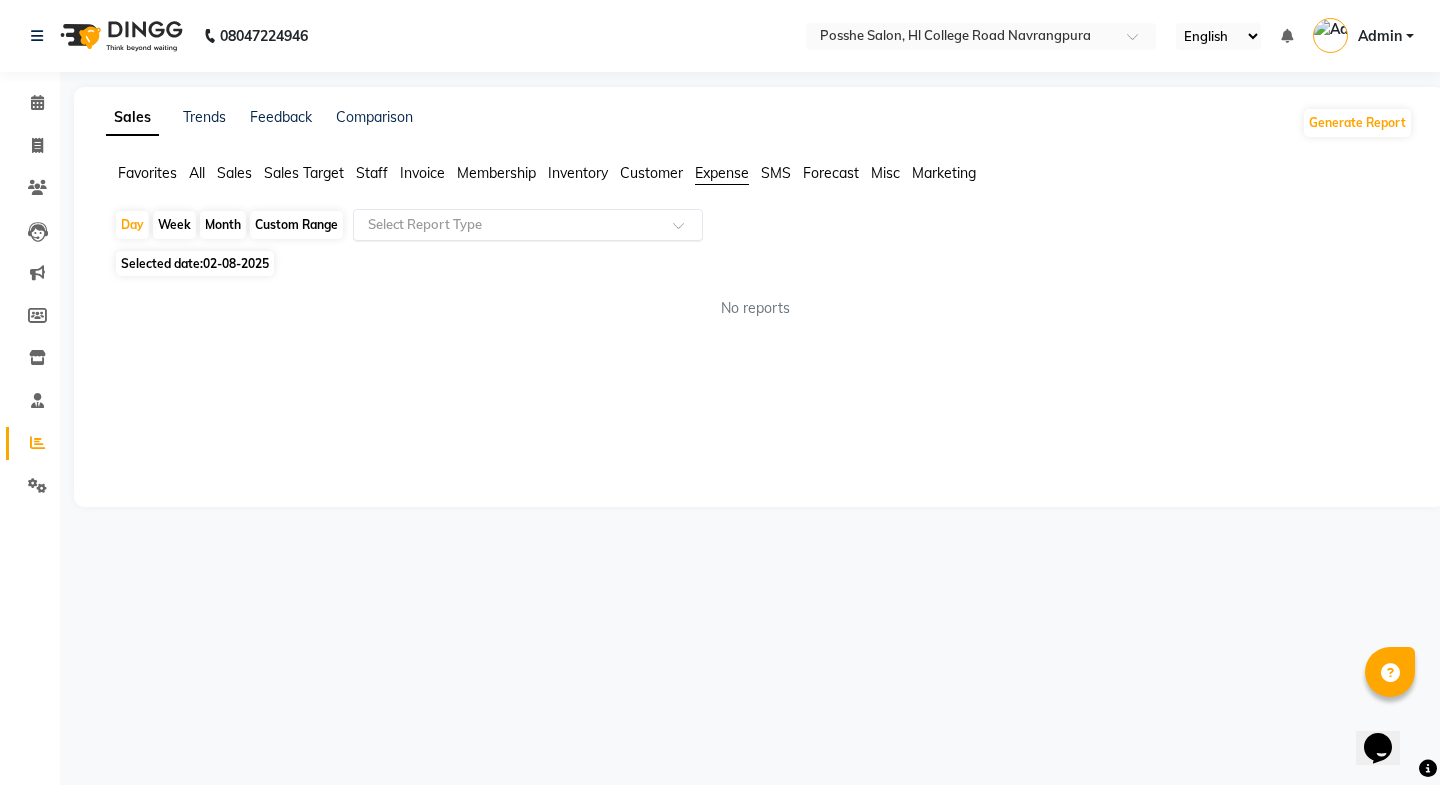 click 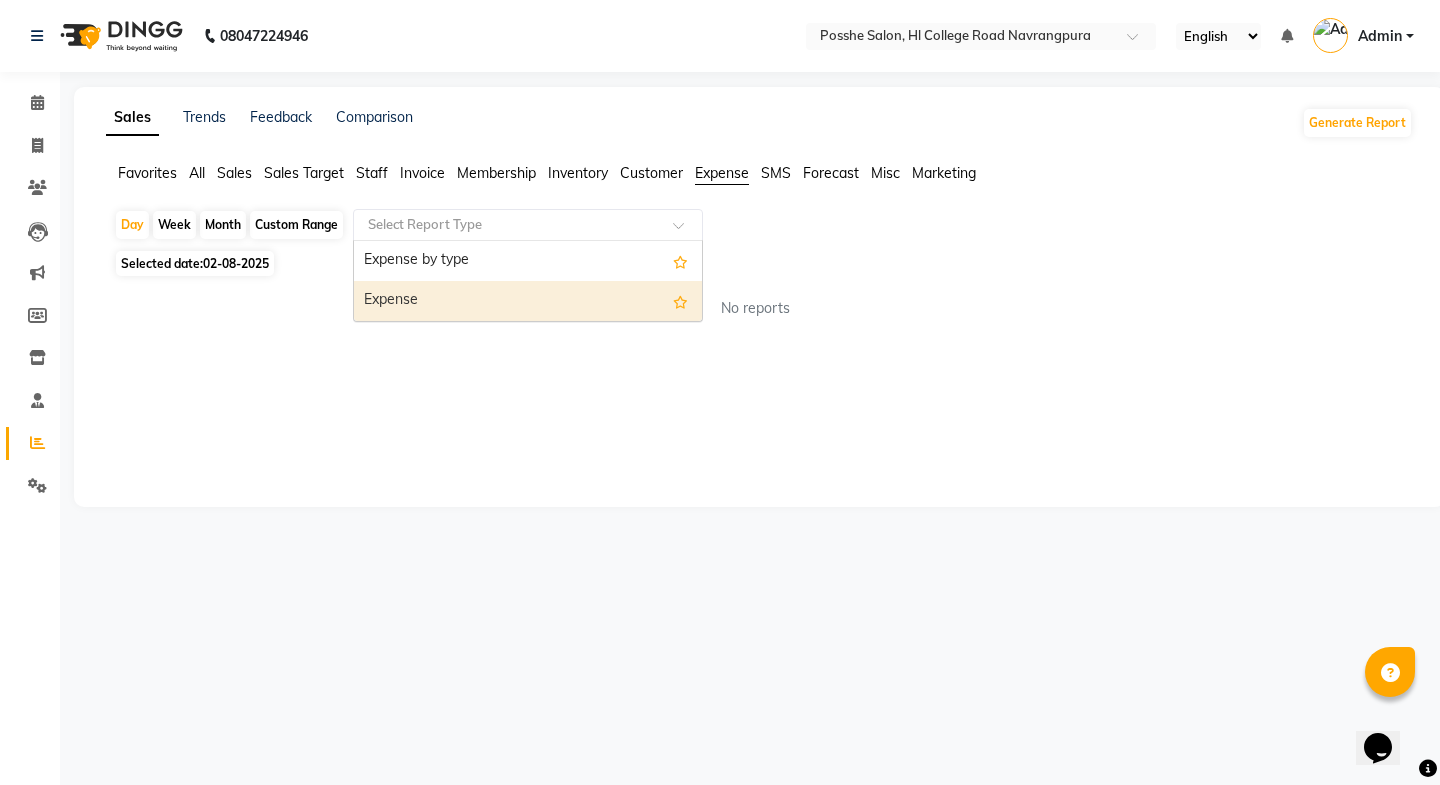 click on "Expense" at bounding box center (528, 301) 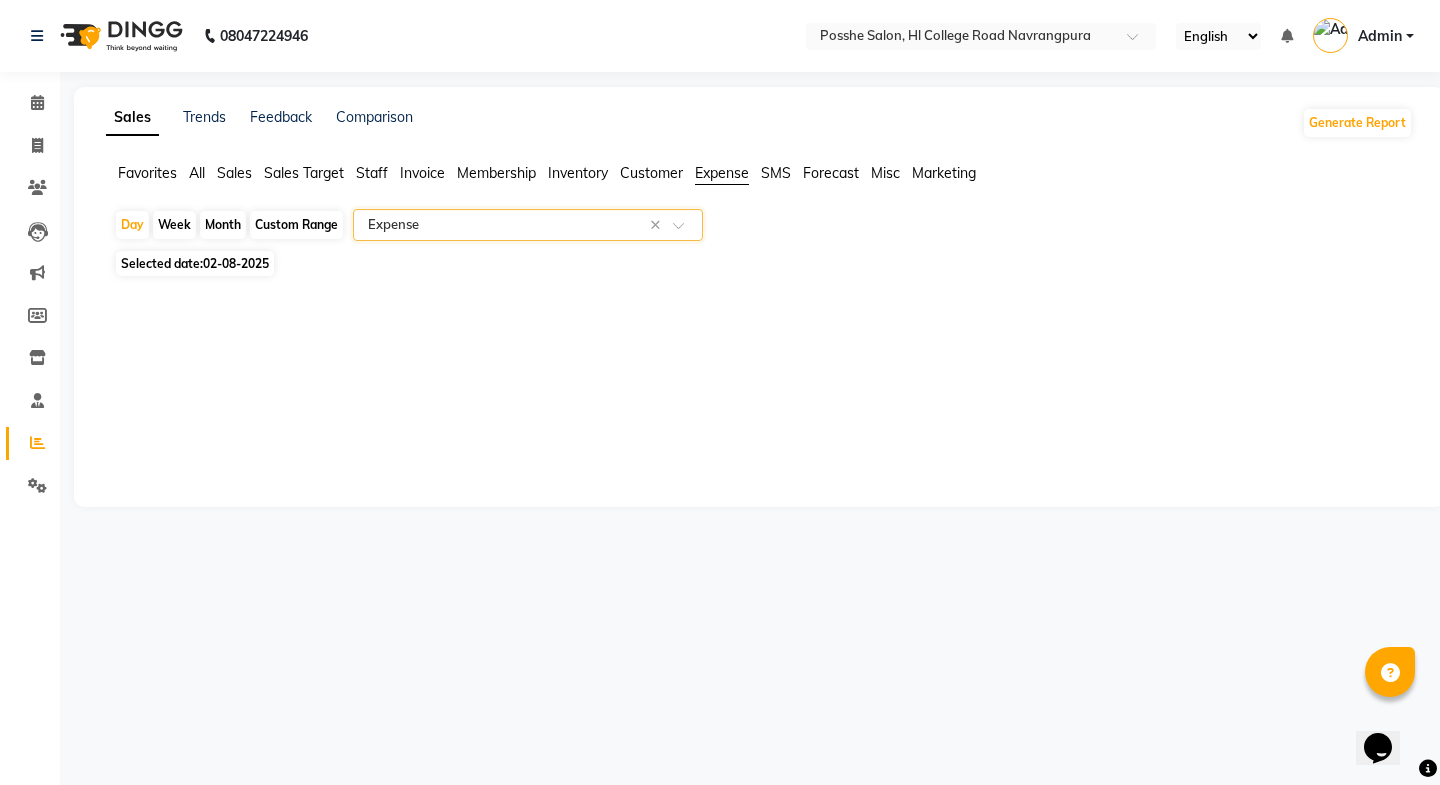 type on "C" 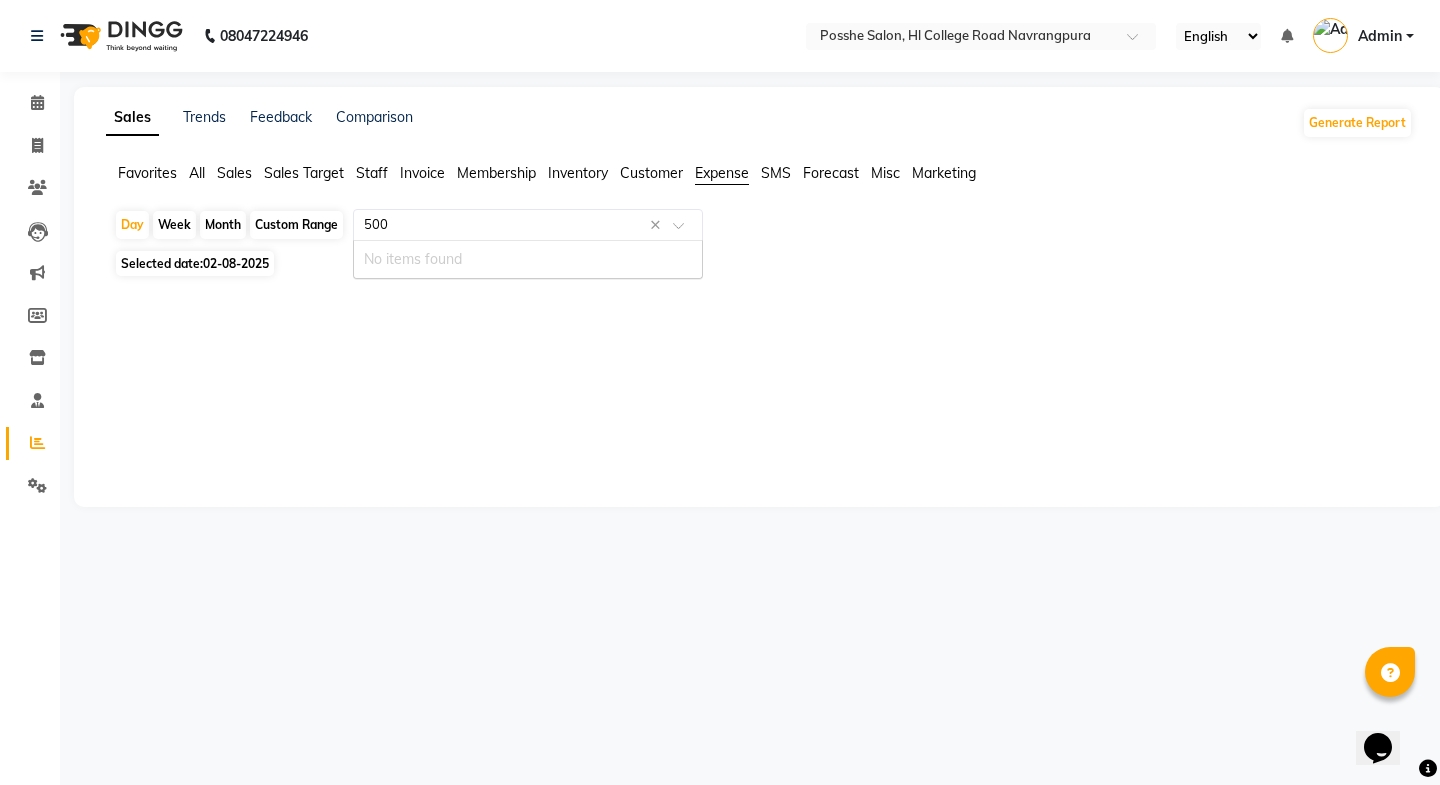 type on "500" 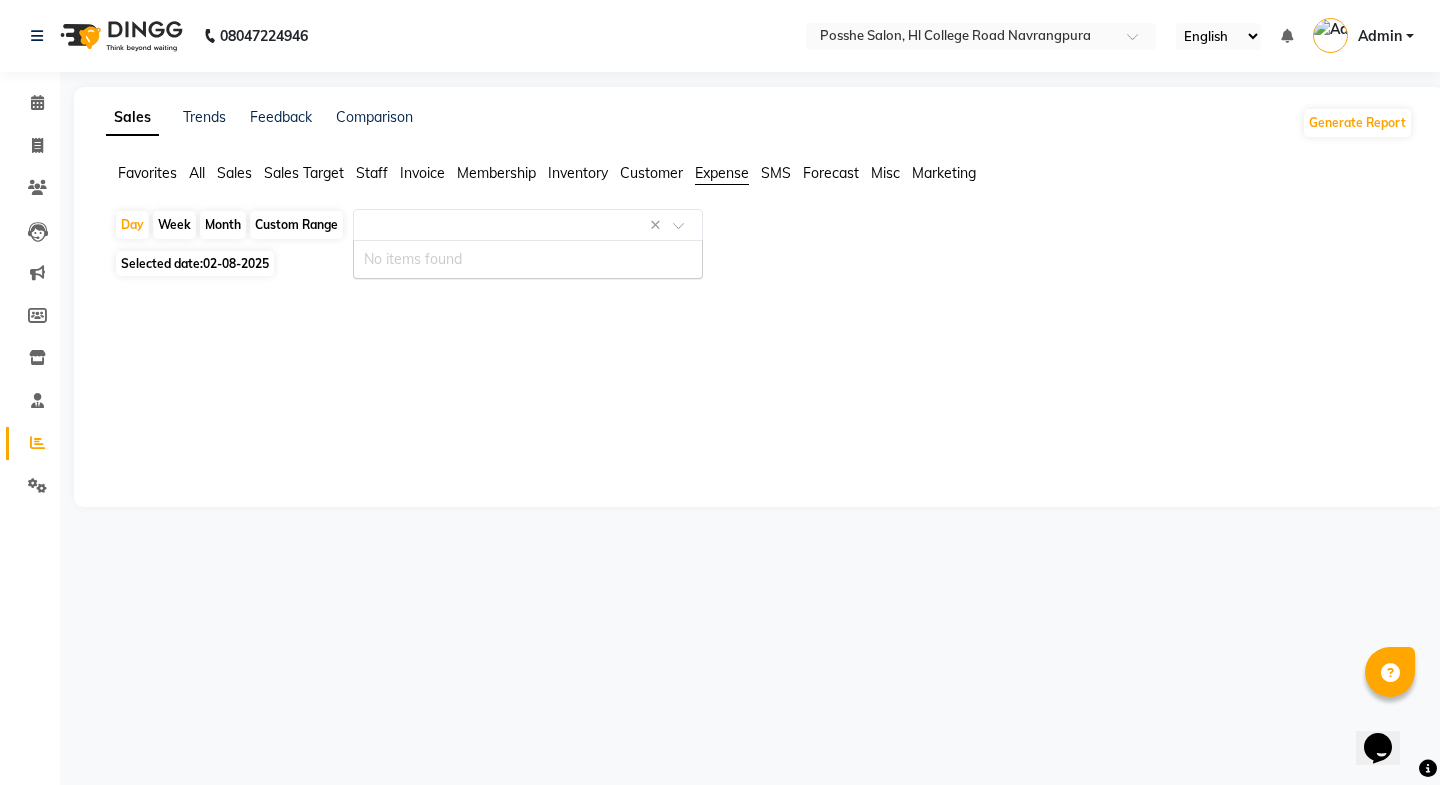 click on "Custom Range" 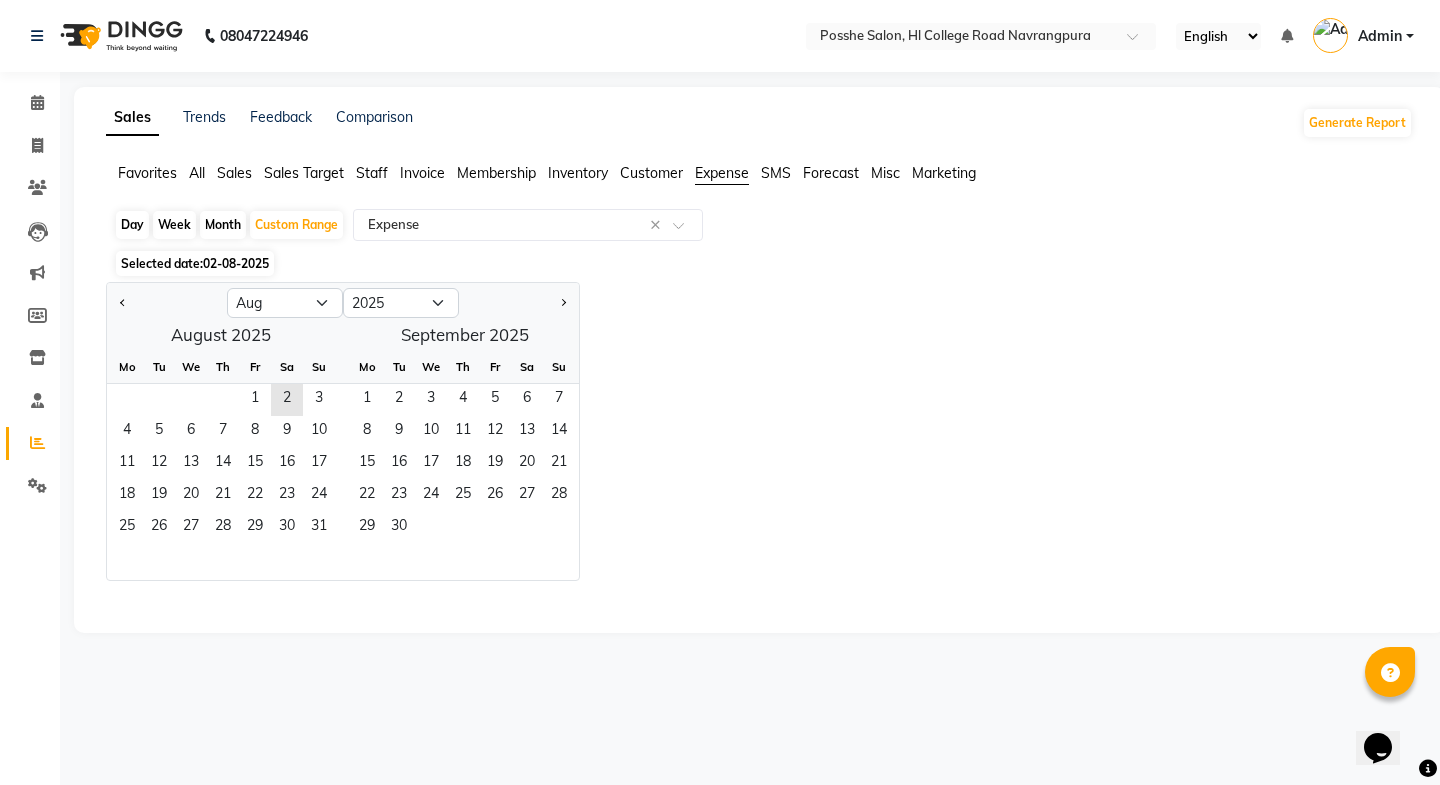 click on "Day" 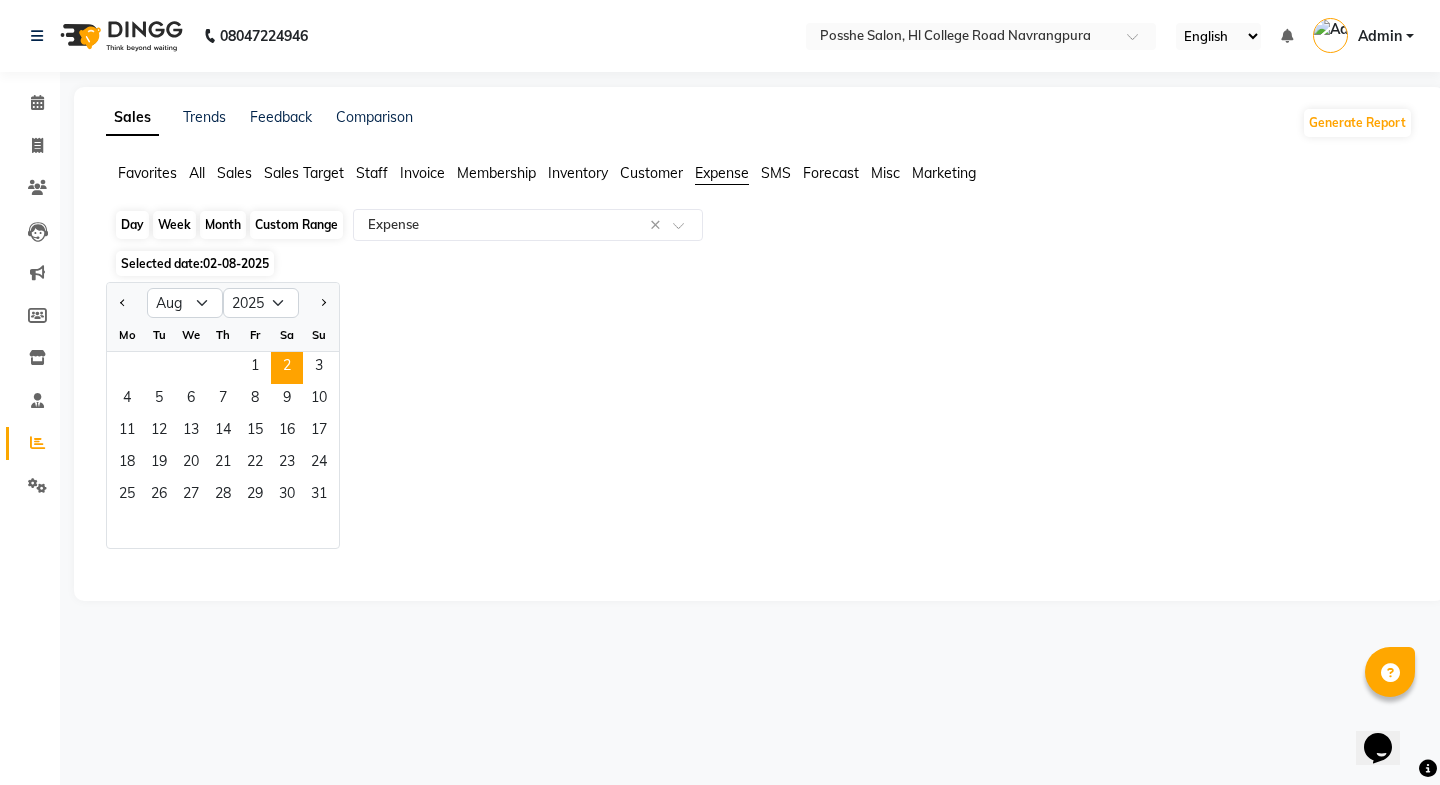 click on "Day" 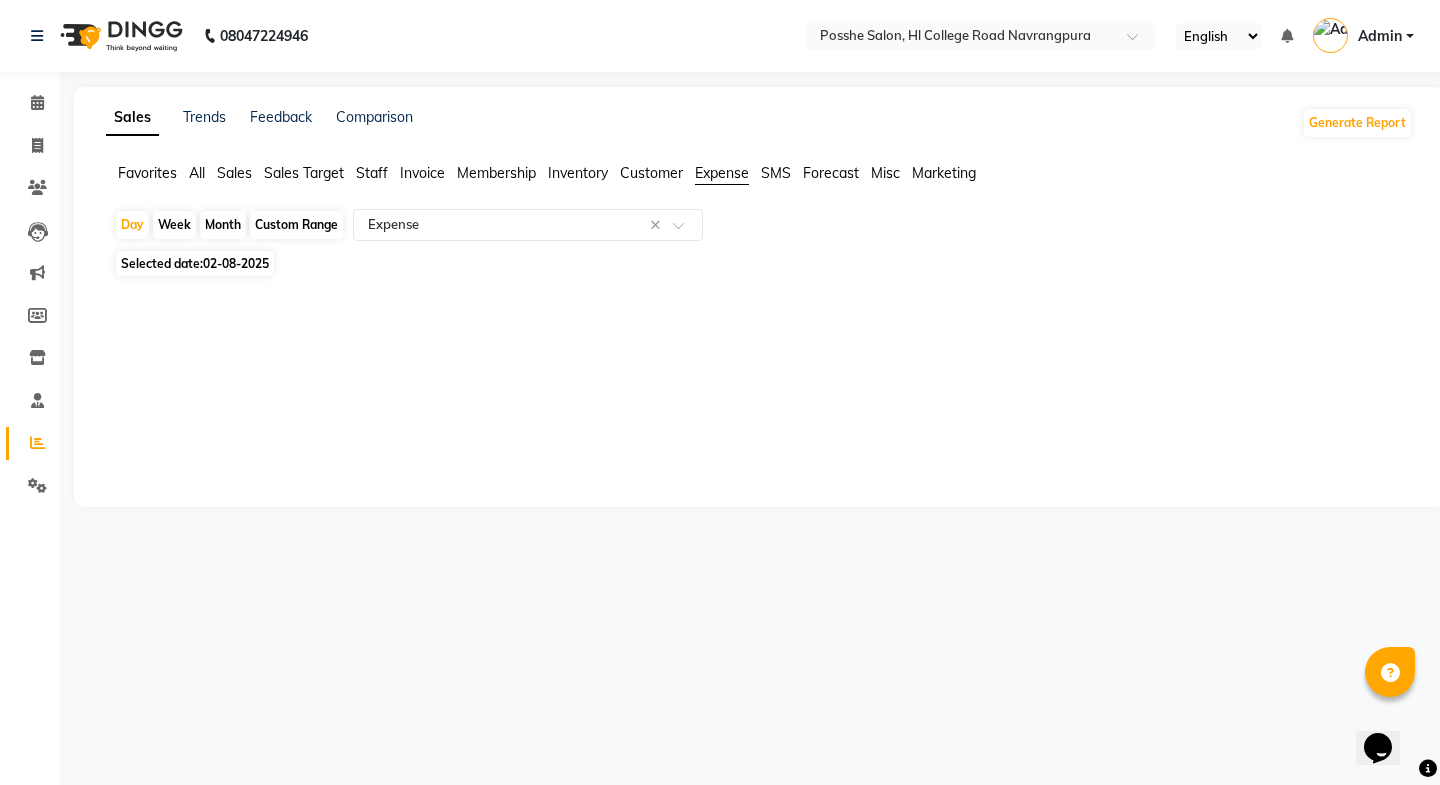 click on "Selected date:  02-08-2025" 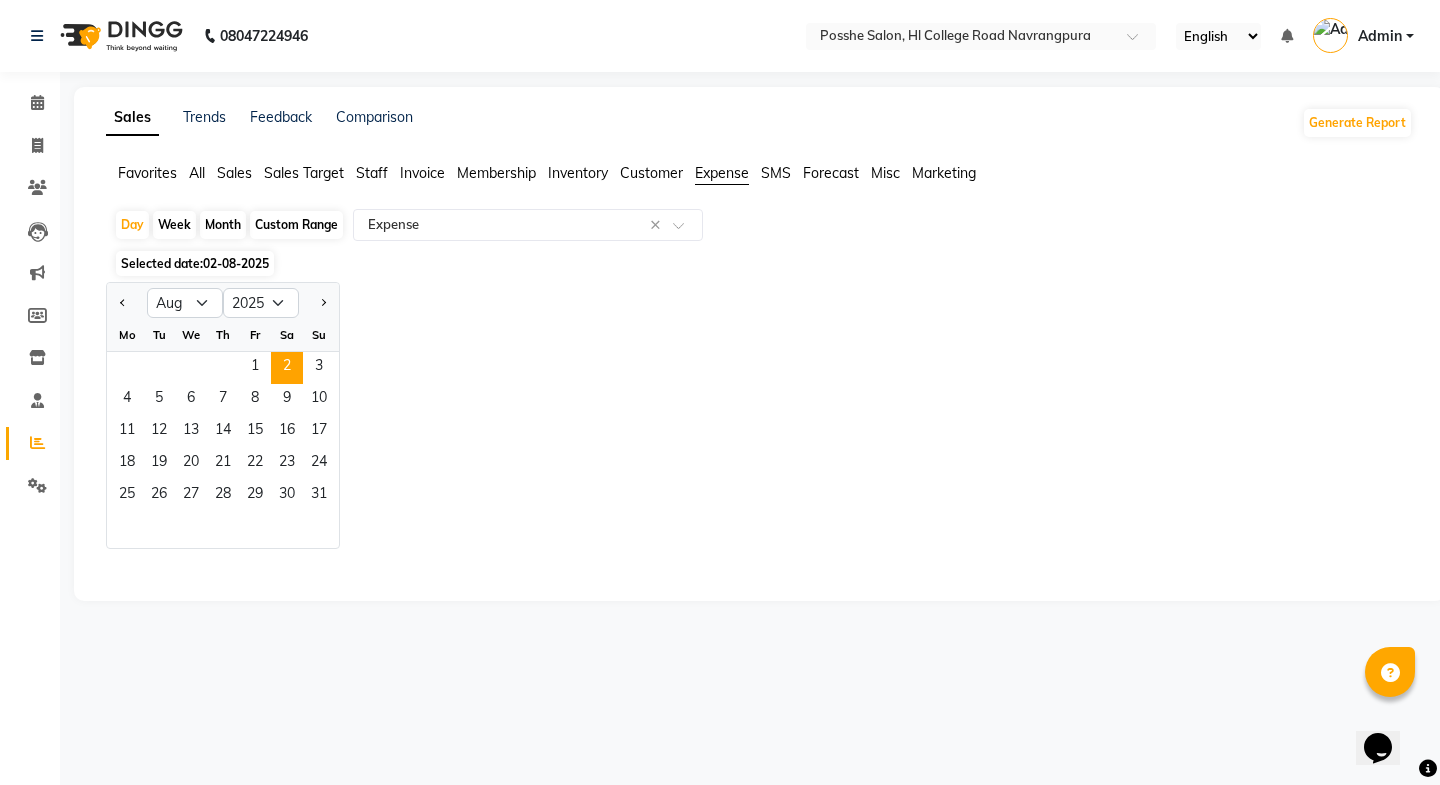 click on "Selected date:  02-08-2025" 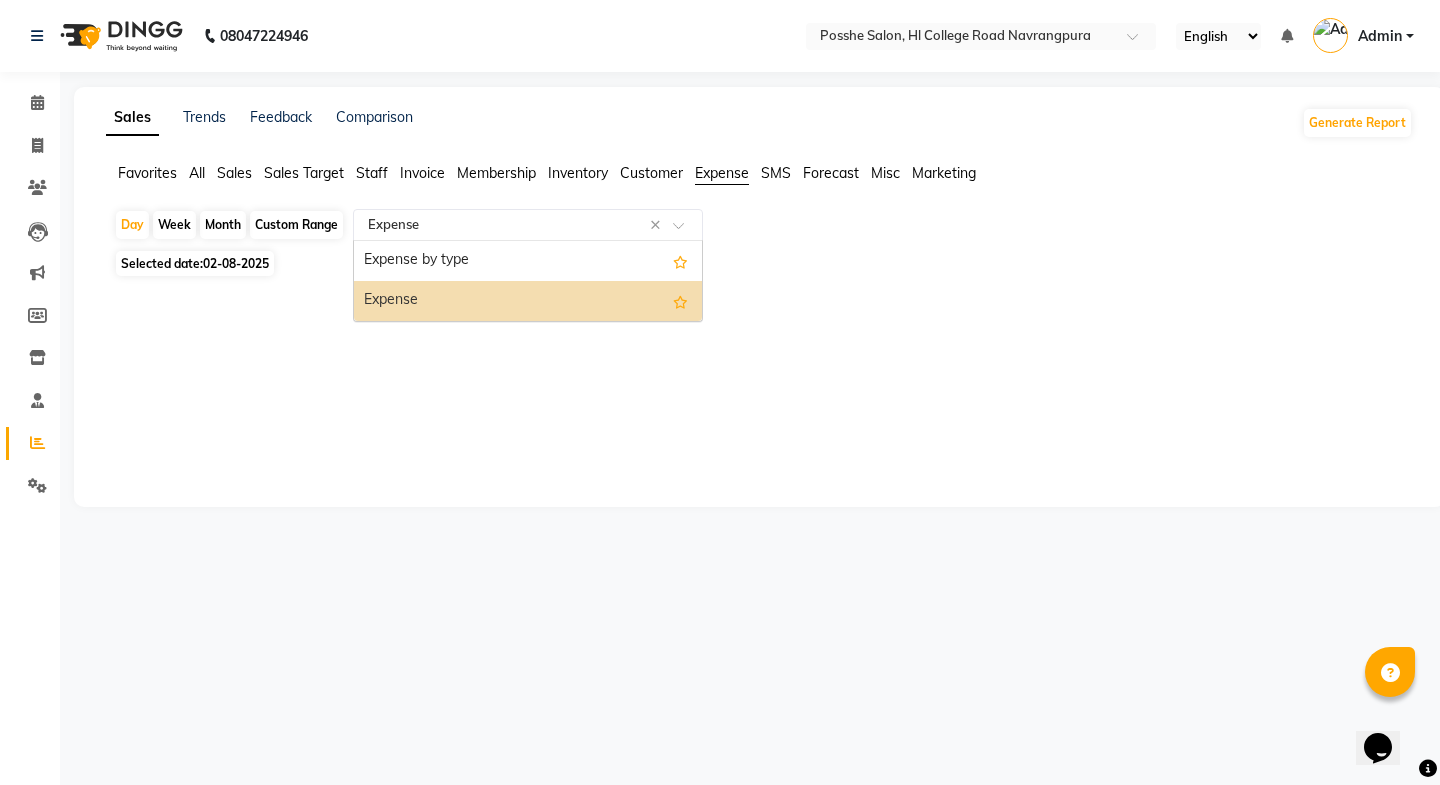 click 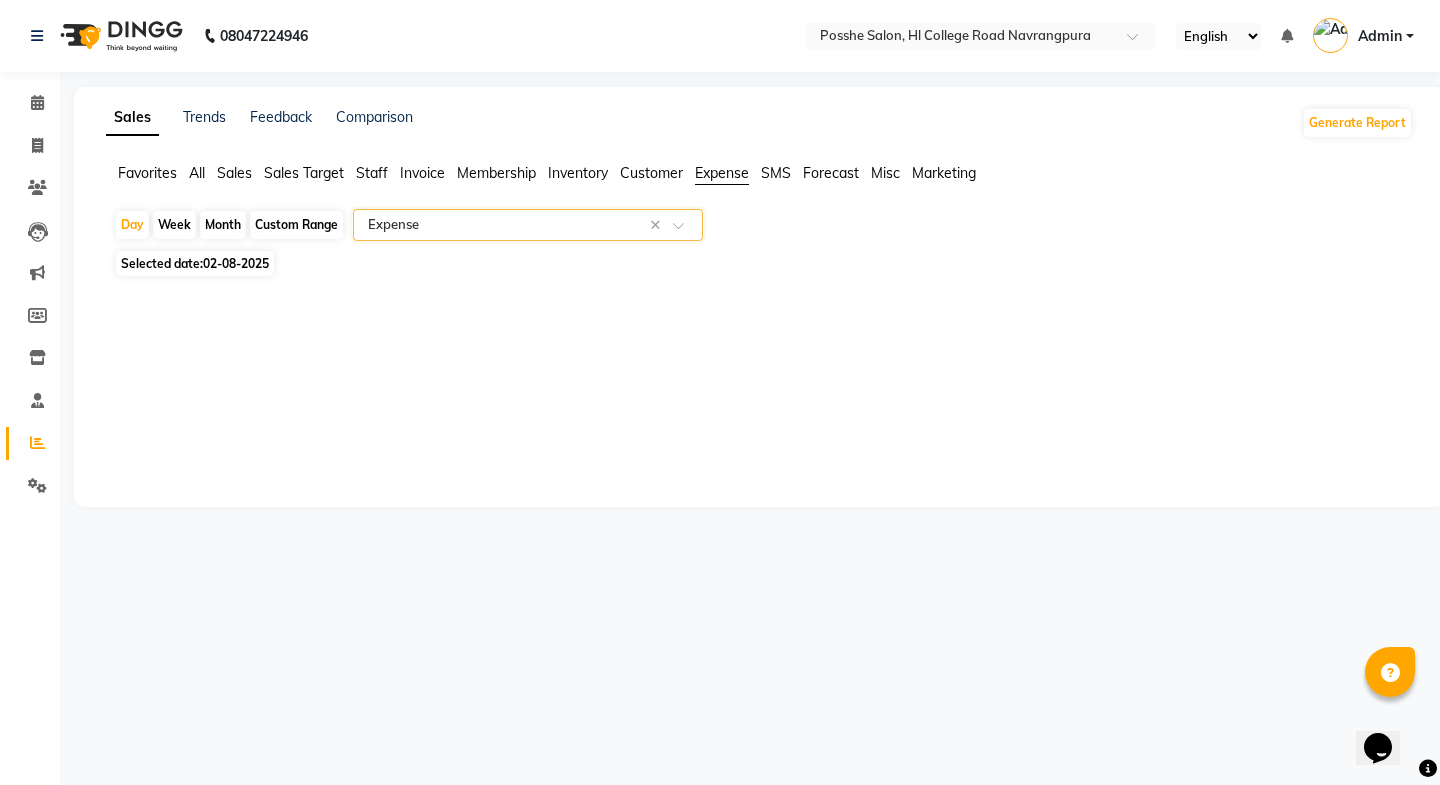click 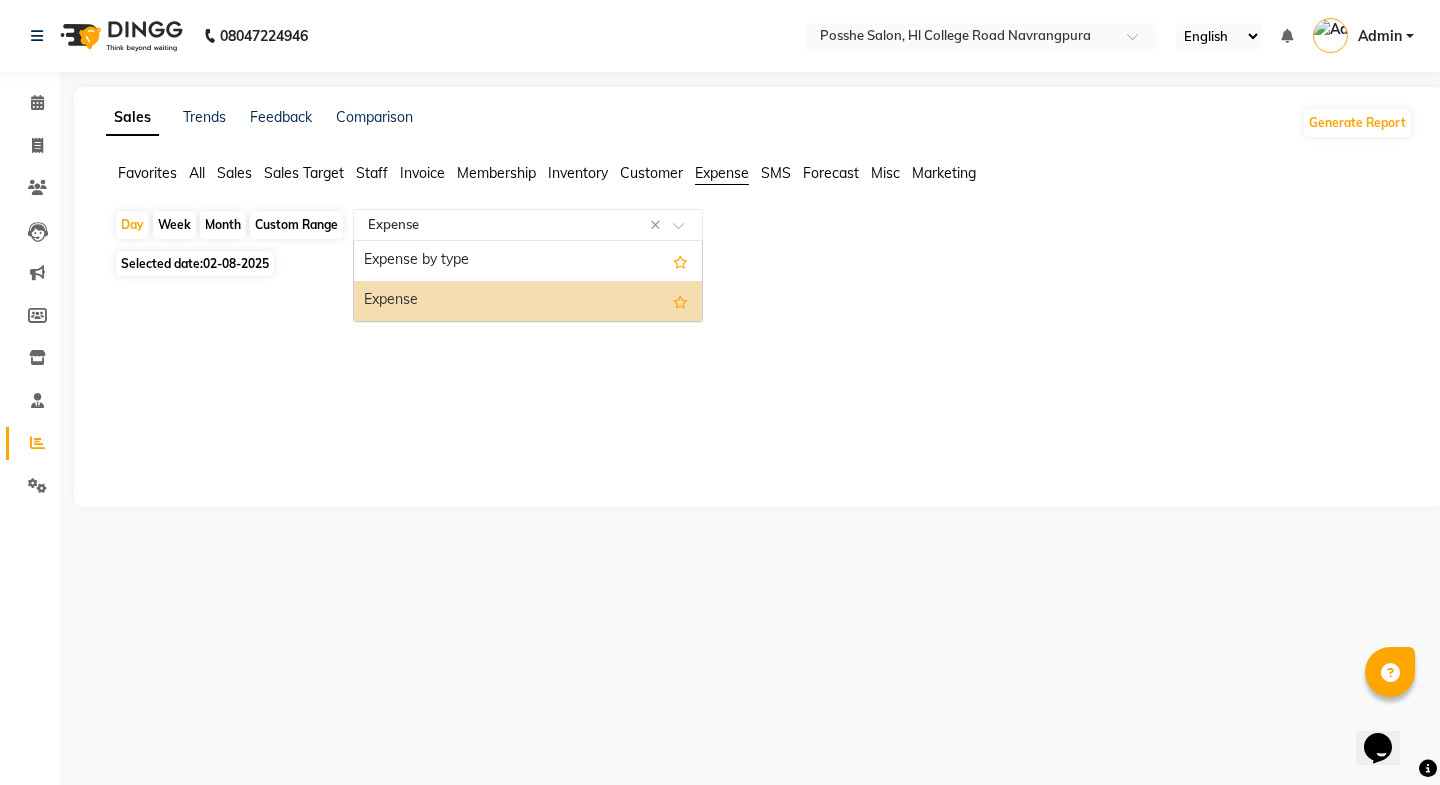 click 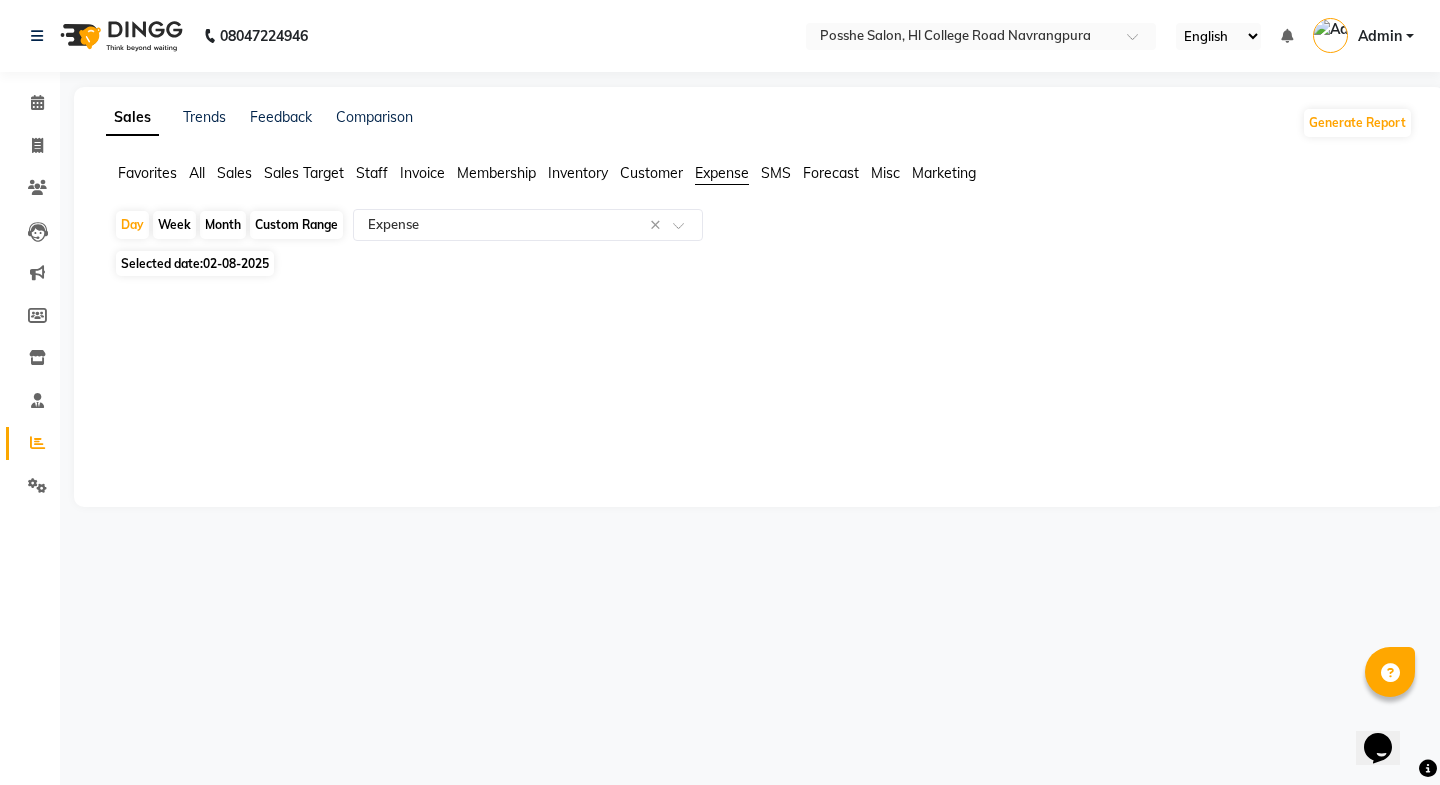 click on "Invoice" 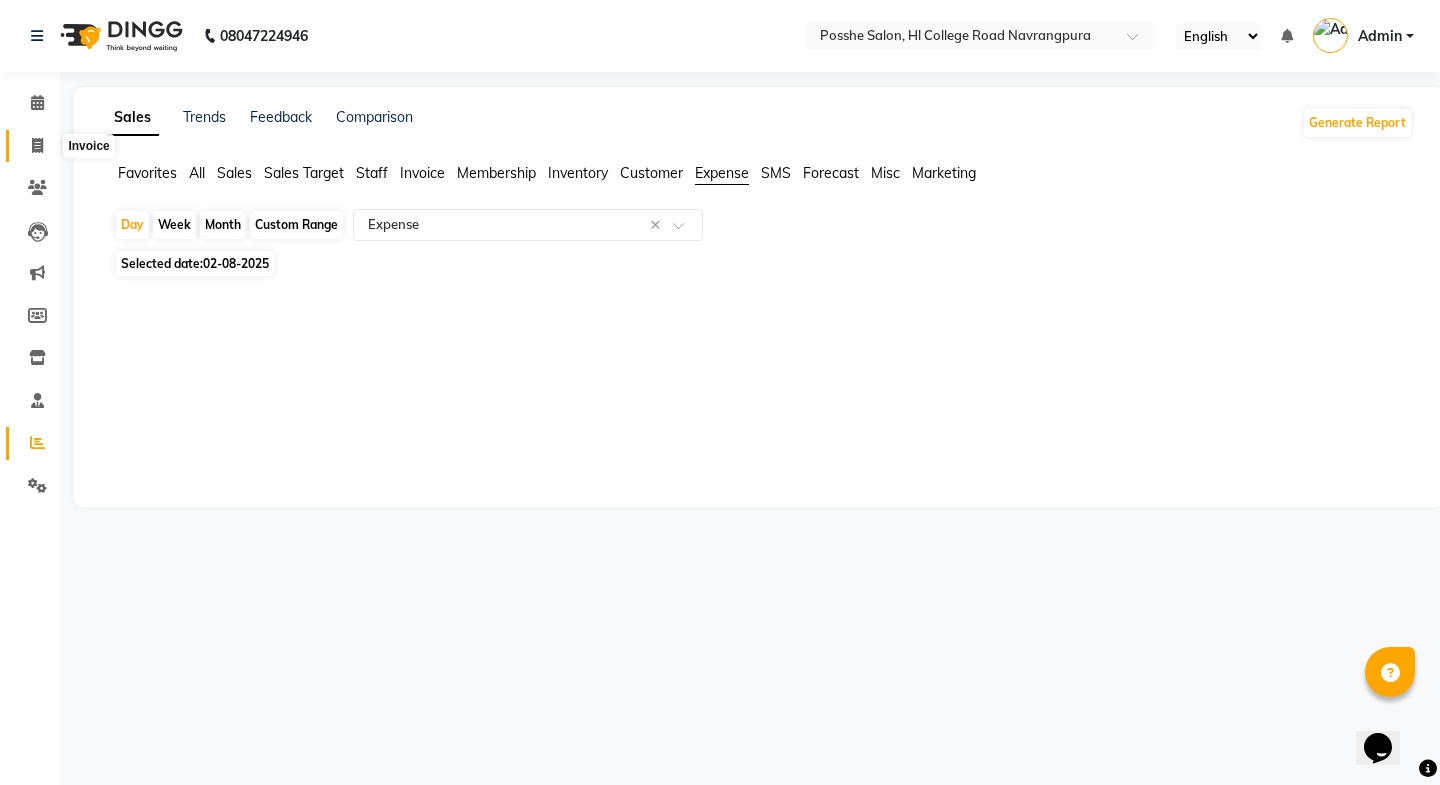 click 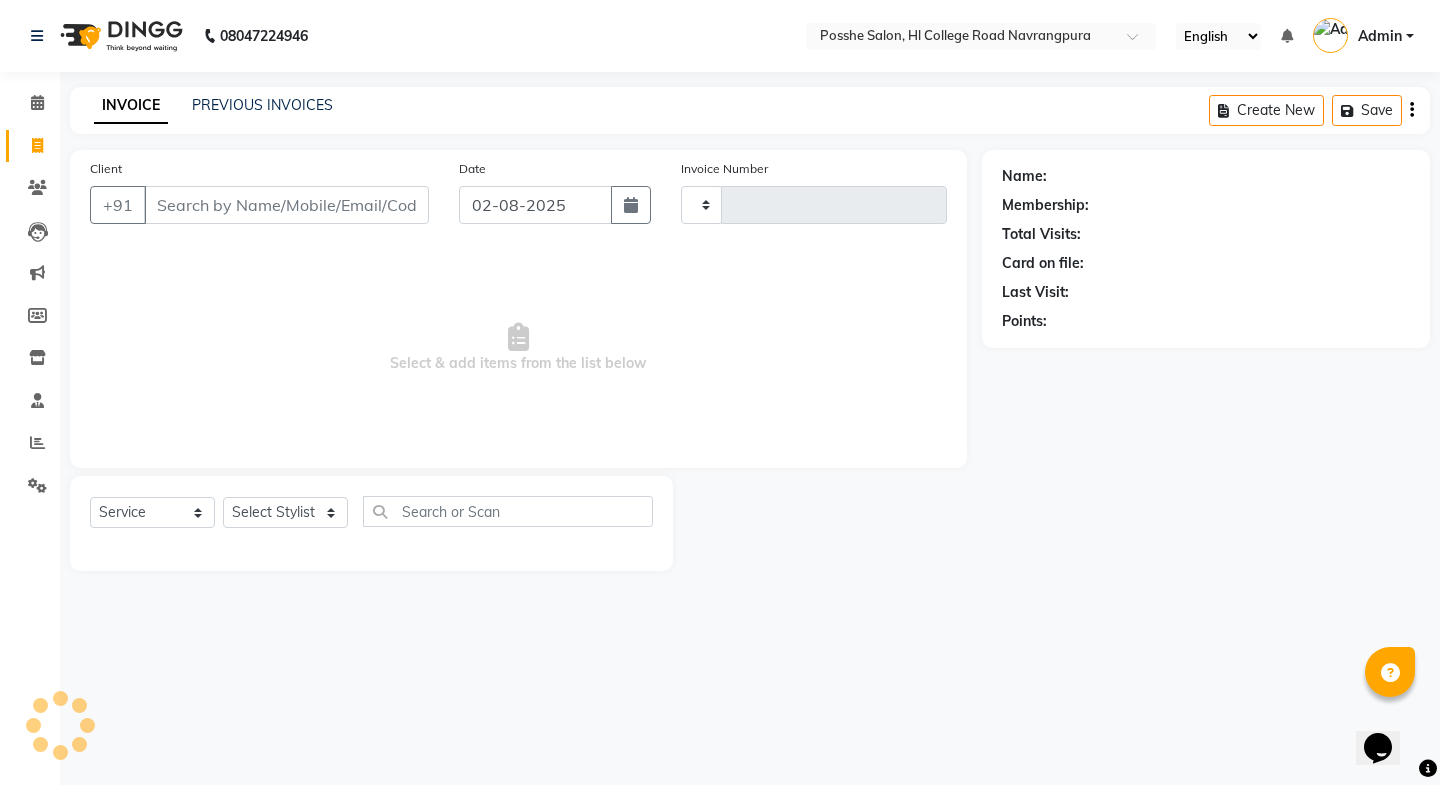 type on "1744" 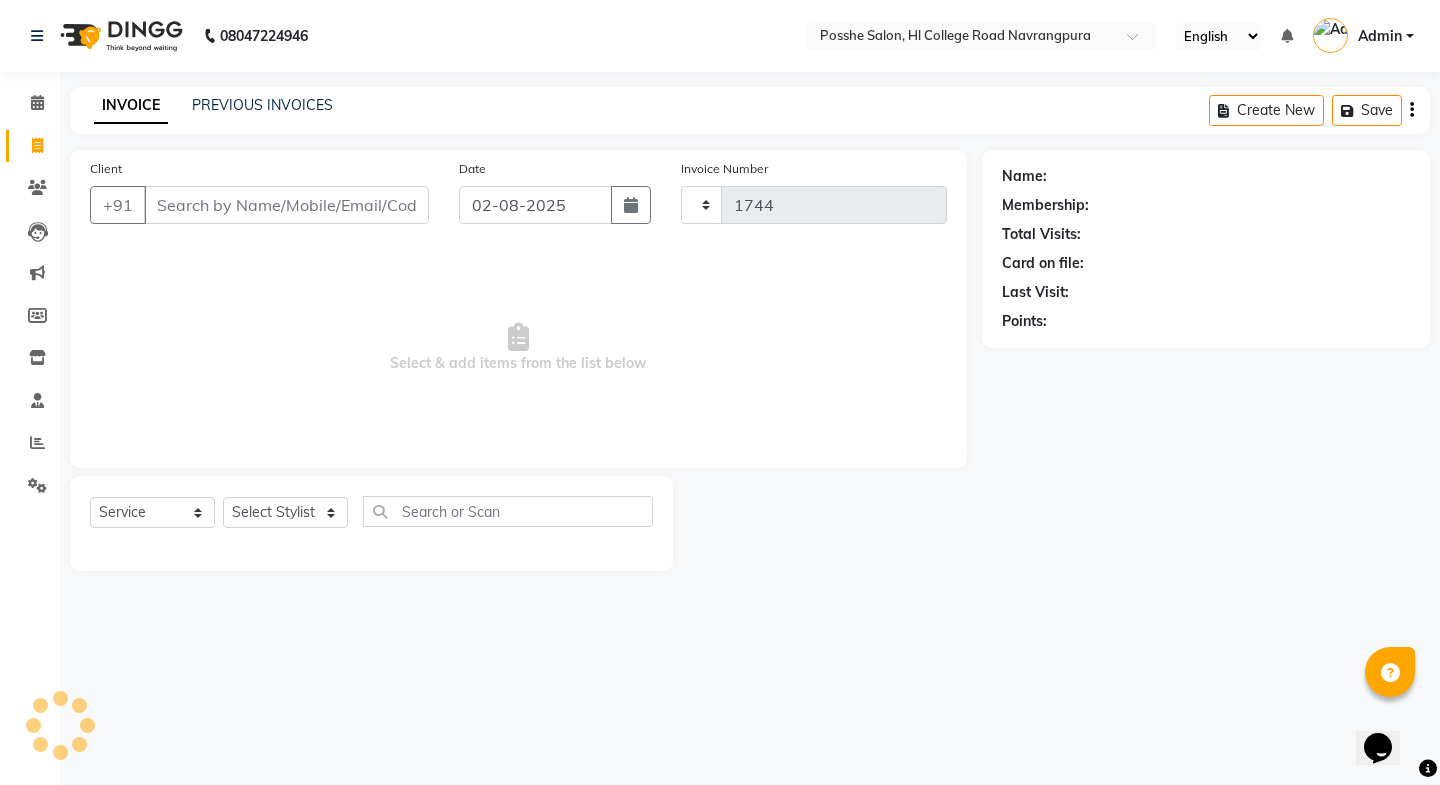 select on "6052" 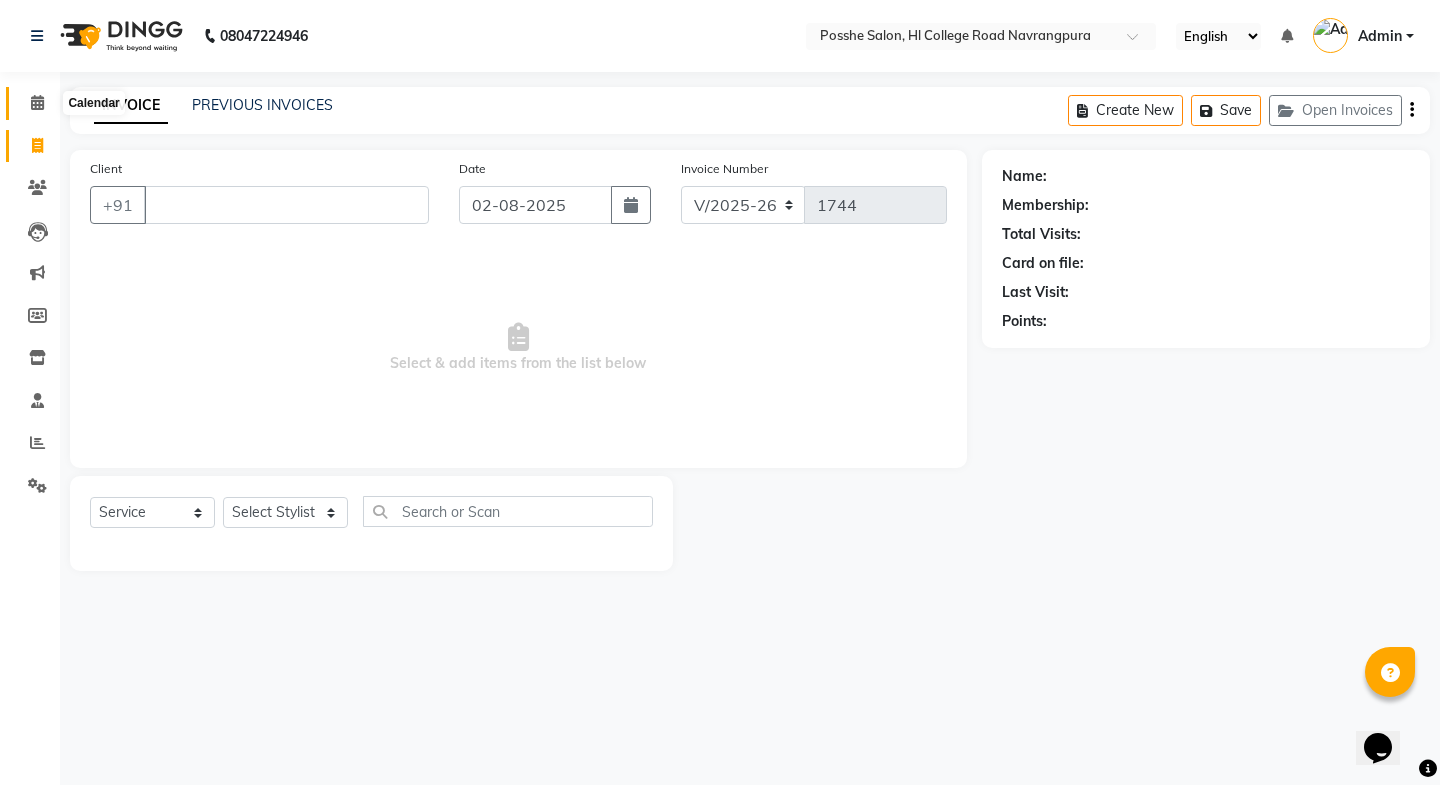 type 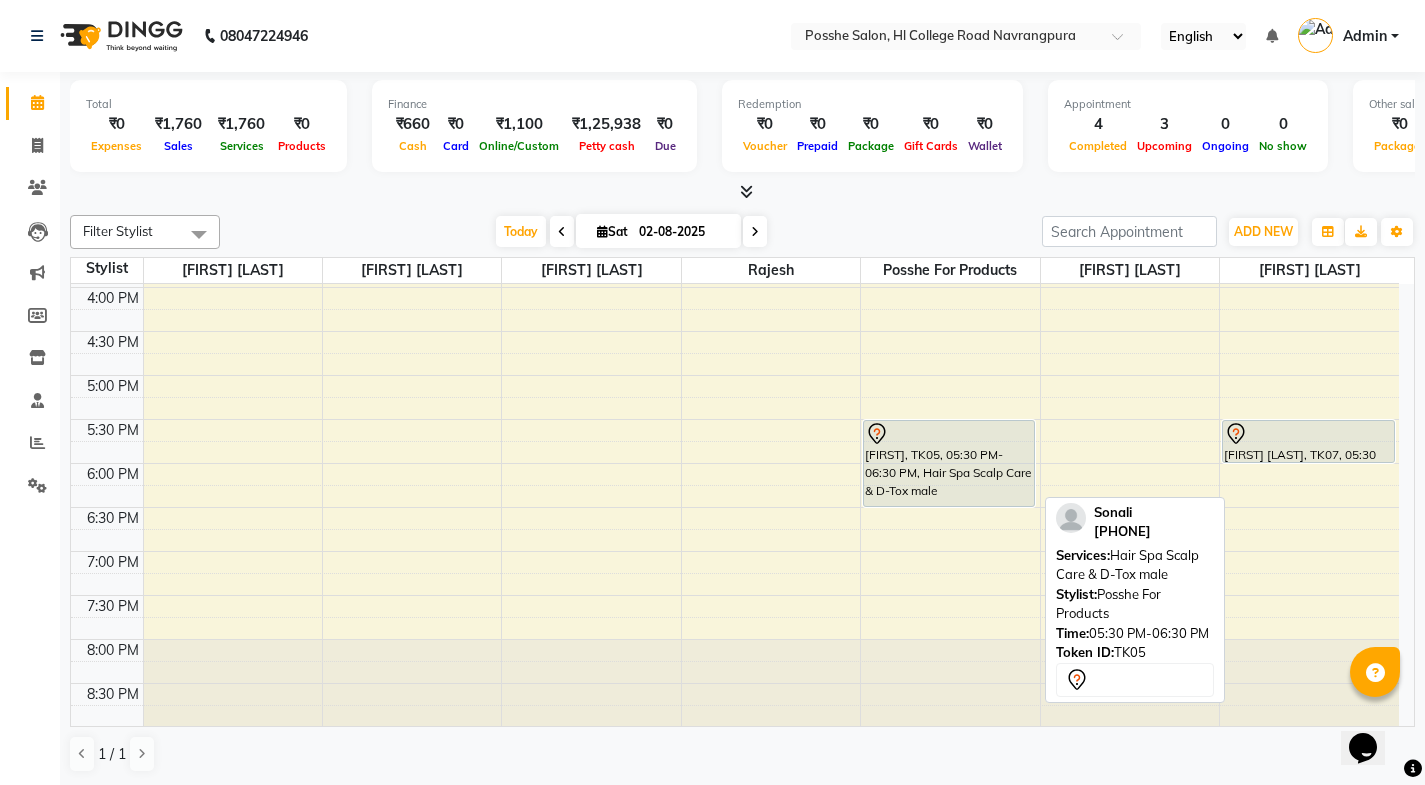 scroll, scrollTop: 701, scrollLeft: 0, axis: vertical 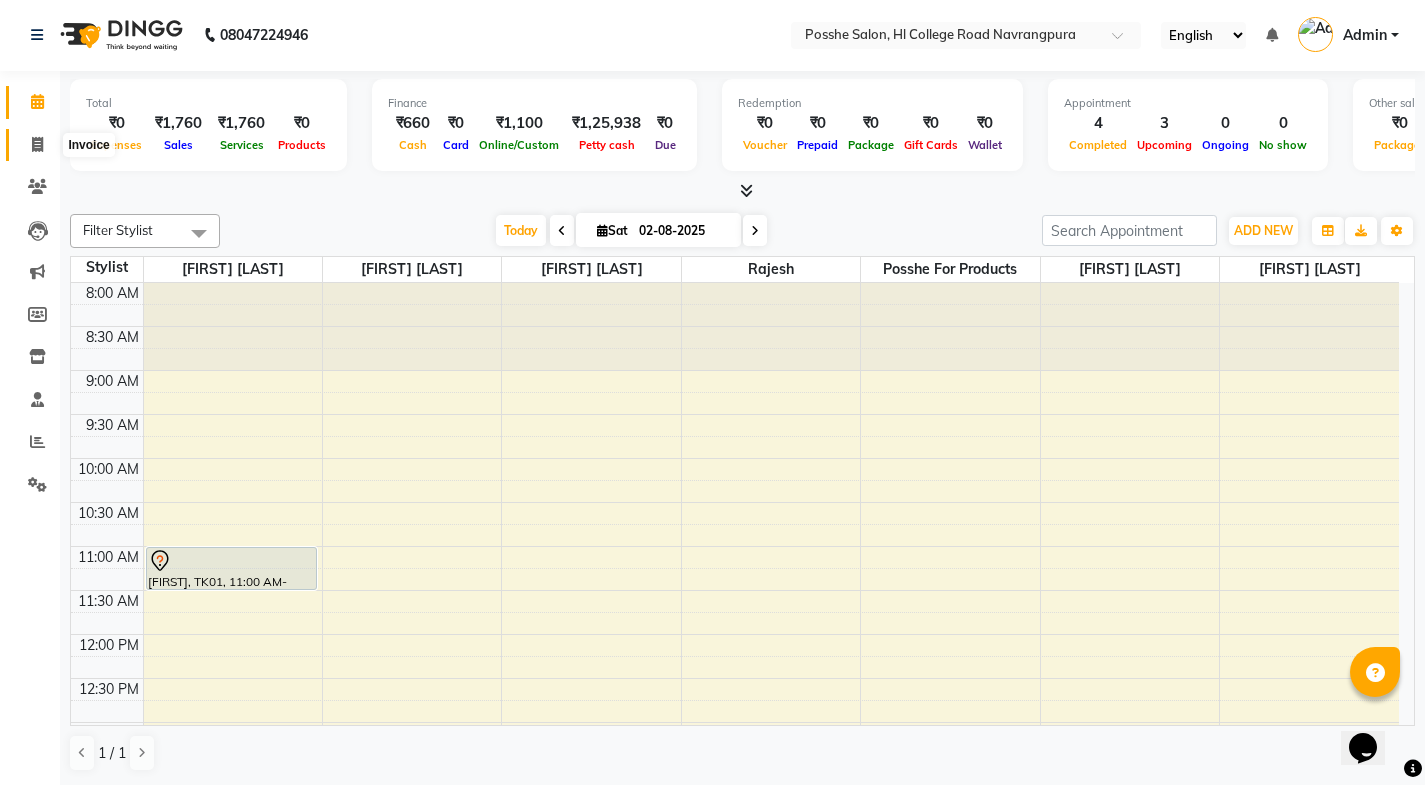 click 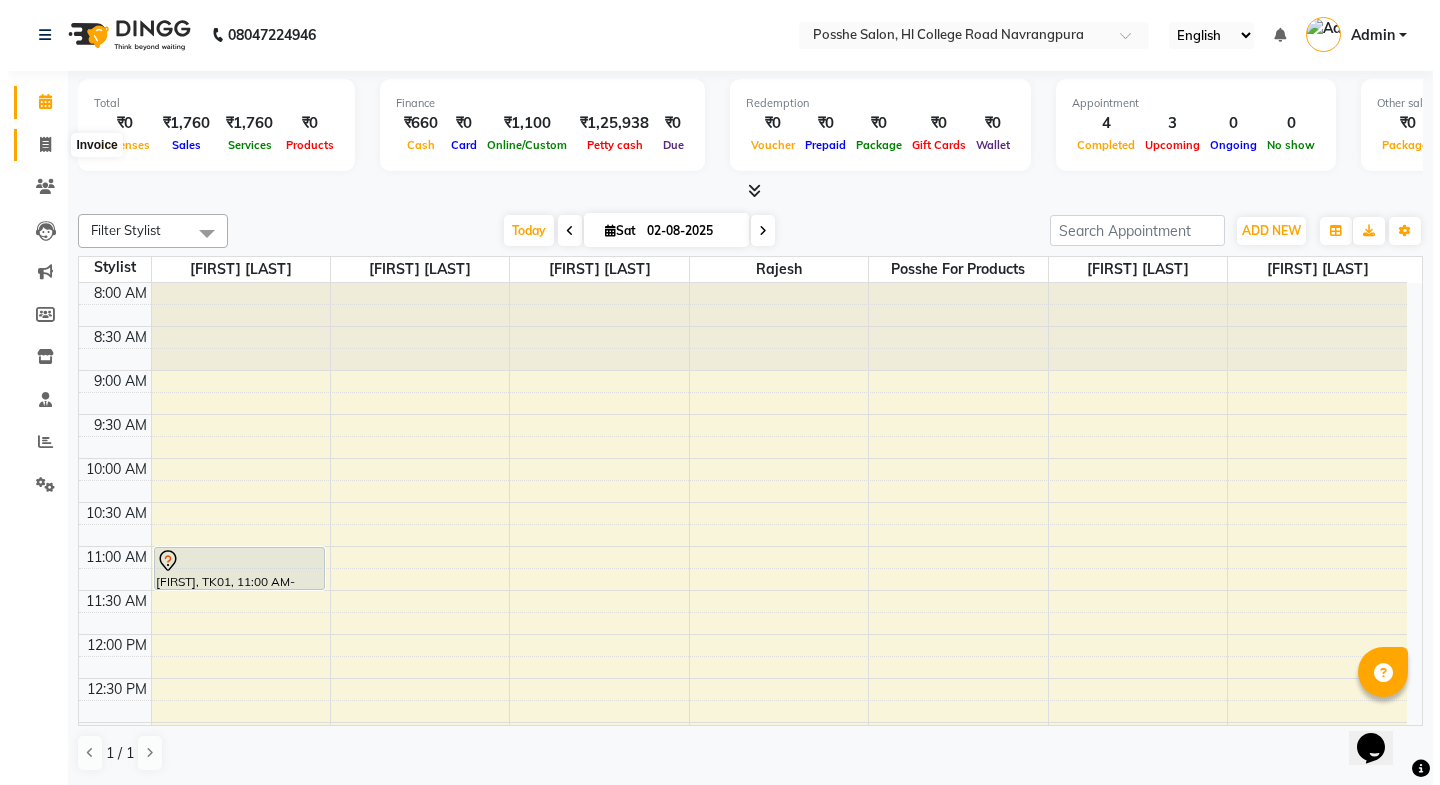 scroll, scrollTop: 0, scrollLeft: 0, axis: both 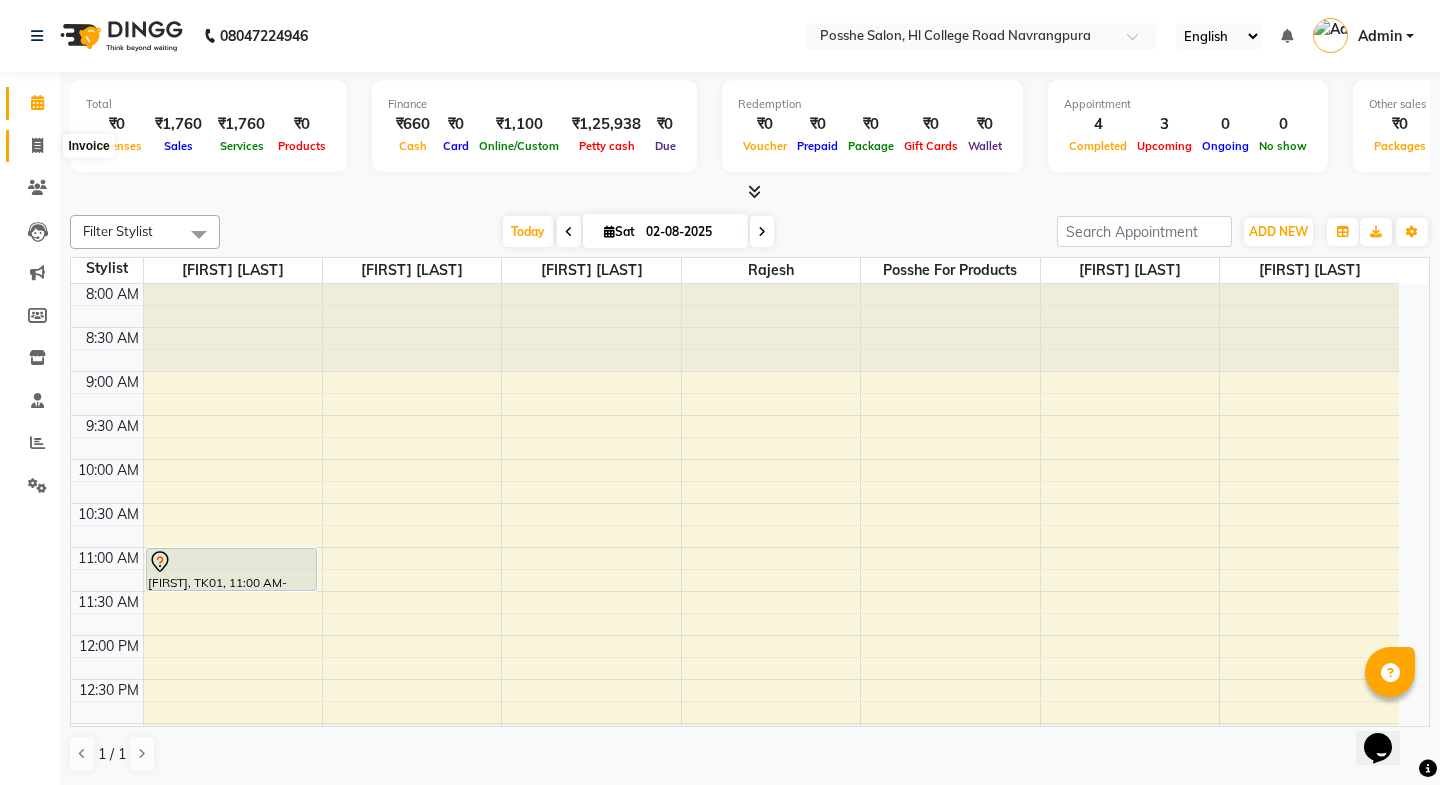 select on "6052" 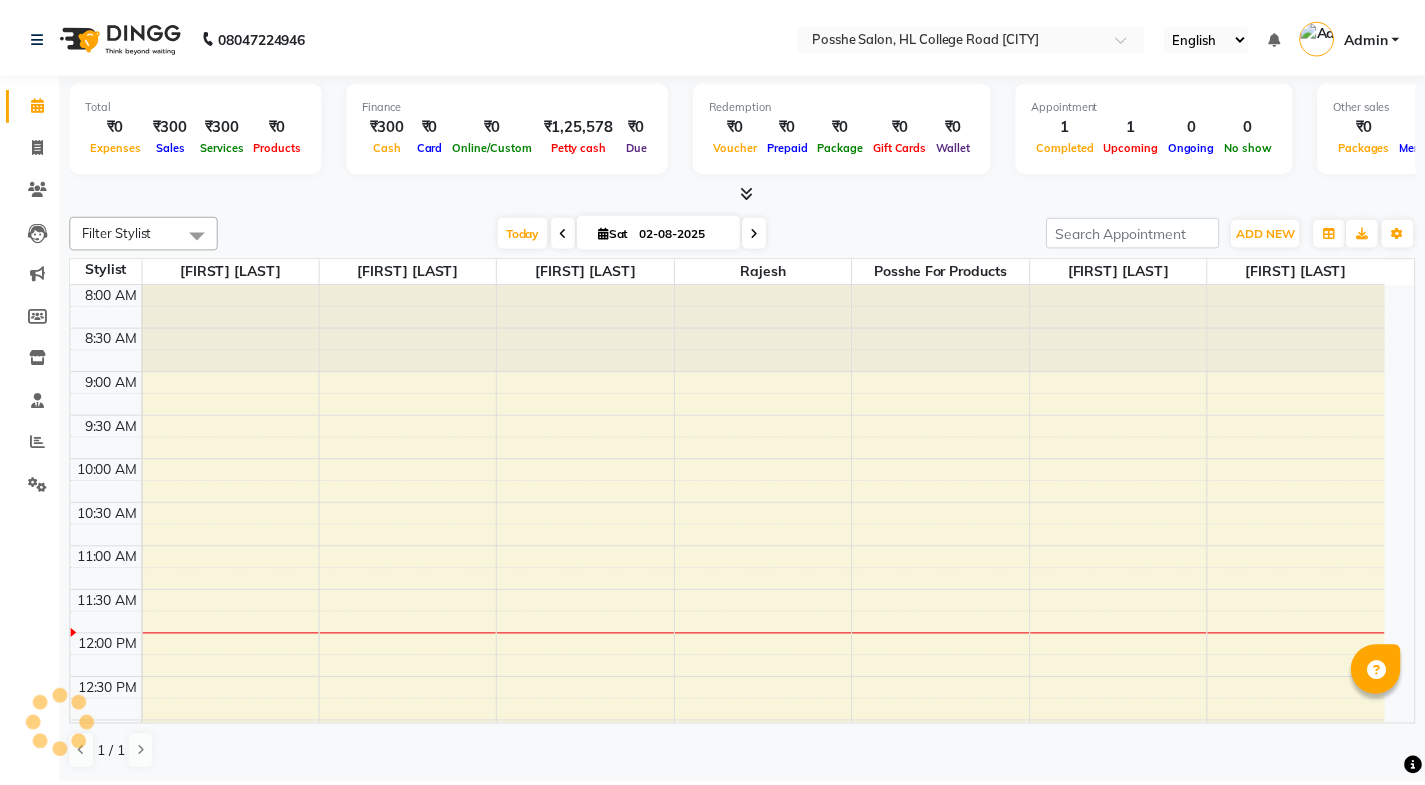scroll, scrollTop: 0, scrollLeft: 0, axis: both 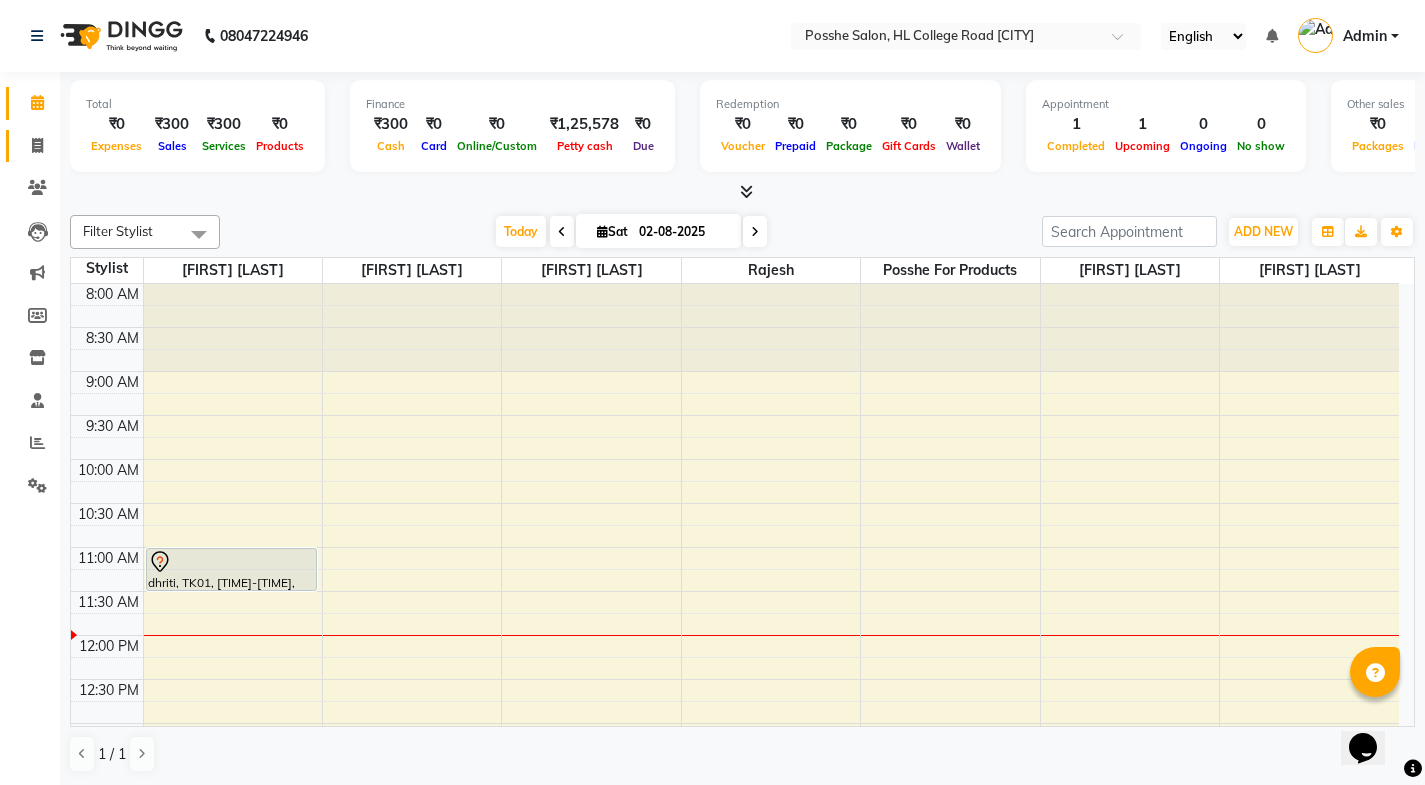 click on "Invoice" 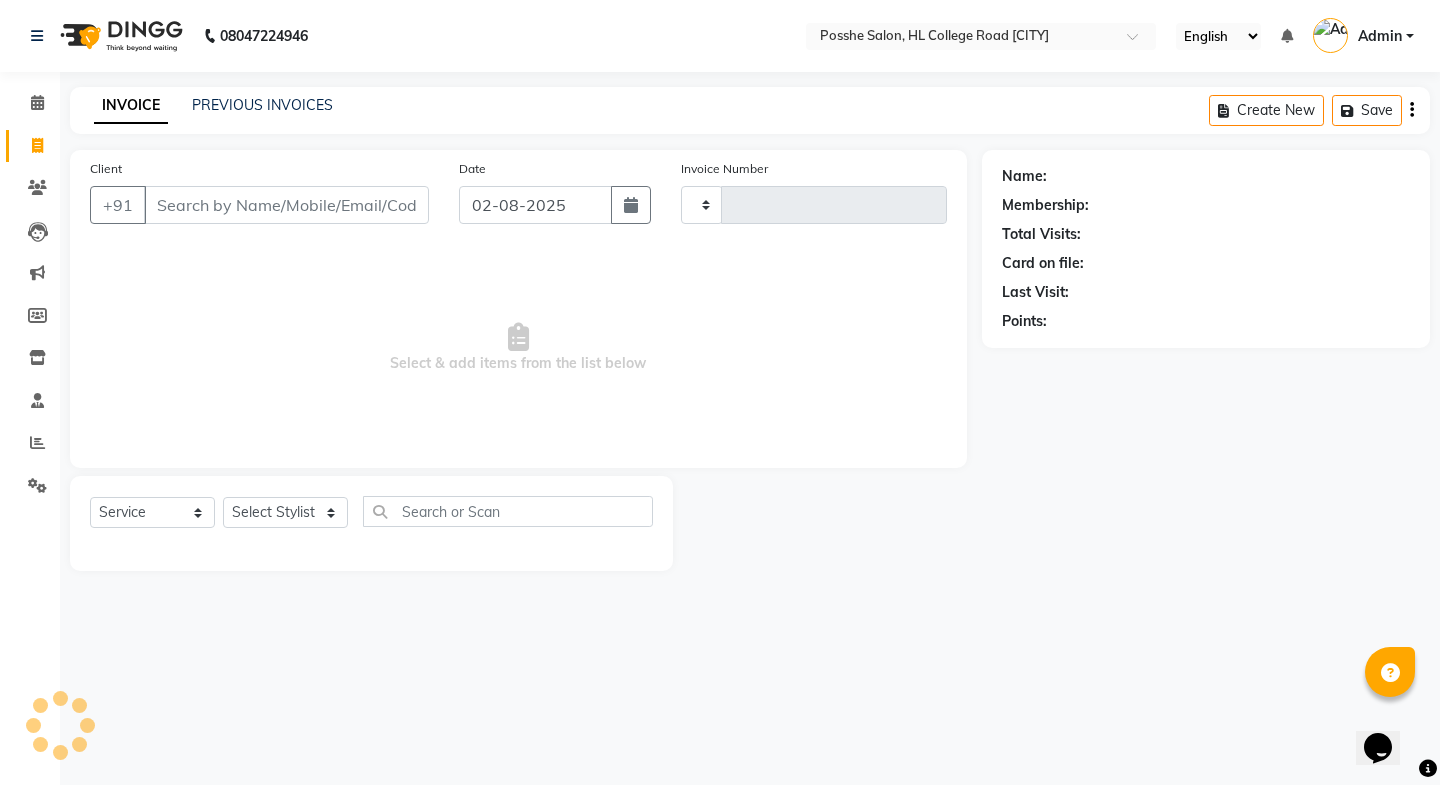 type on "1741" 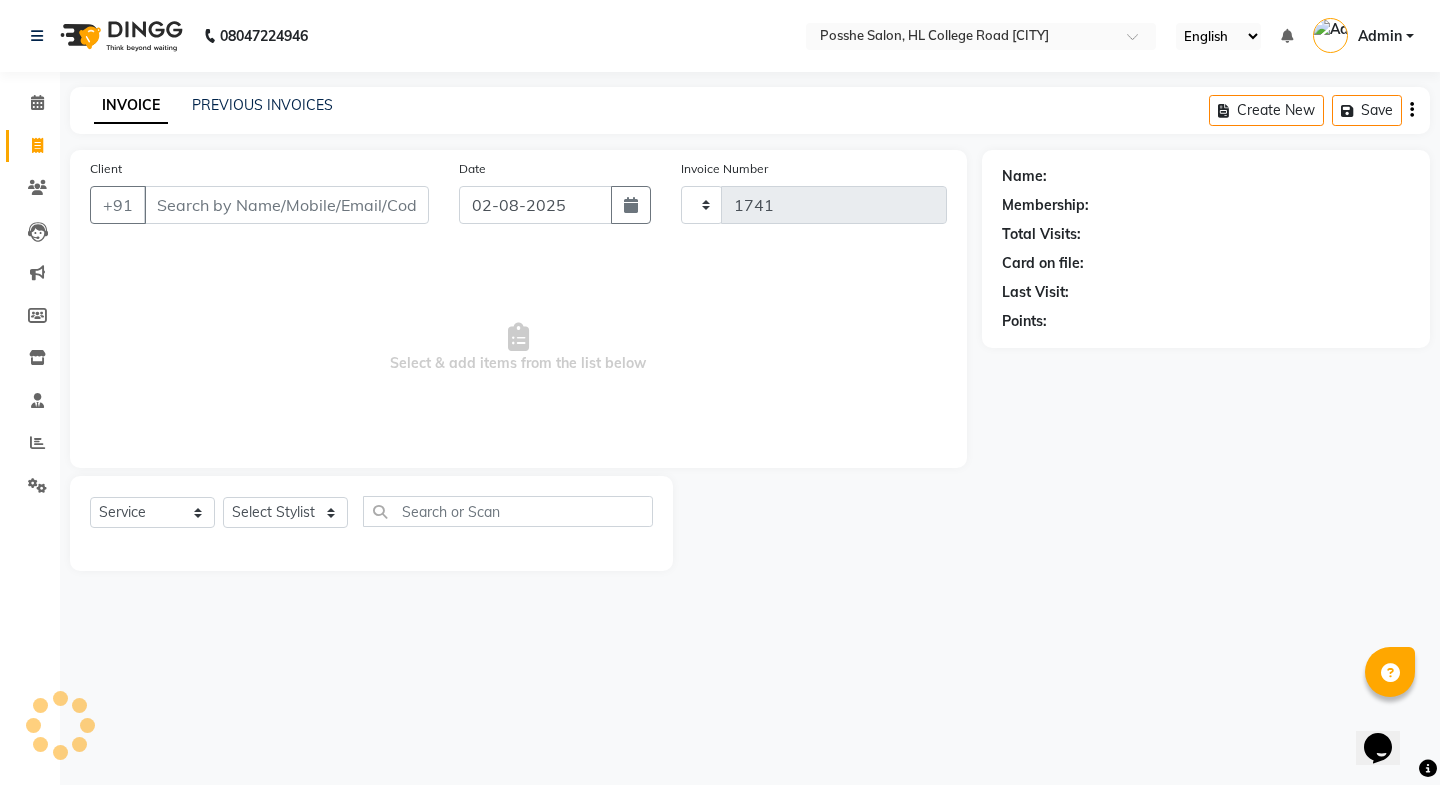 select on "6052" 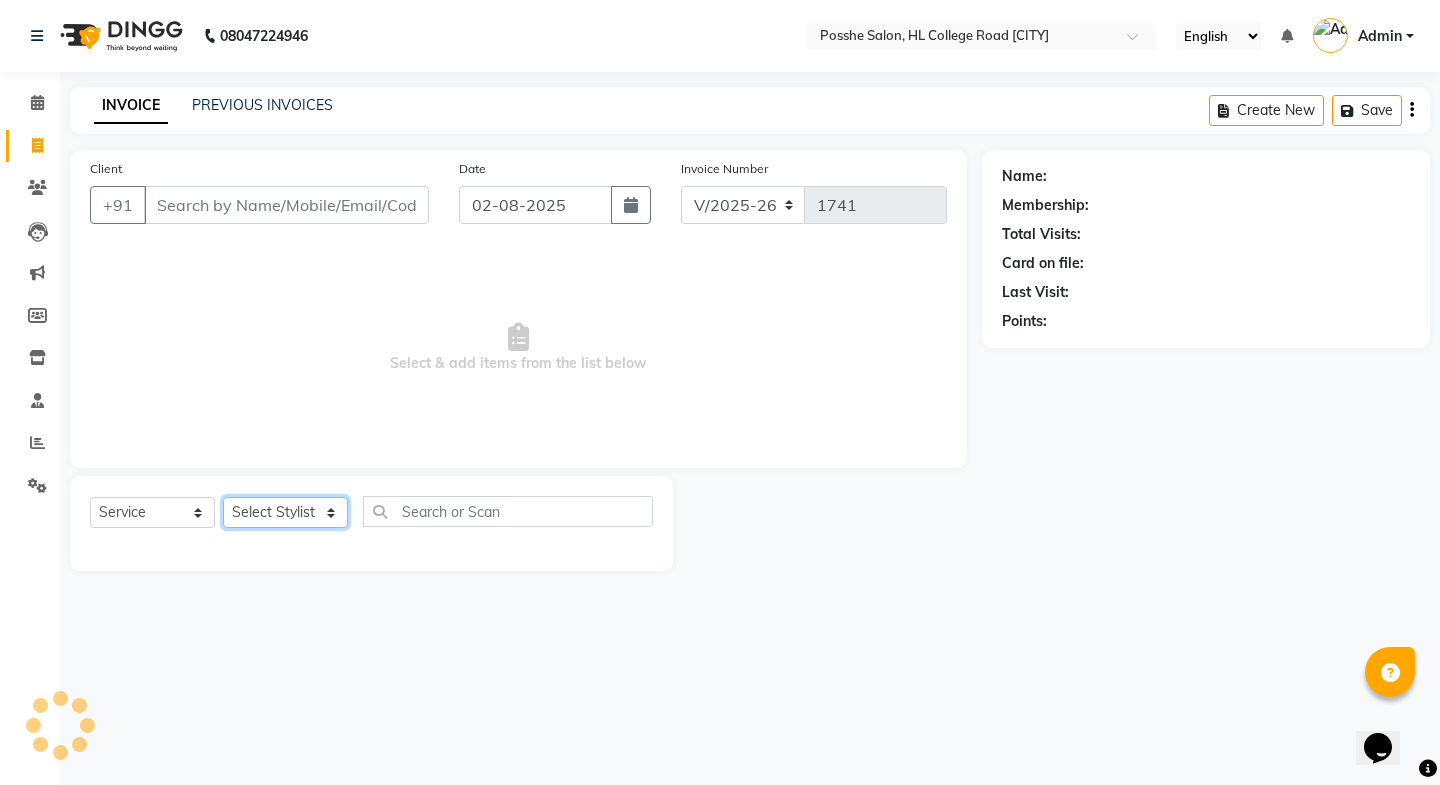 click on "Select Stylist Faheem Salmani Kajal Mali Kamal Chand Posshe for products Rajesh simran bhatiya Sonu Verma" 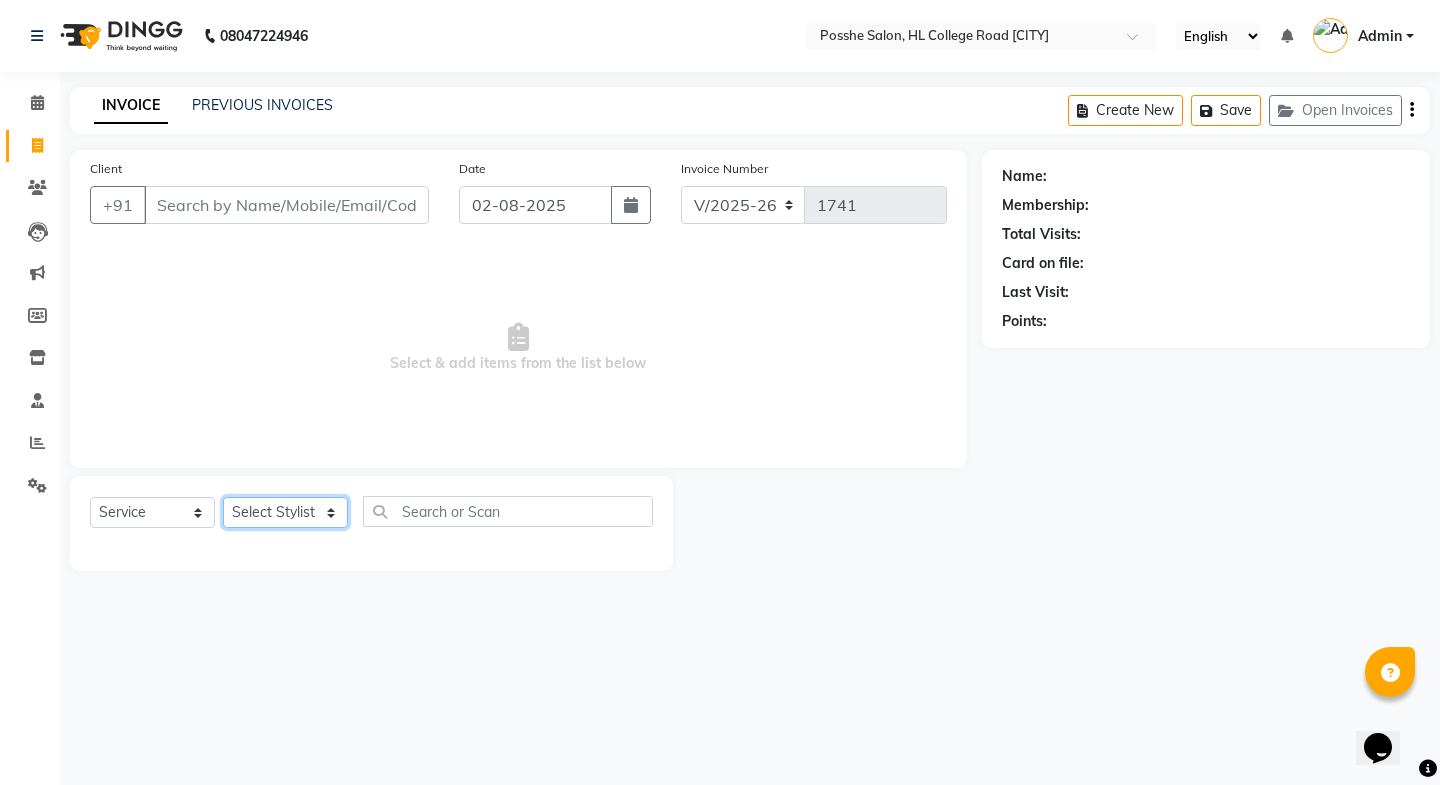 select on "84524" 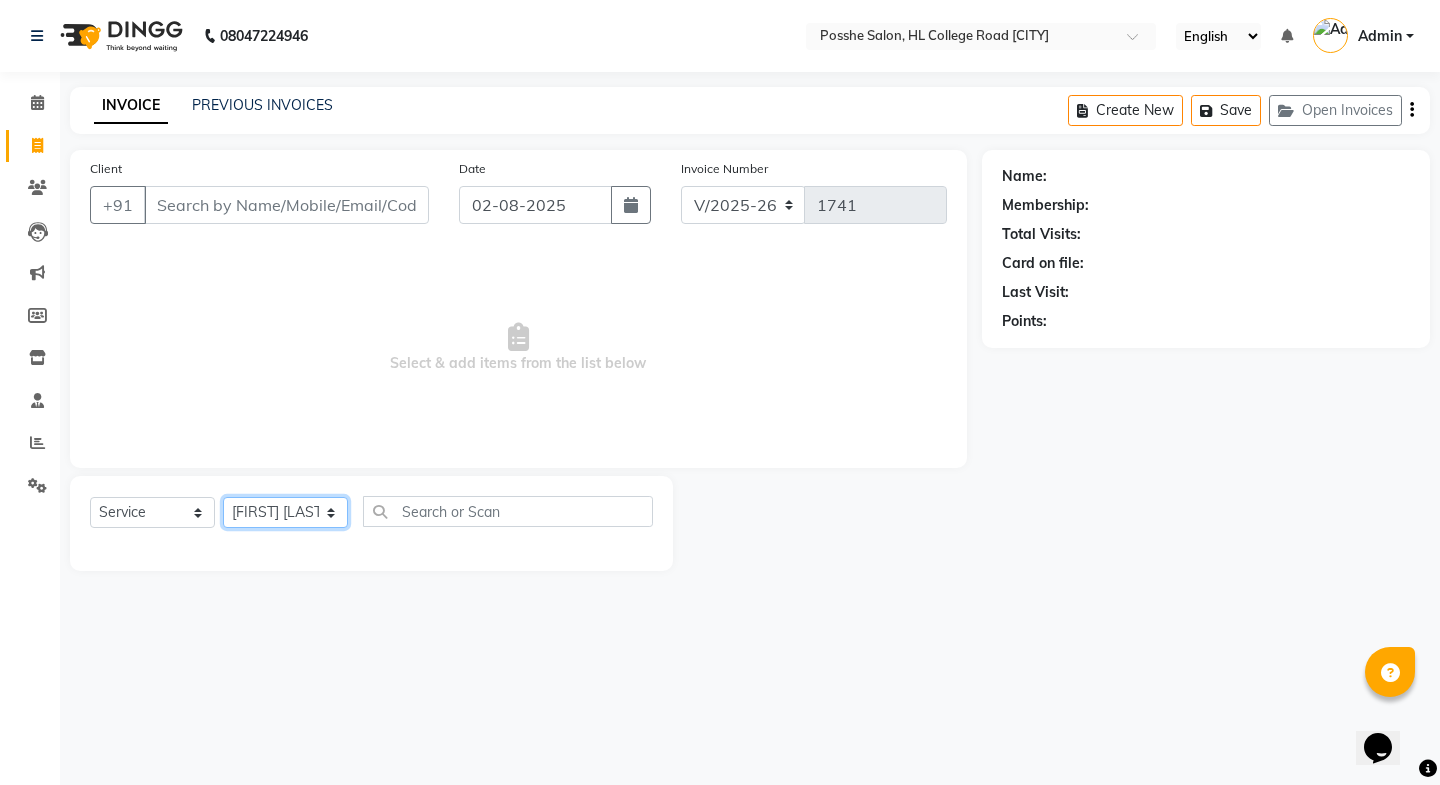 click on "Select Stylist Faheem Salmani Kajal Mali Kamal Chand Posshe for products Rajesh simran bhatiya Sonu Verma" 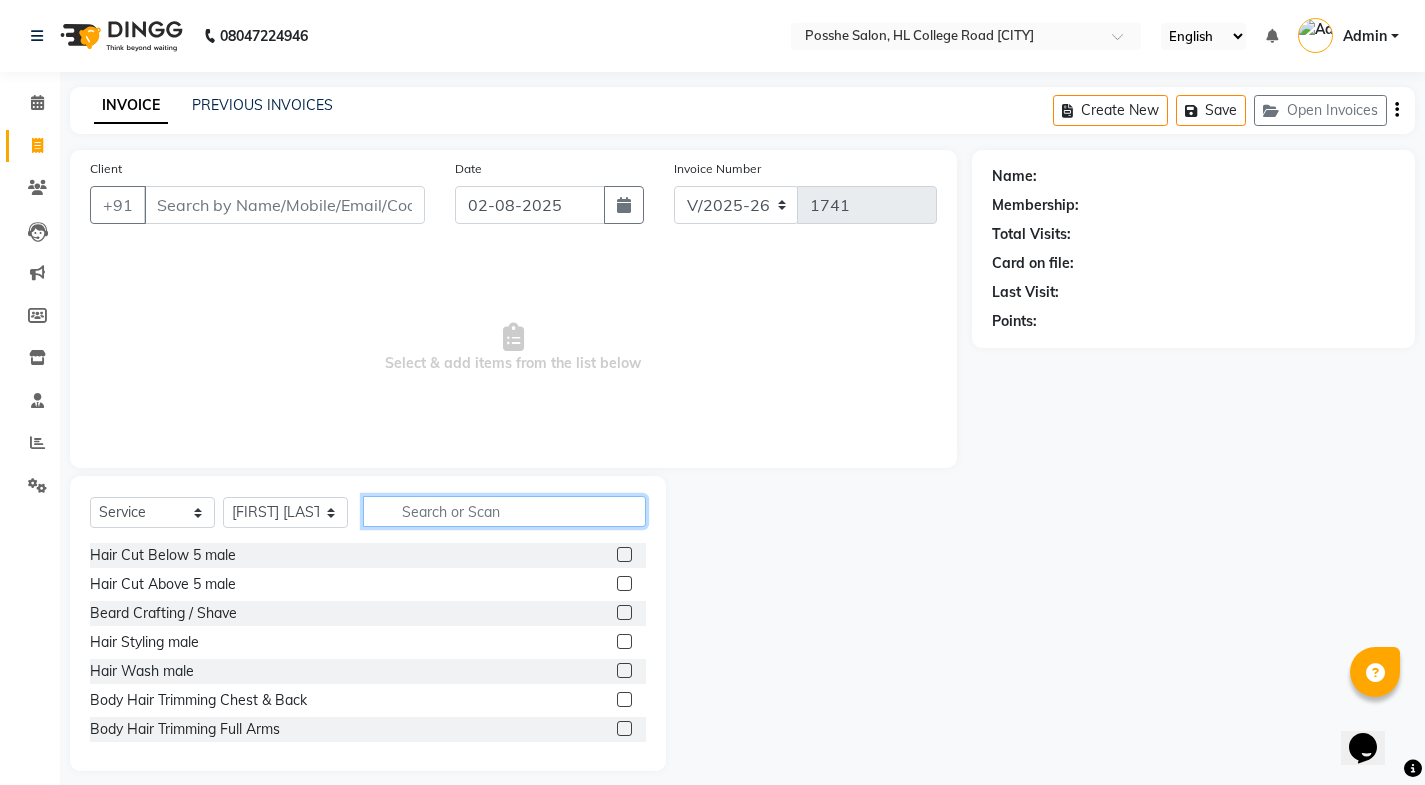 click 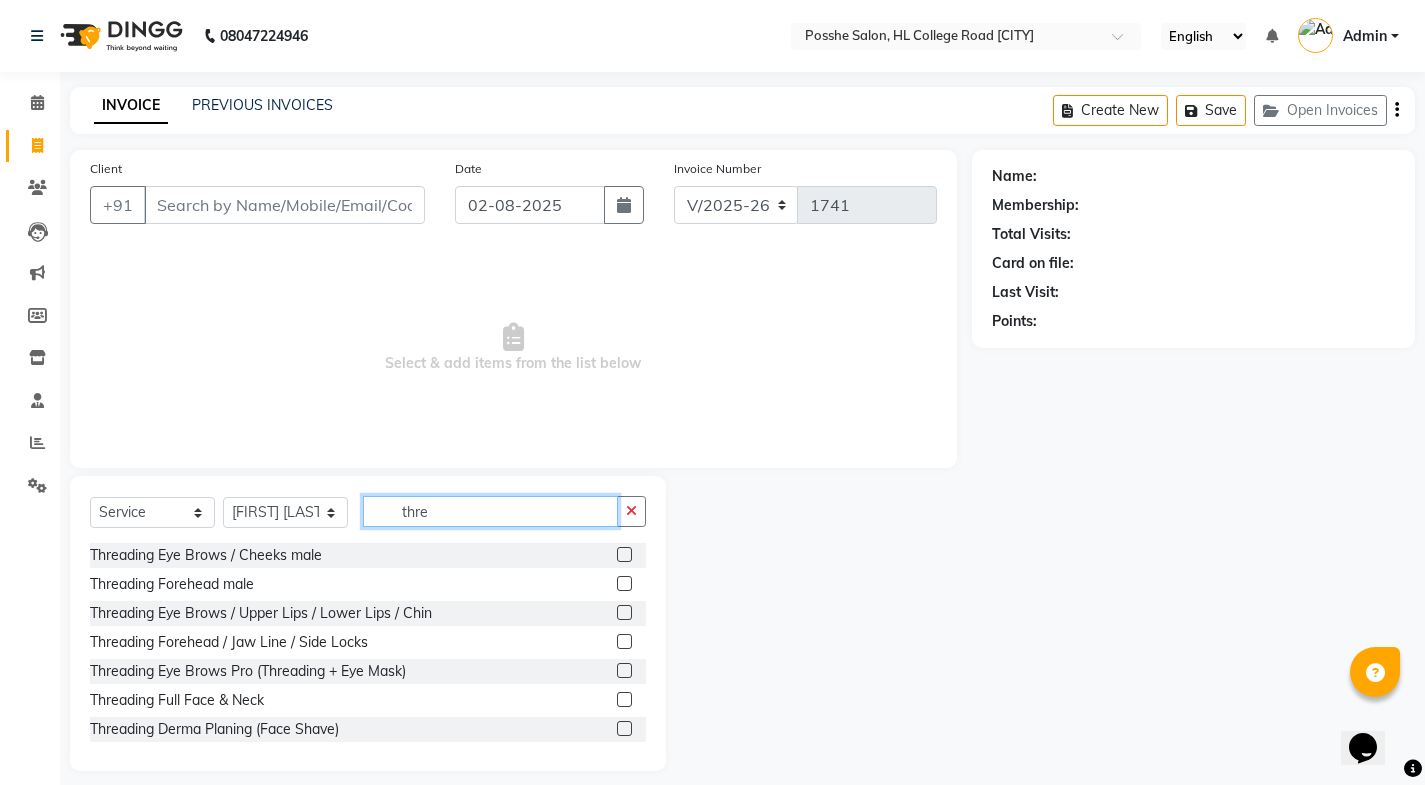 type on "thre" 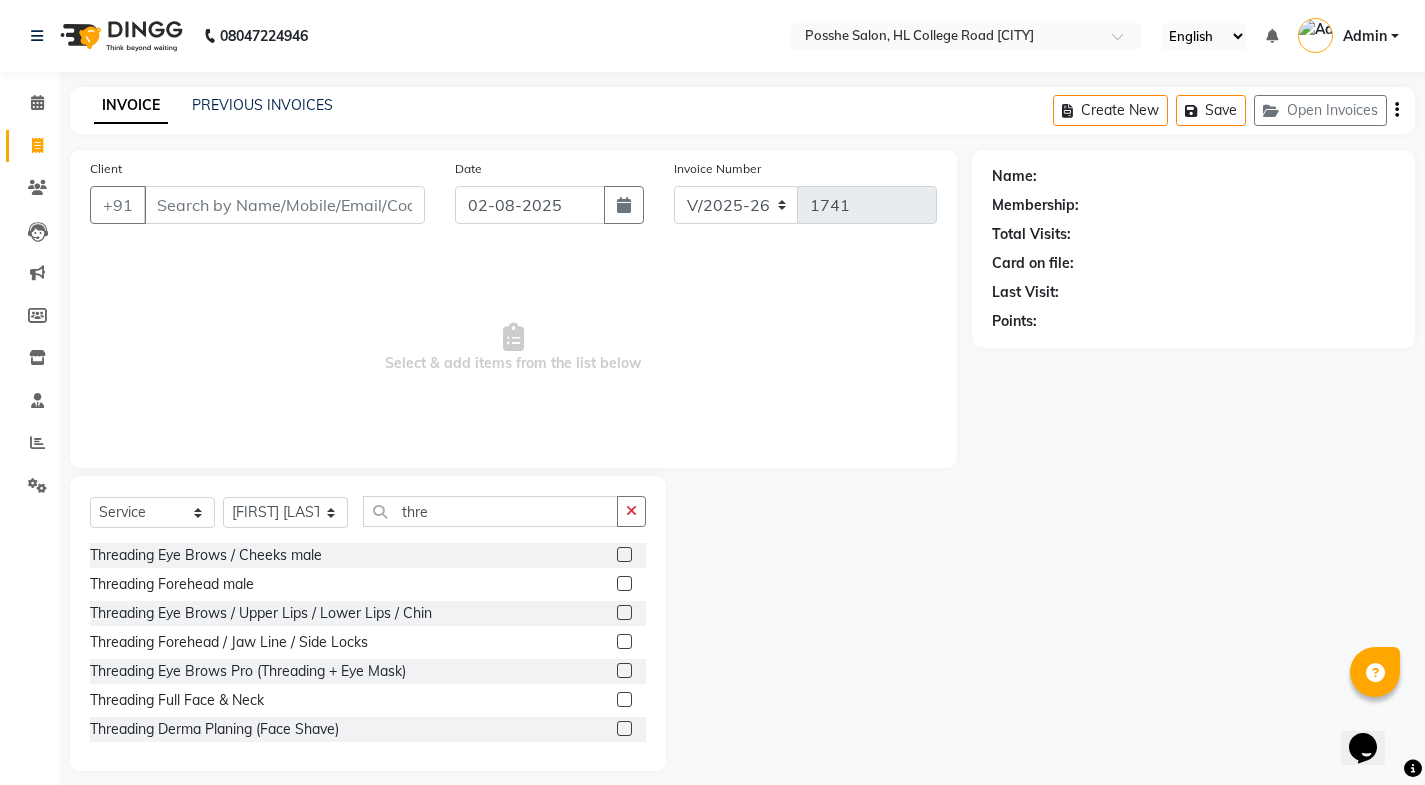 click 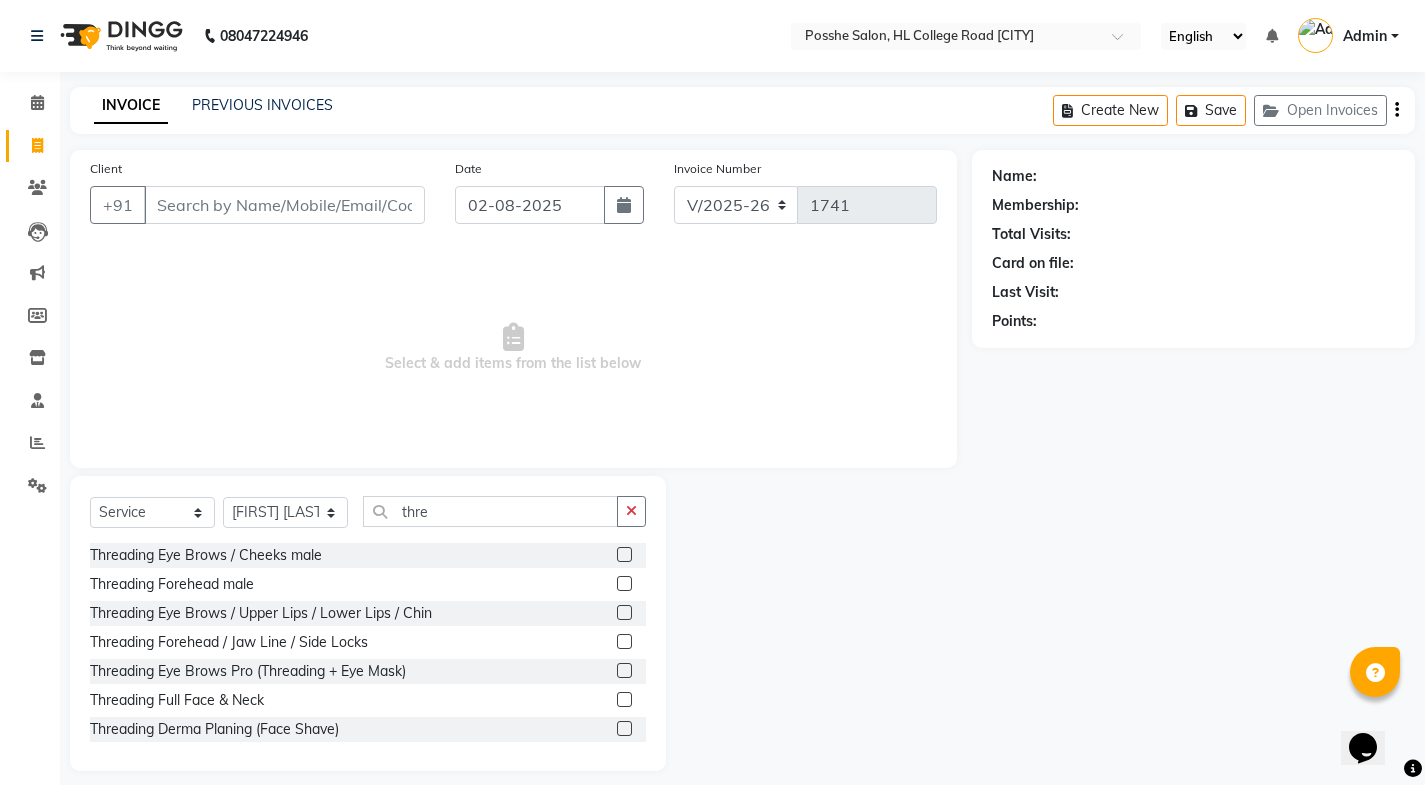 click at bounding box center [623, 613] 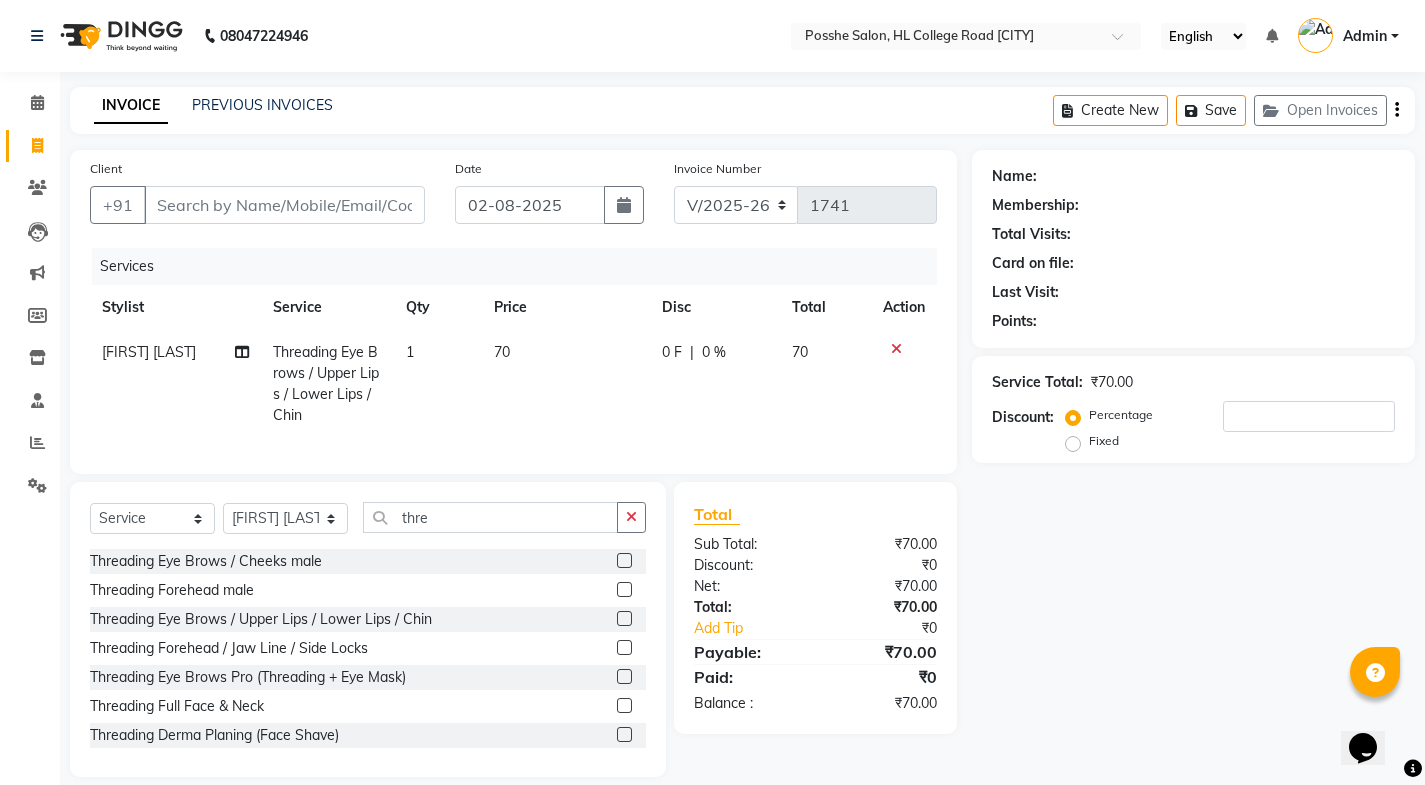 click 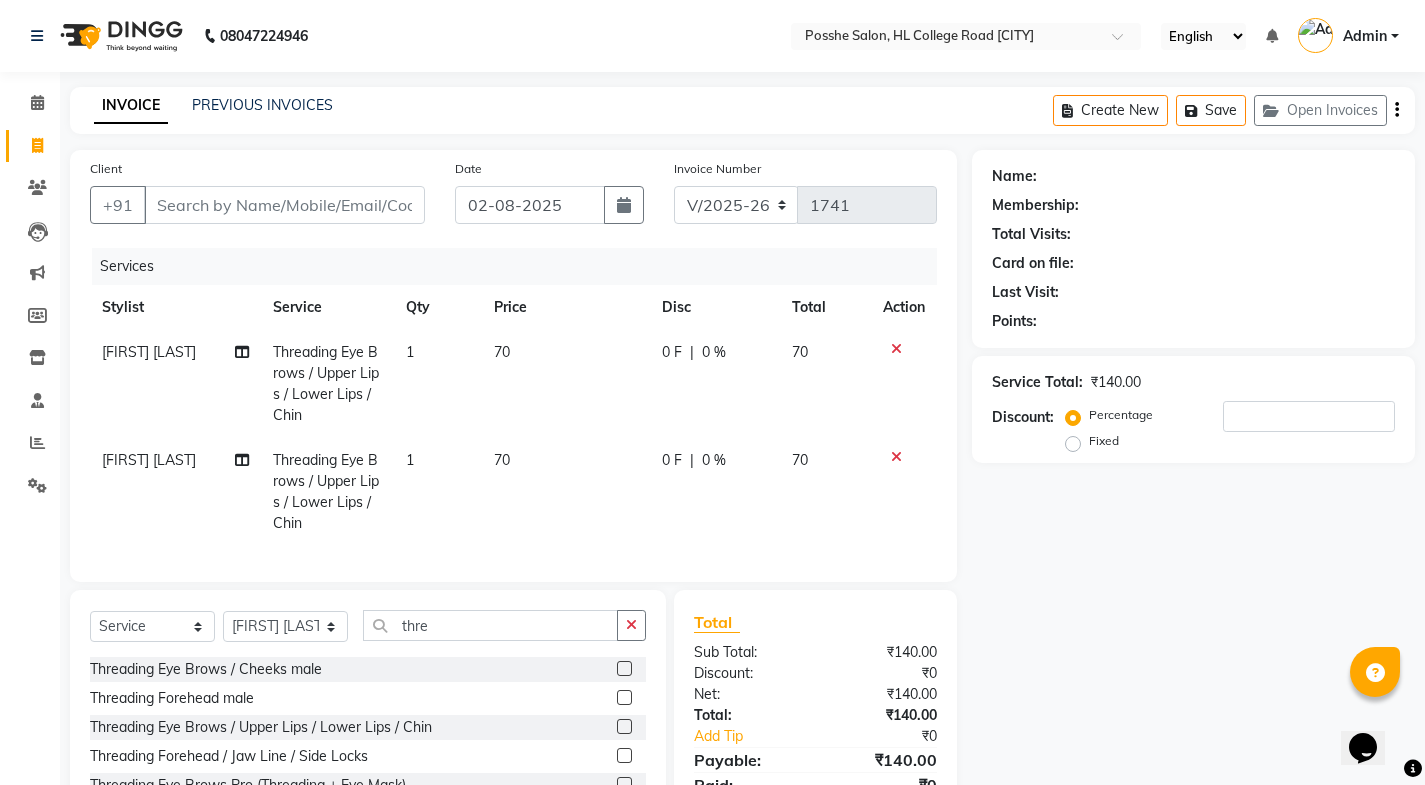 scroll, scrollTop: 3, scrollLeft: 0, axis: vertical 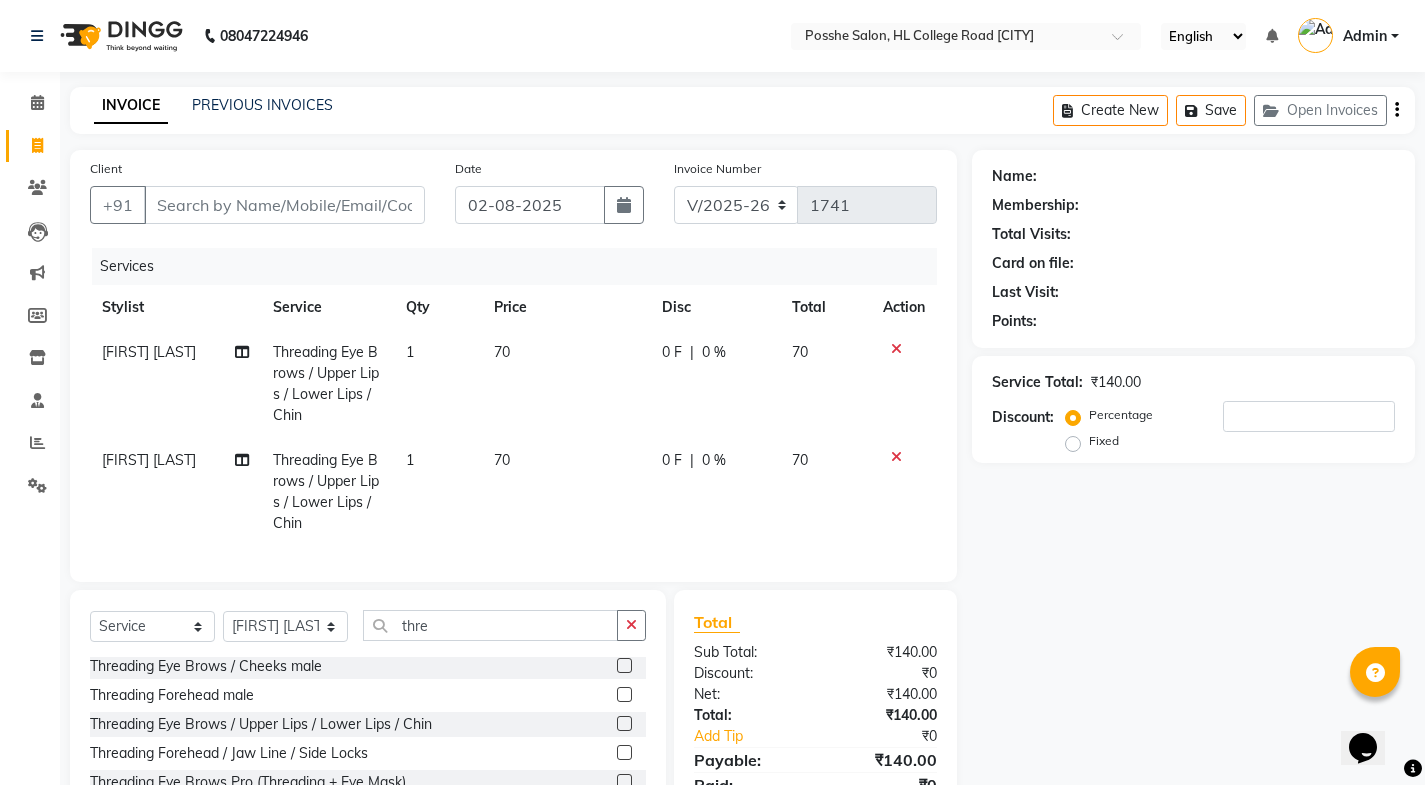 click 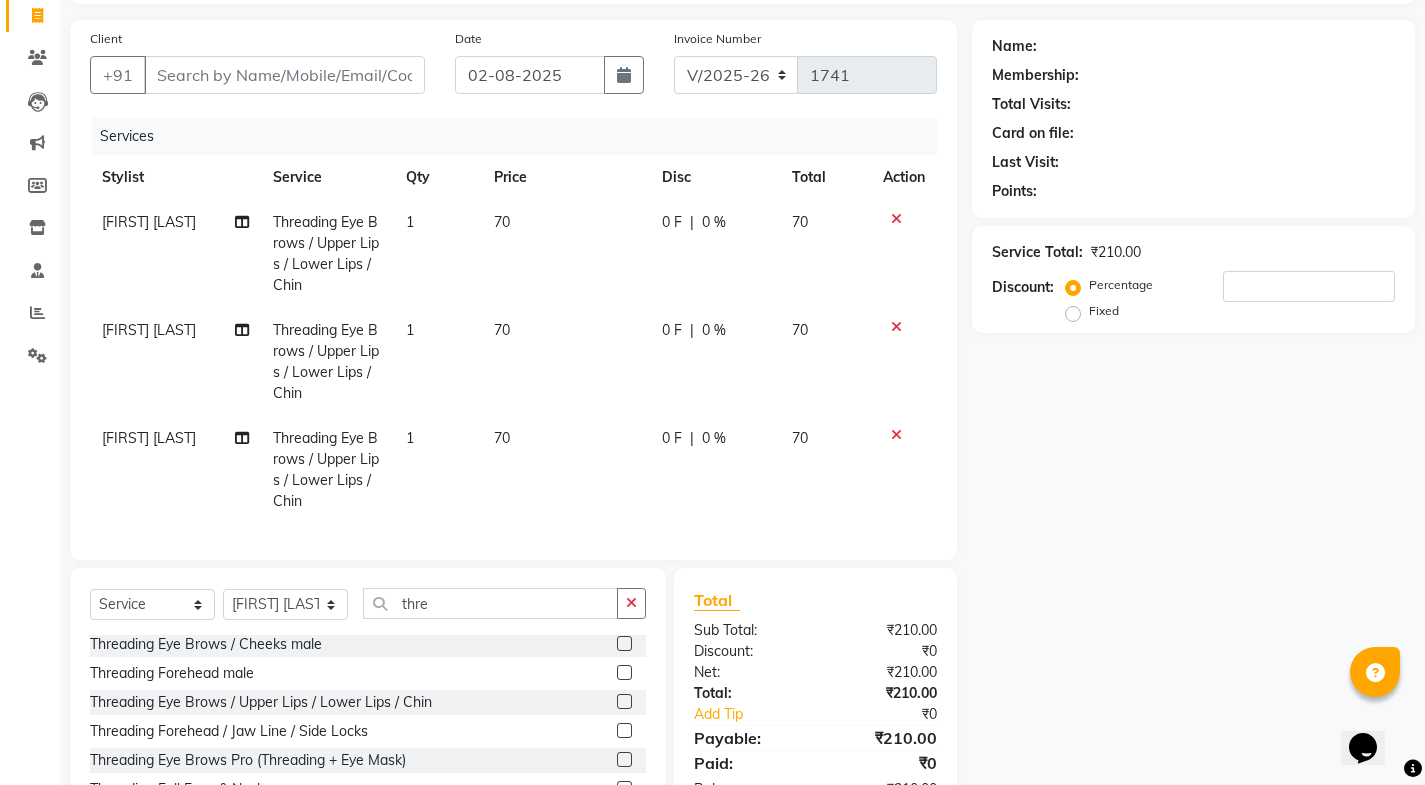 scroll, scrollTop: 253, scrollLeft: 0, axis: vertical 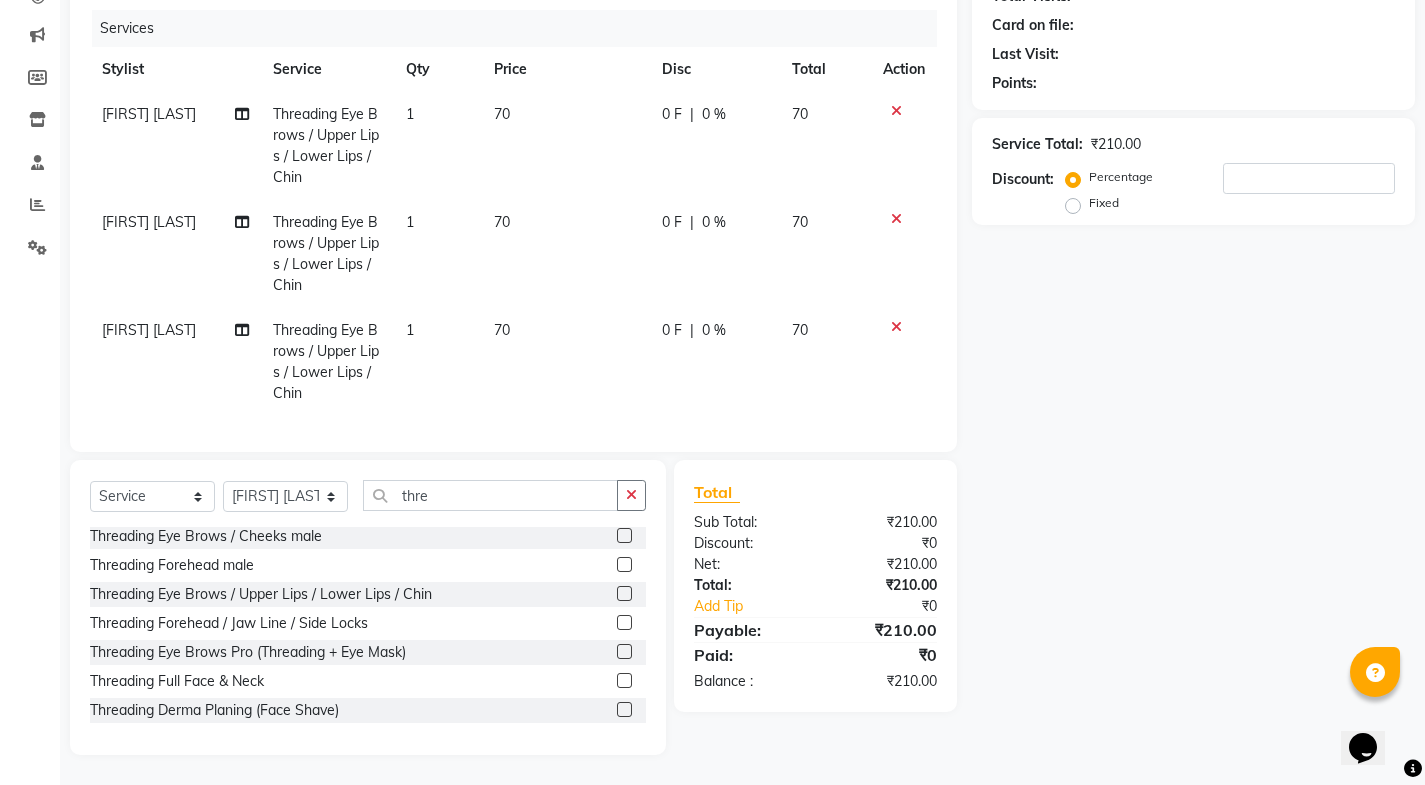 click 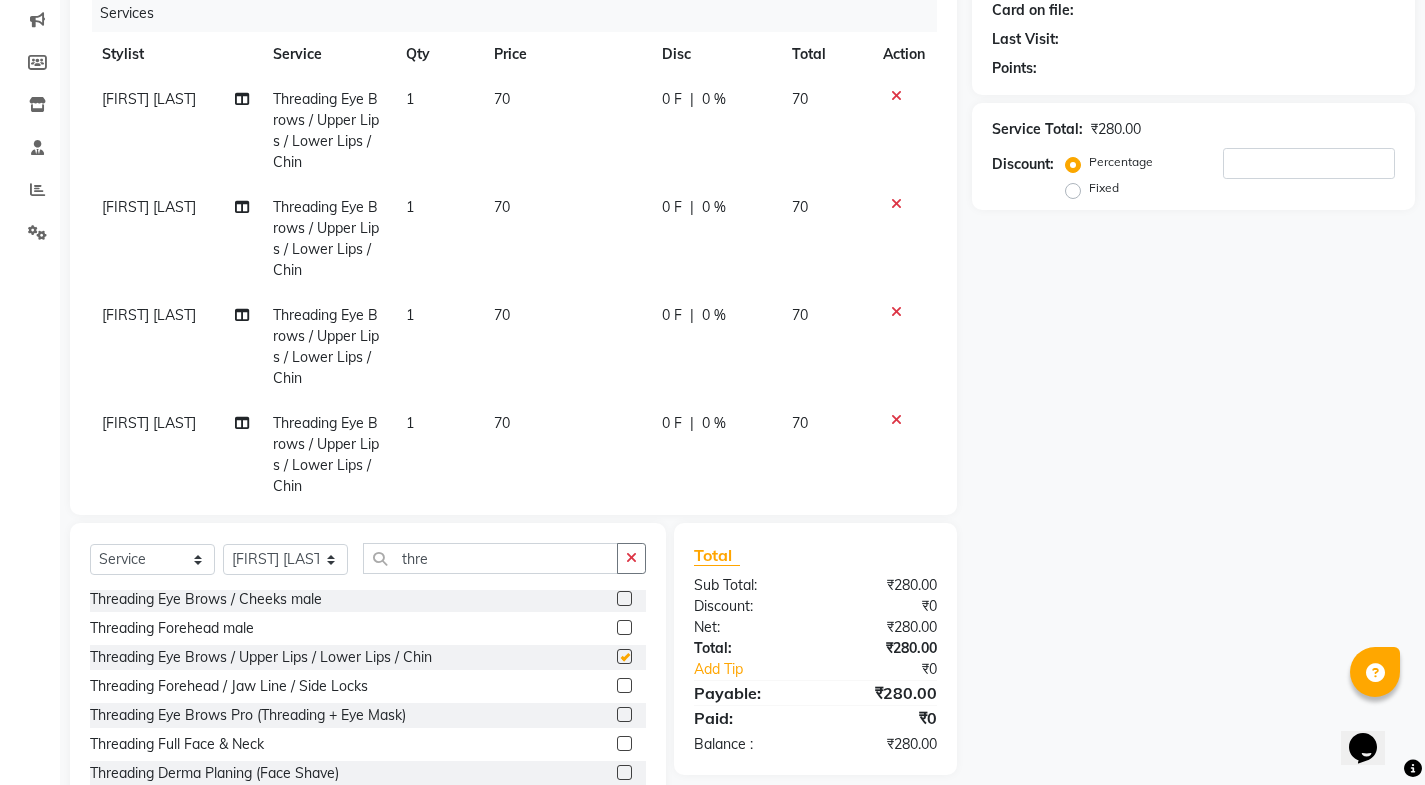 checkbox on "false" 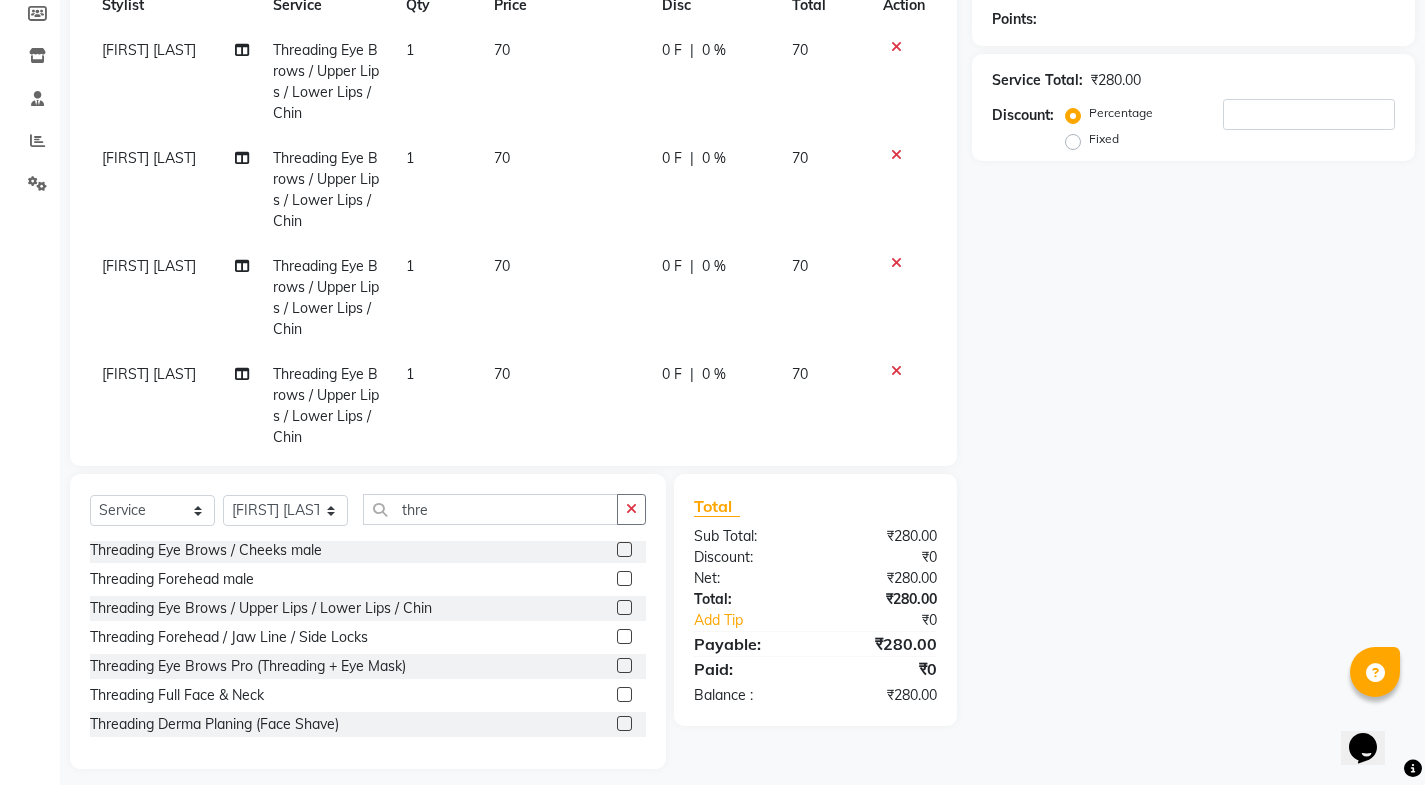 scroll, scrollTop: 316, scrollLeft: 0, axis: vertical 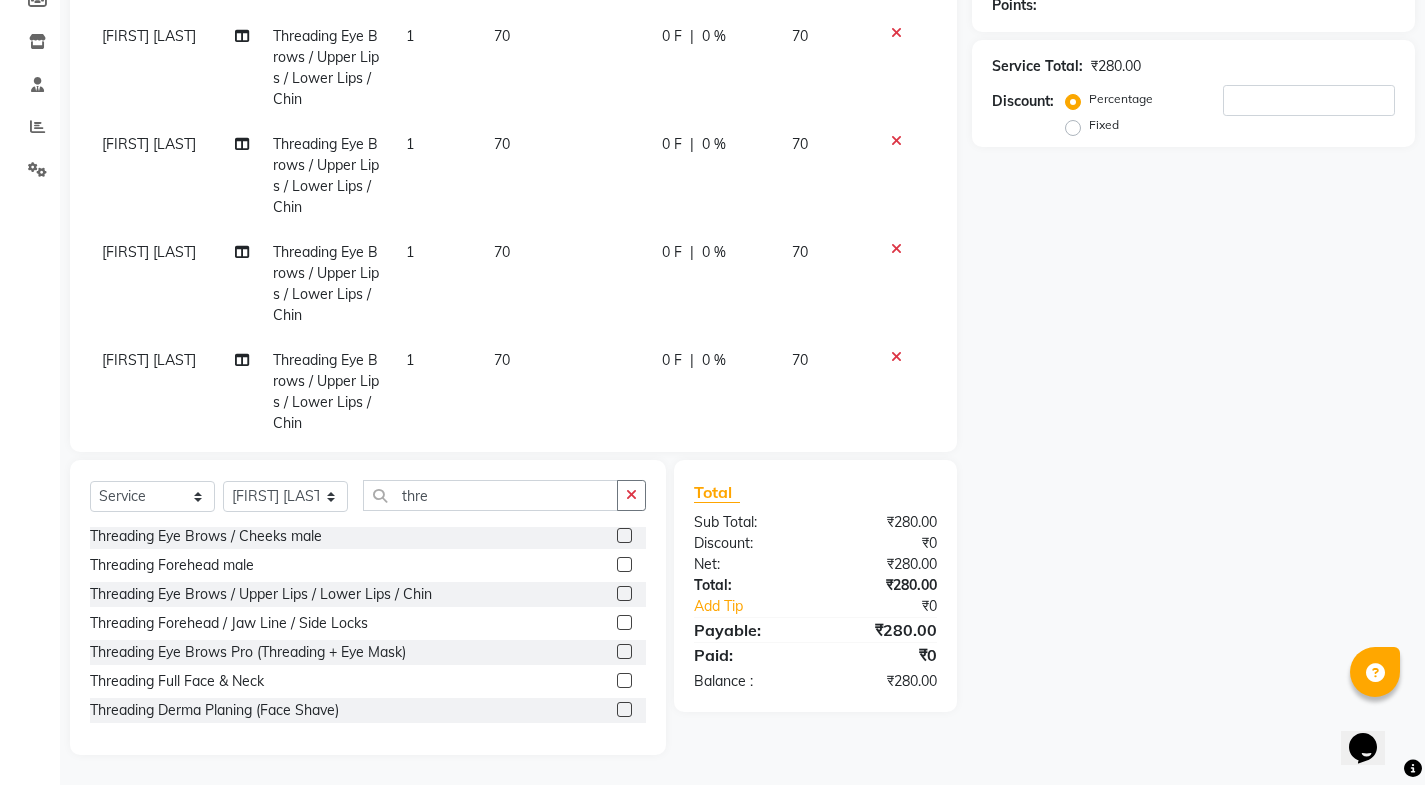 click 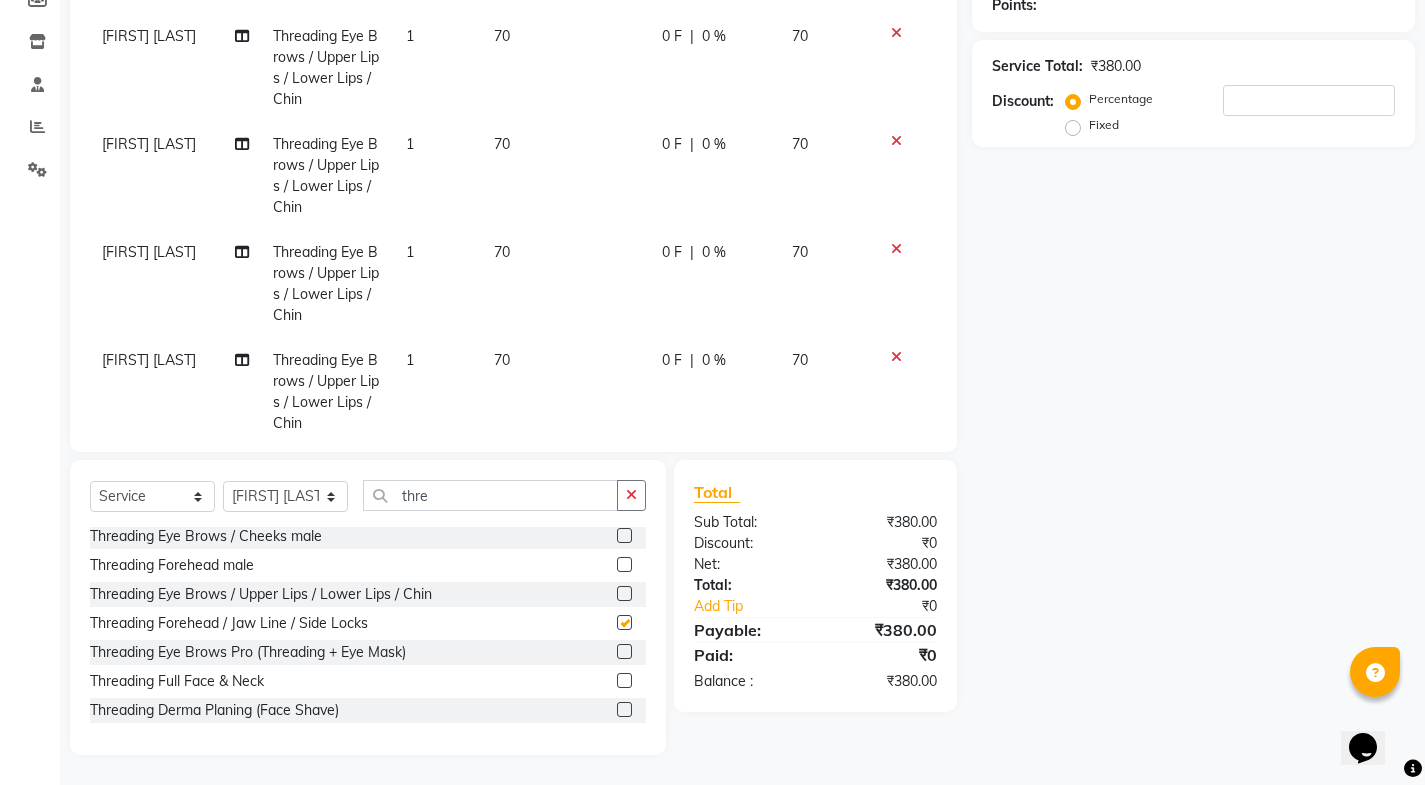 checkbox on "false" 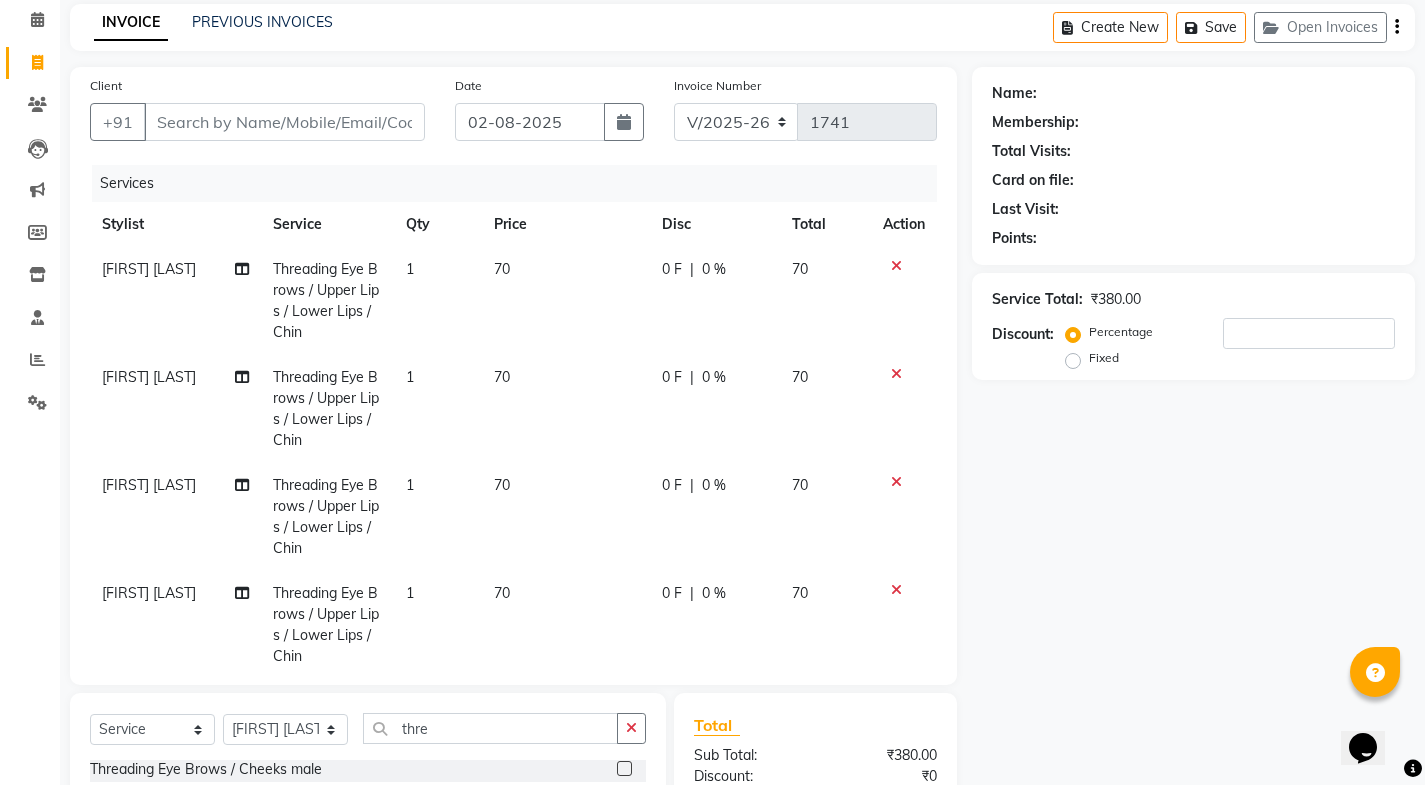 scroll, scrollTop: 0, scrollLeft: 0, axis: both 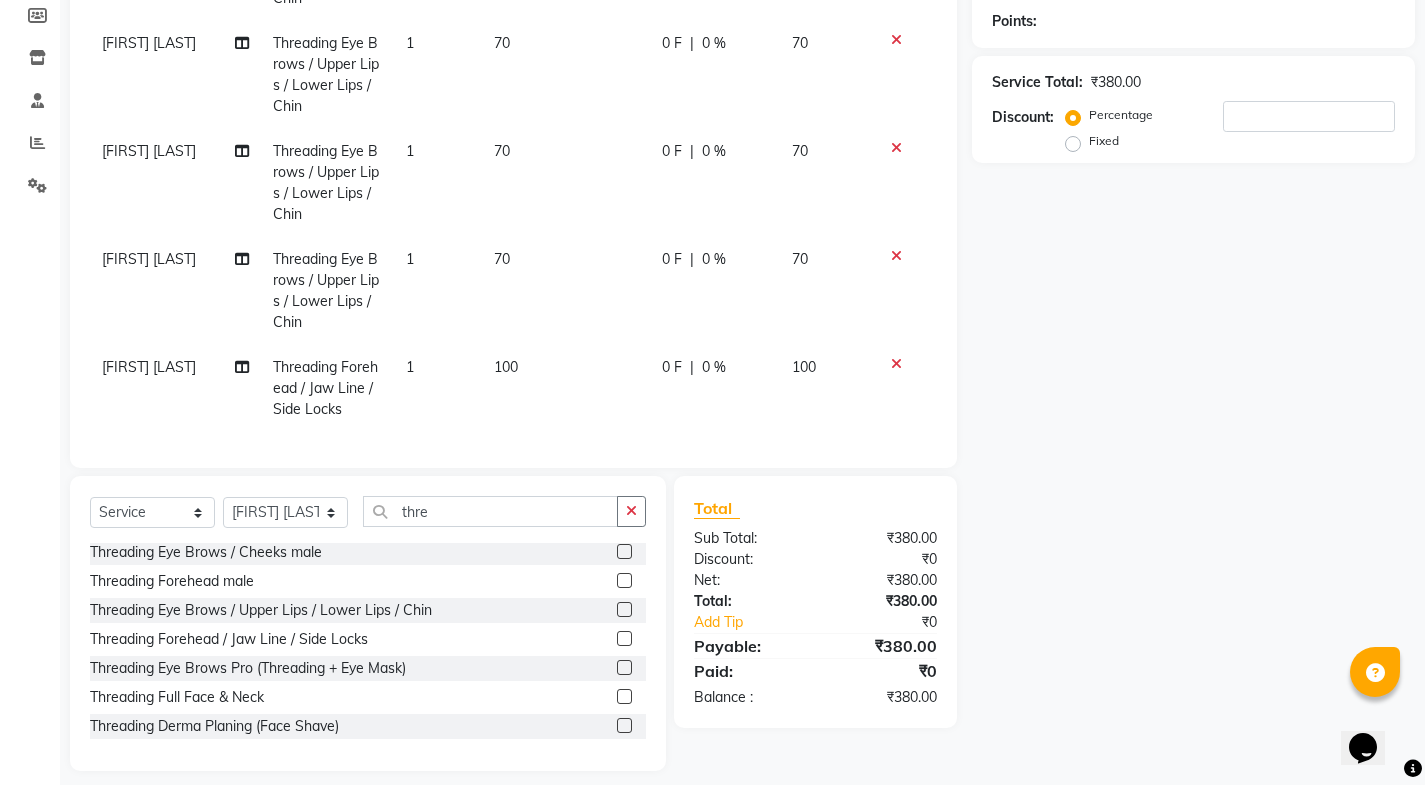 click on "70" 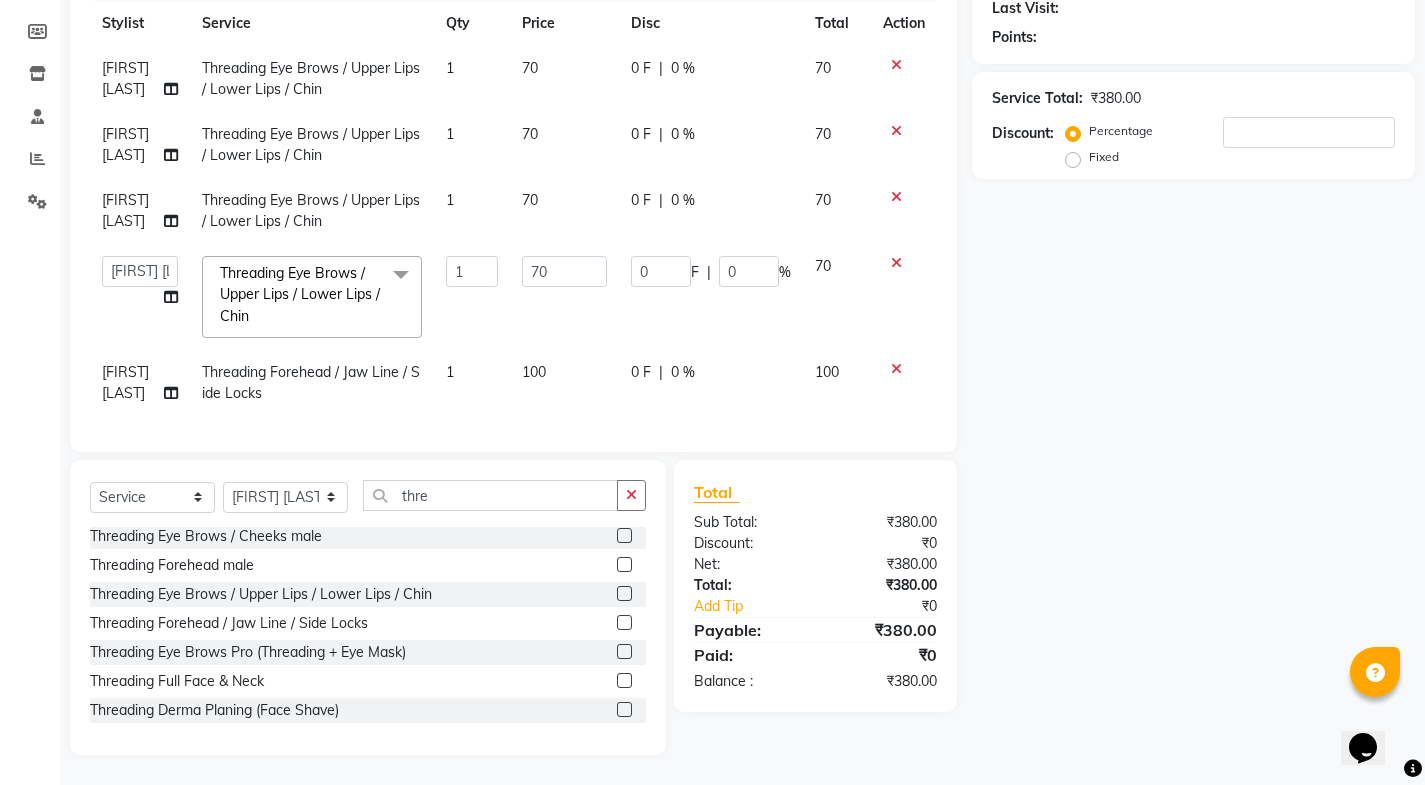 scroll, scrollTop: 284, scrollLeft: 0, axis: vertical 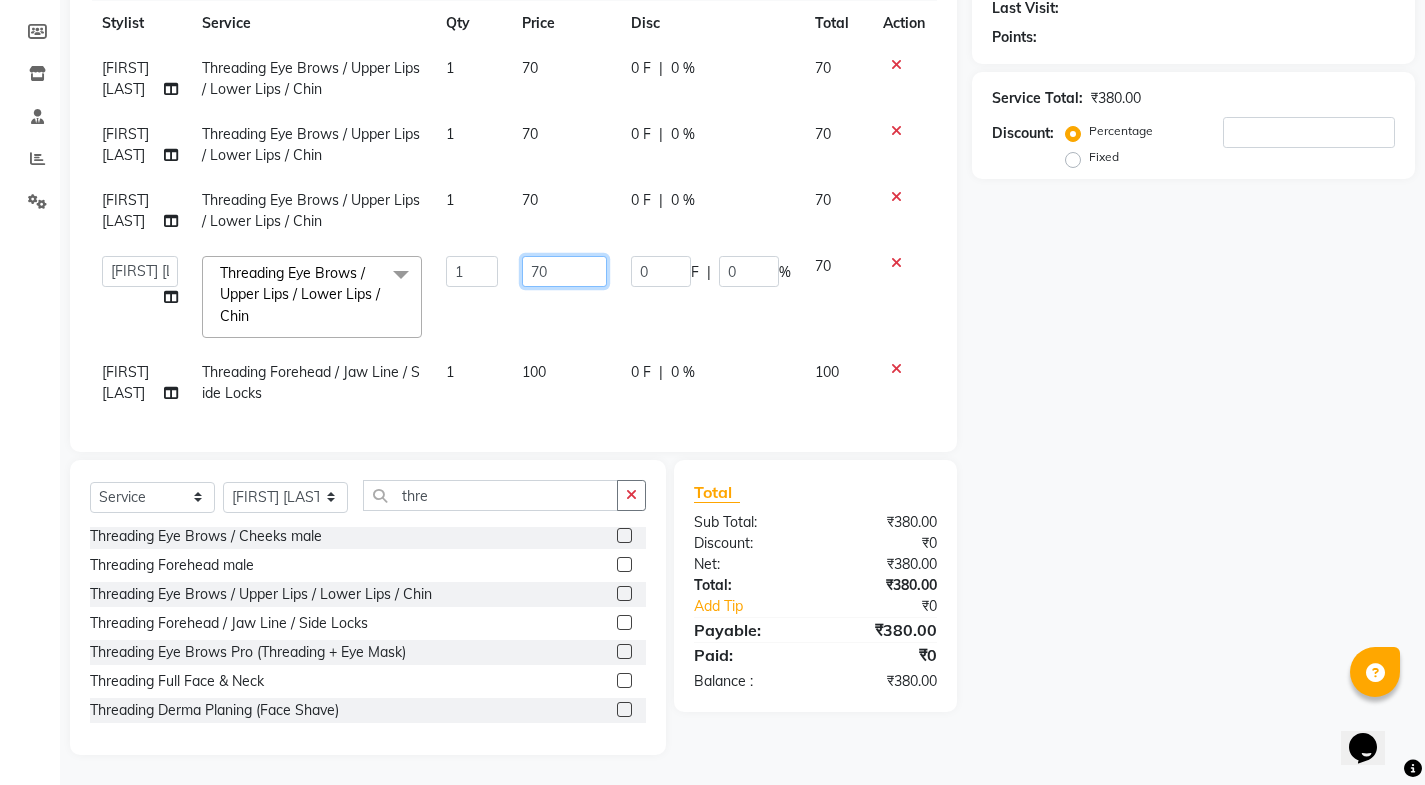 click on "70" 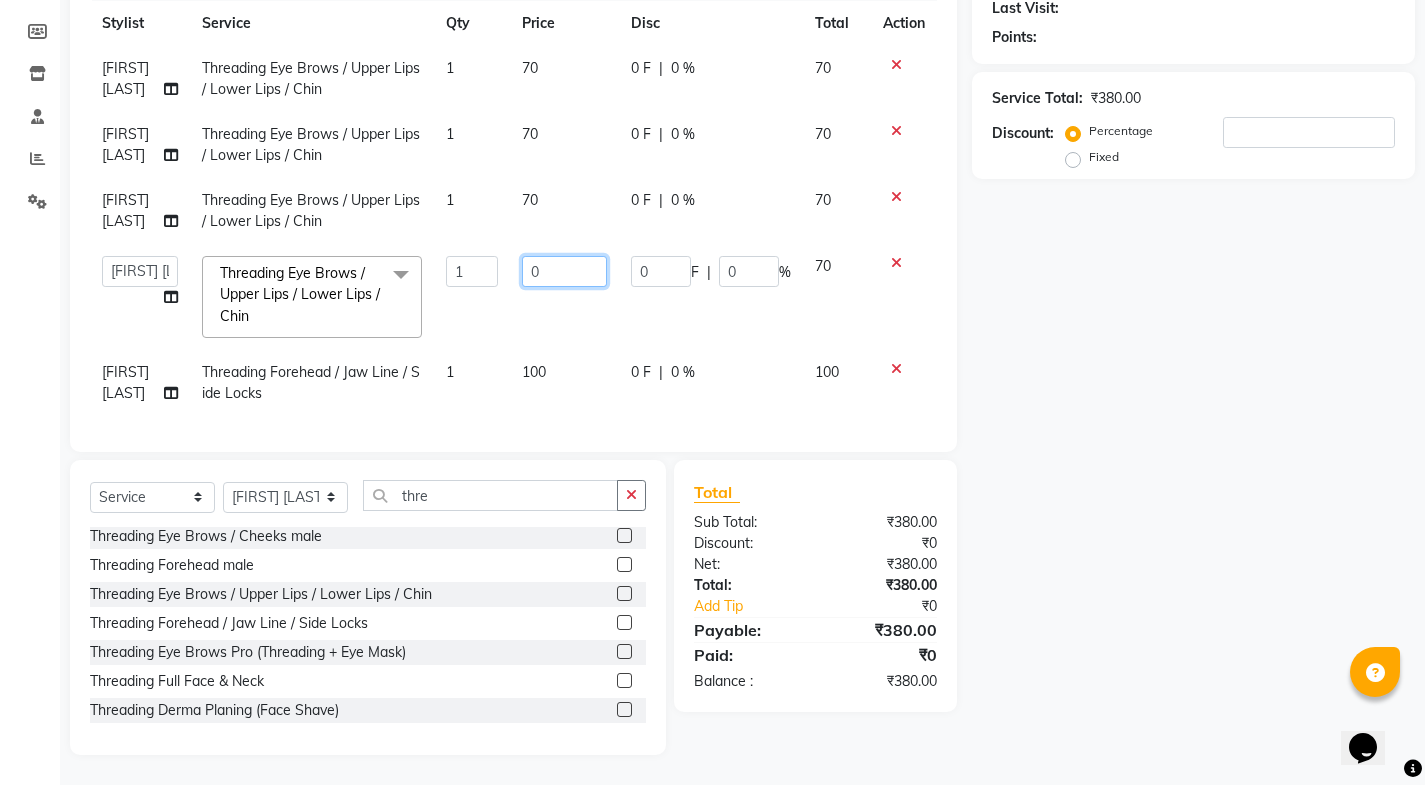 type on "50" 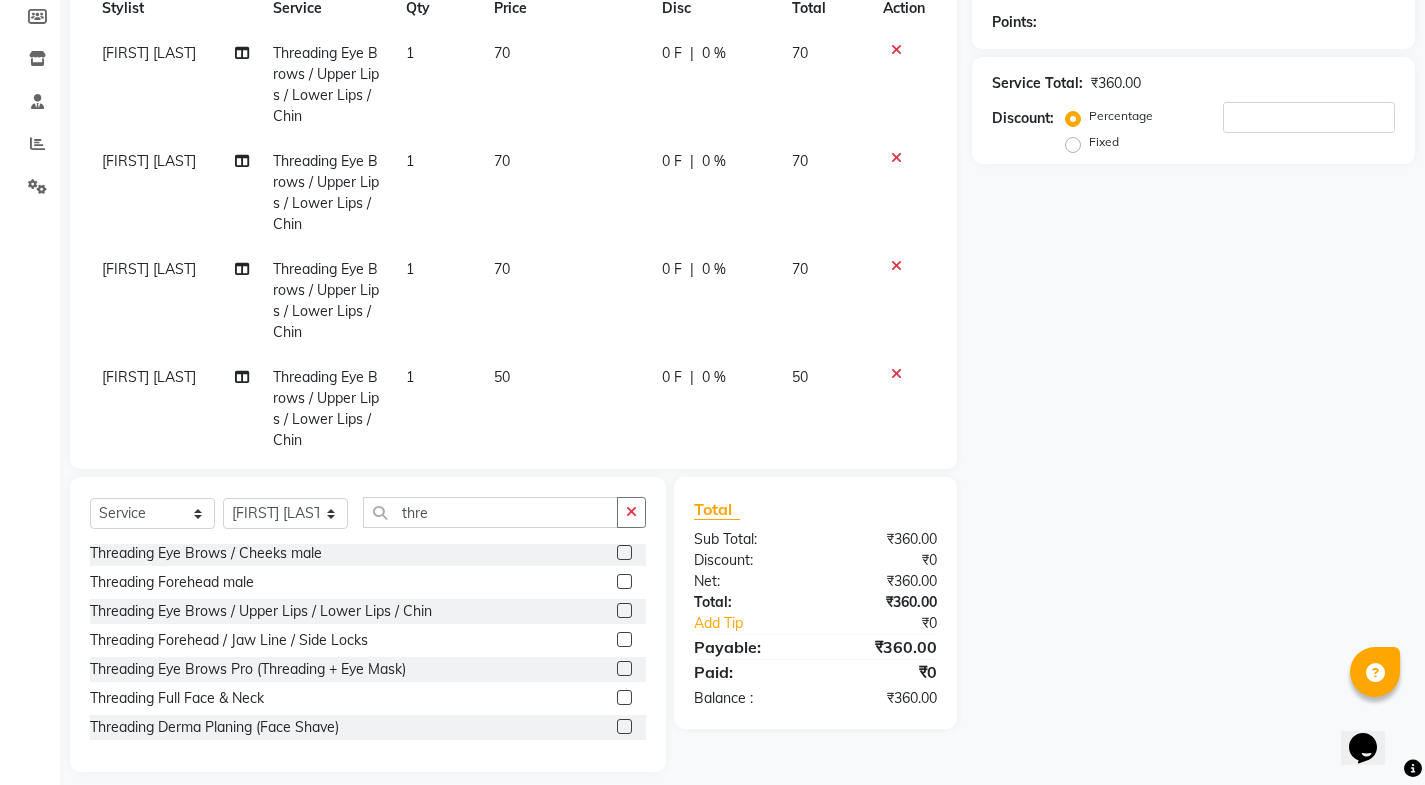 click on "Kajal Mali Threading Eye Brows / Upper Lips / Lower Lips / Chin 1 70 0 F | 0 % 70 Kajal Mali Threading Eye Brows / Upper Lips / Lower Lips / Chin 1 70 0 F | 0 % 70 Kajal Mali Threading Eye Brows / Upper Lips / Lower Lips / Chin 1 70 0 F | 0 % 70 Kajal Mali Threading Eye Brows / Upper Lips / Lower Lips / Chin 1 50 0 F | 0 % 50 Kajal Mali Threading Forehead / Jaw Line / Side Locks 1 100 0 F | 0 % 100" 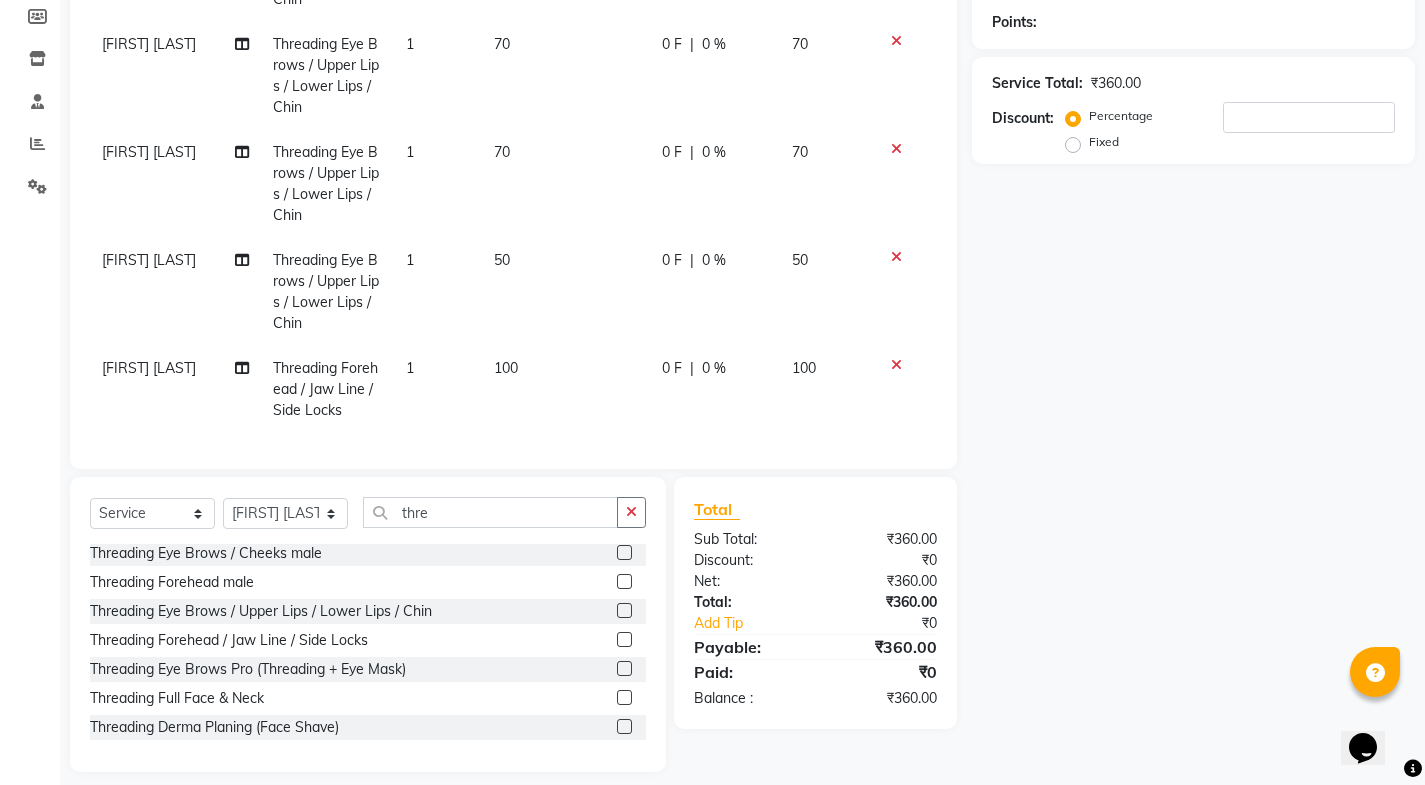 scroll, scrollTop: 316, scrollLeft: 0, axis: vertical 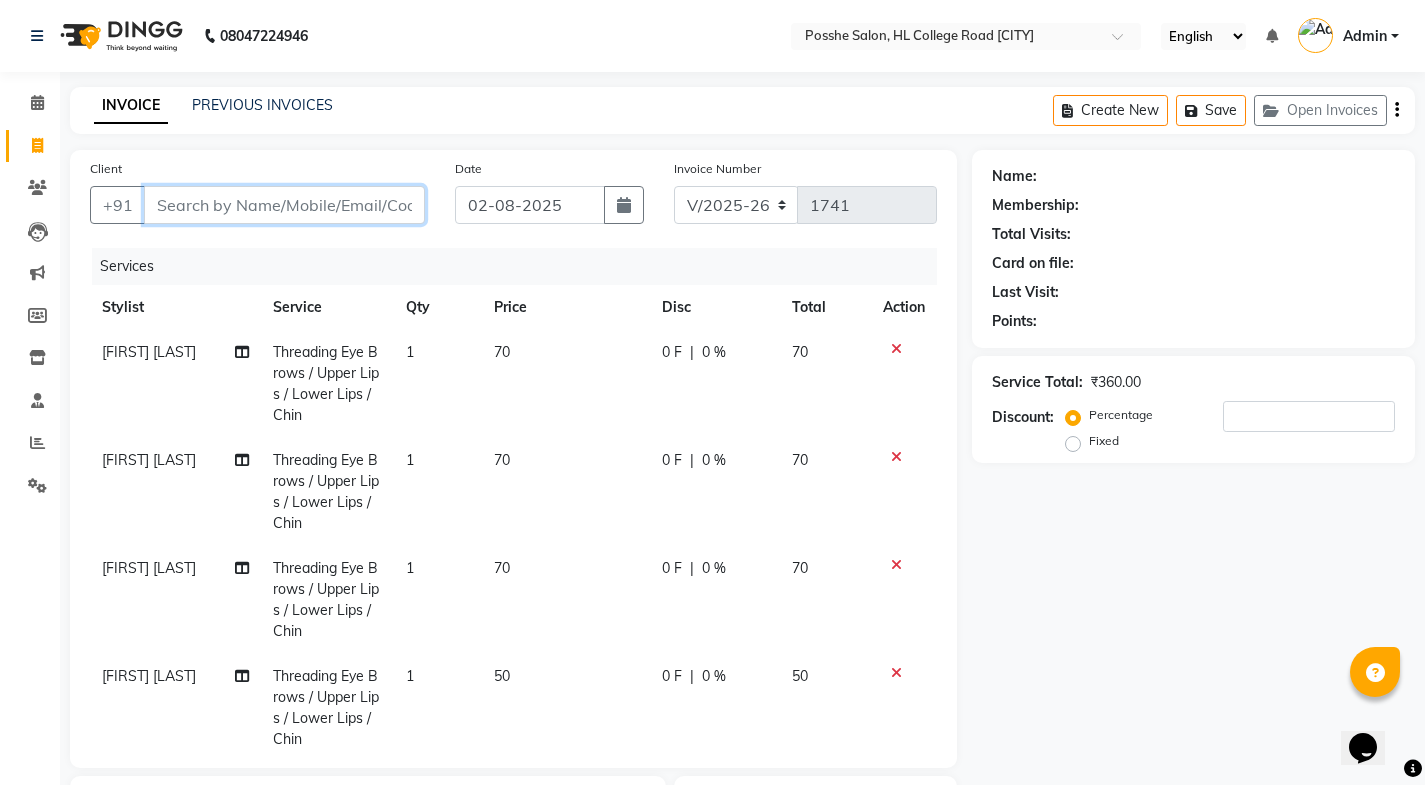 click on "Client" at bounding box center (284, 205) 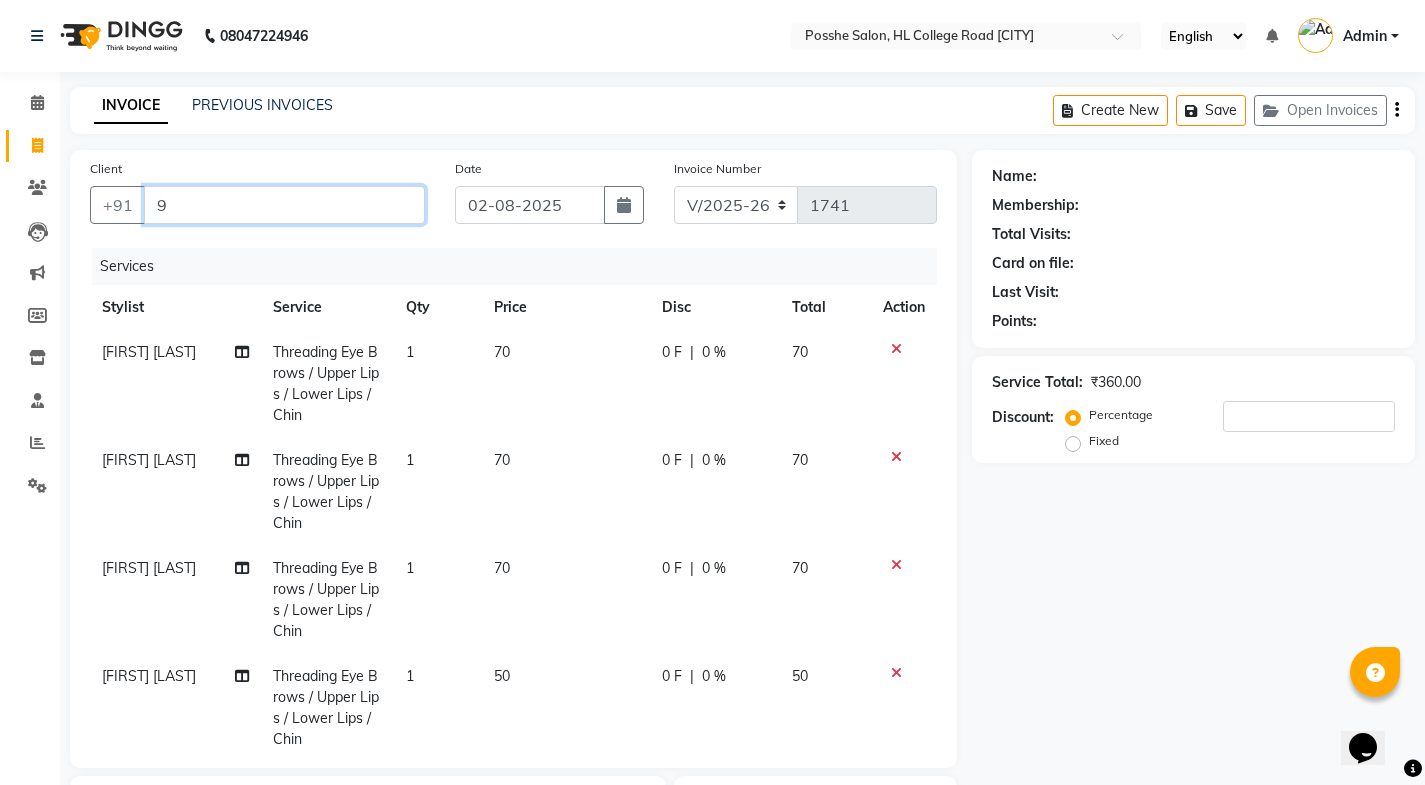 type on "0" 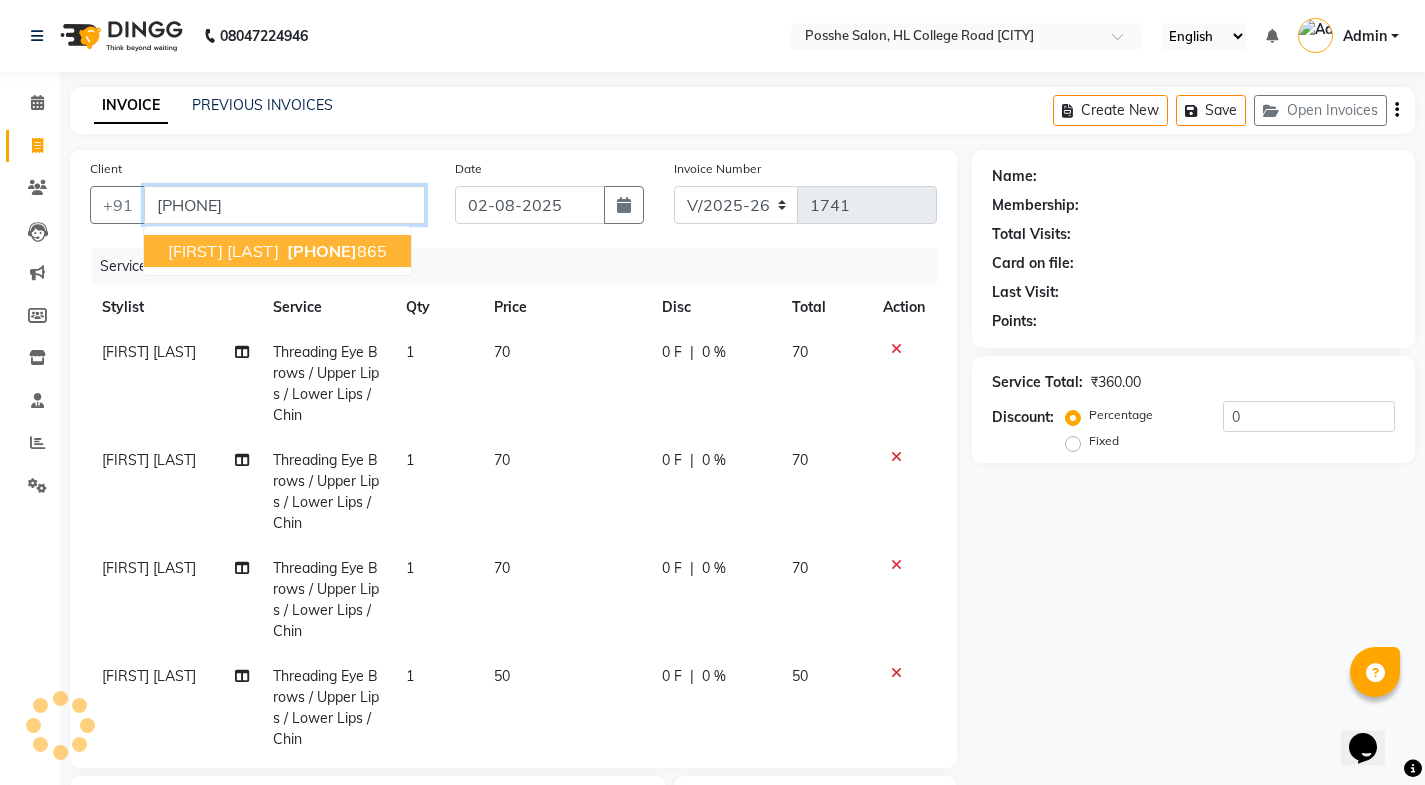 type on "[PHONE]" 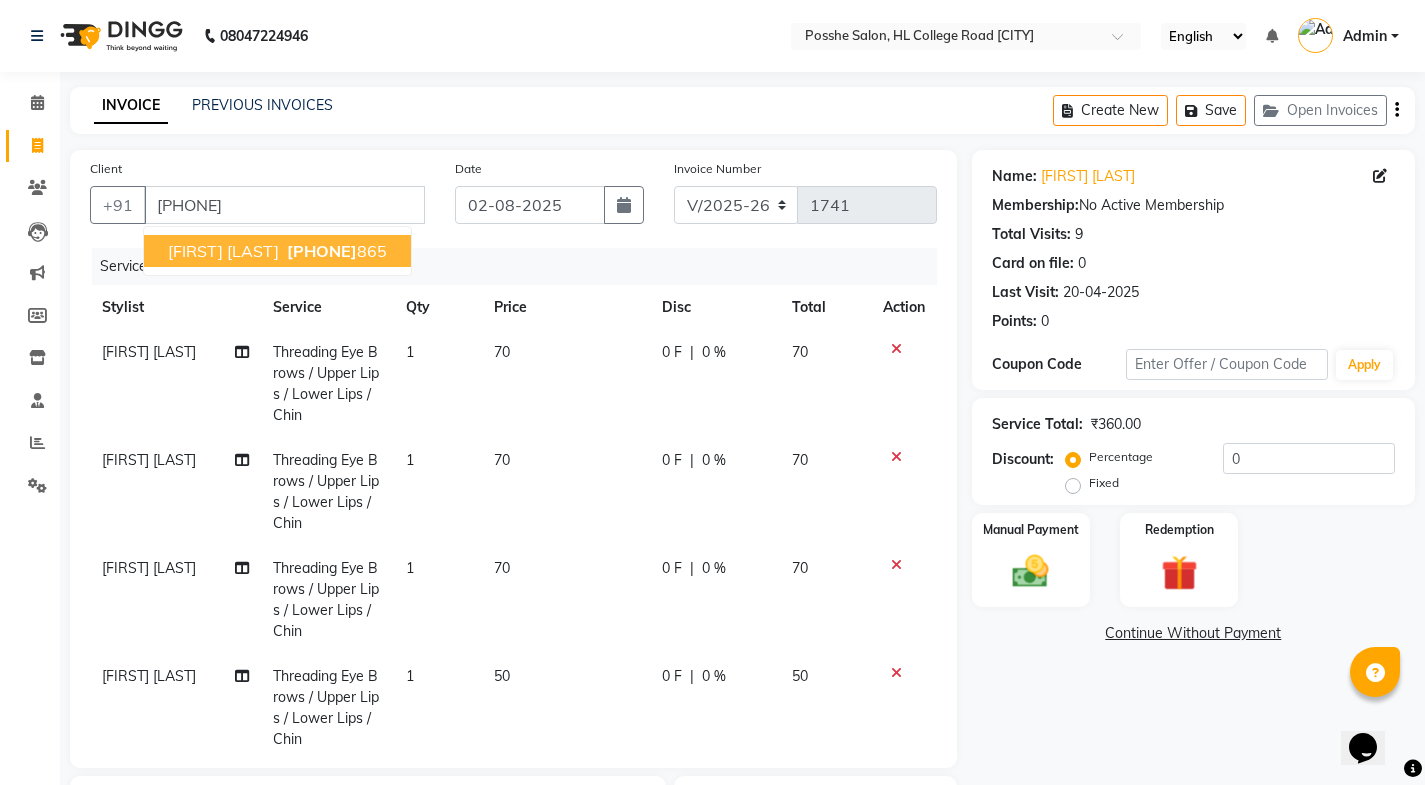 click on "9725010" at bounding box center [322, 251] 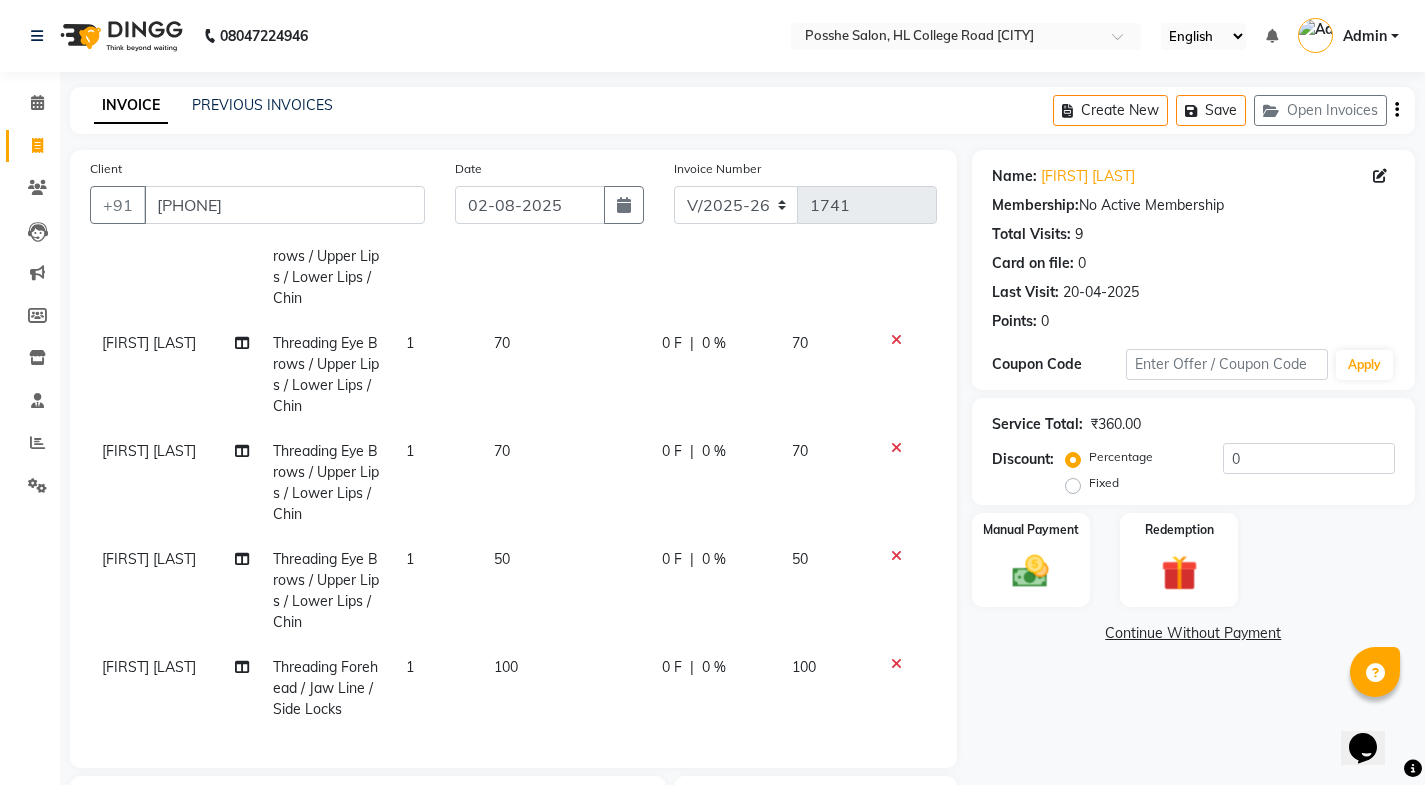 scroll, scrollTop: 132, scrollLeft: 0, axis: vertical 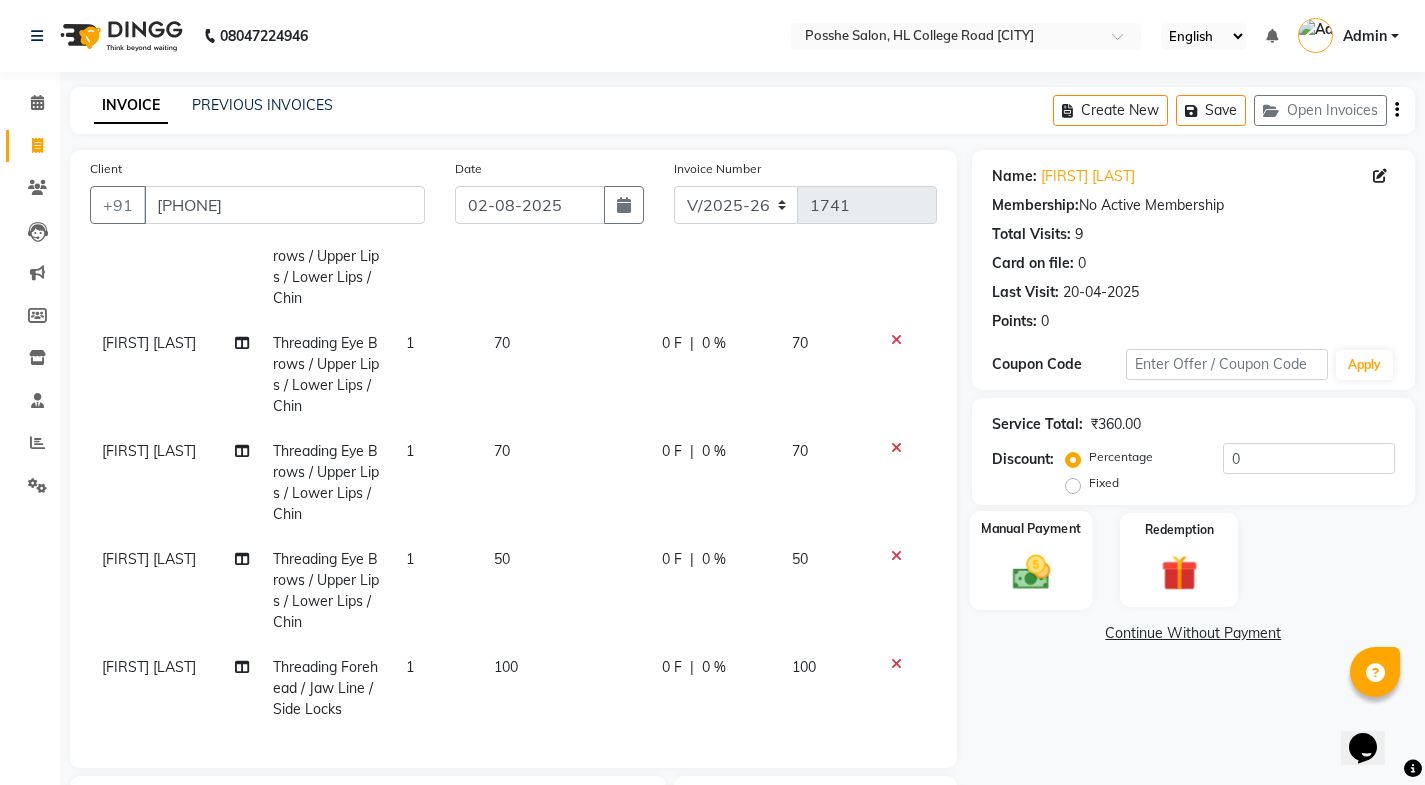 click on "Manual Payment" 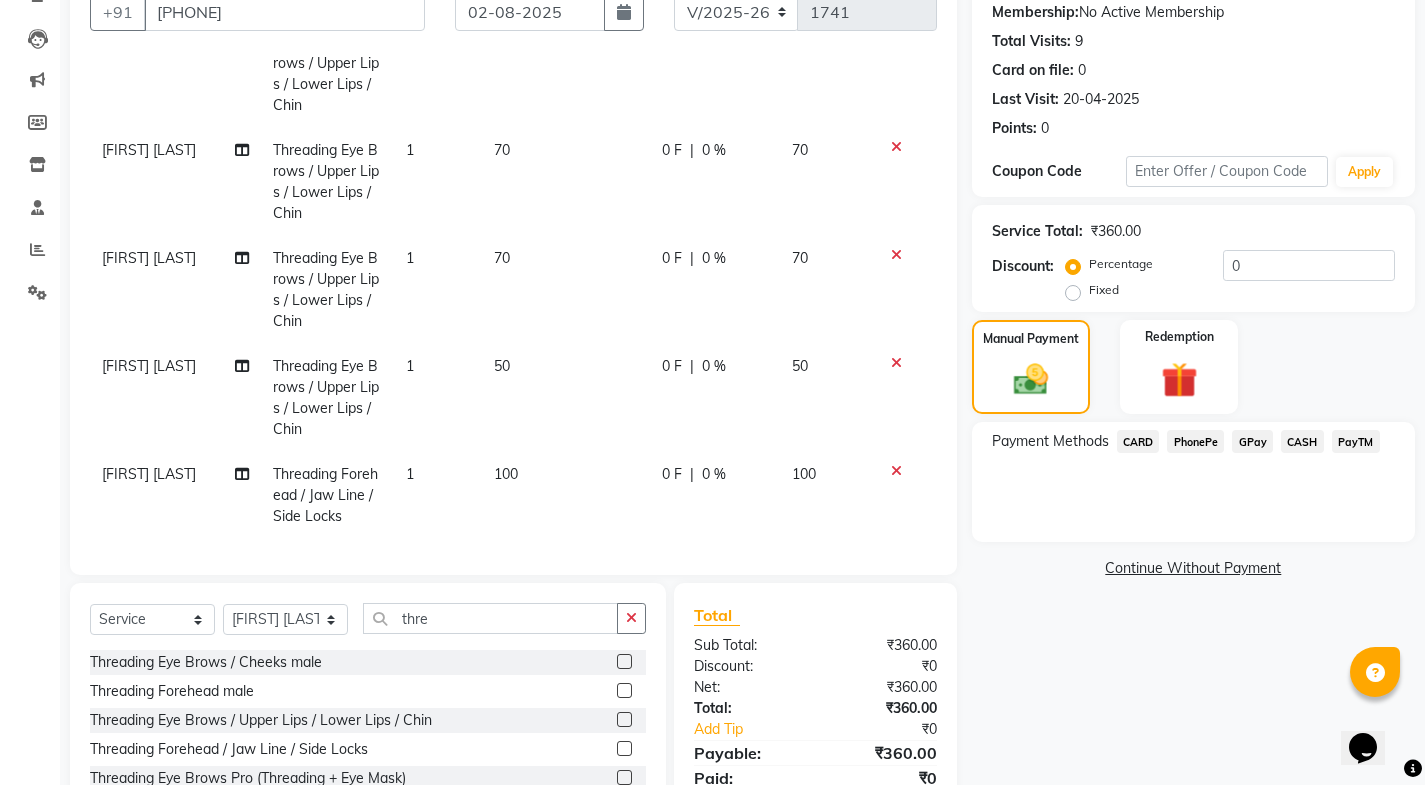 scroll, scrollTop: 316, scrollLeft: 0, axis: vertical 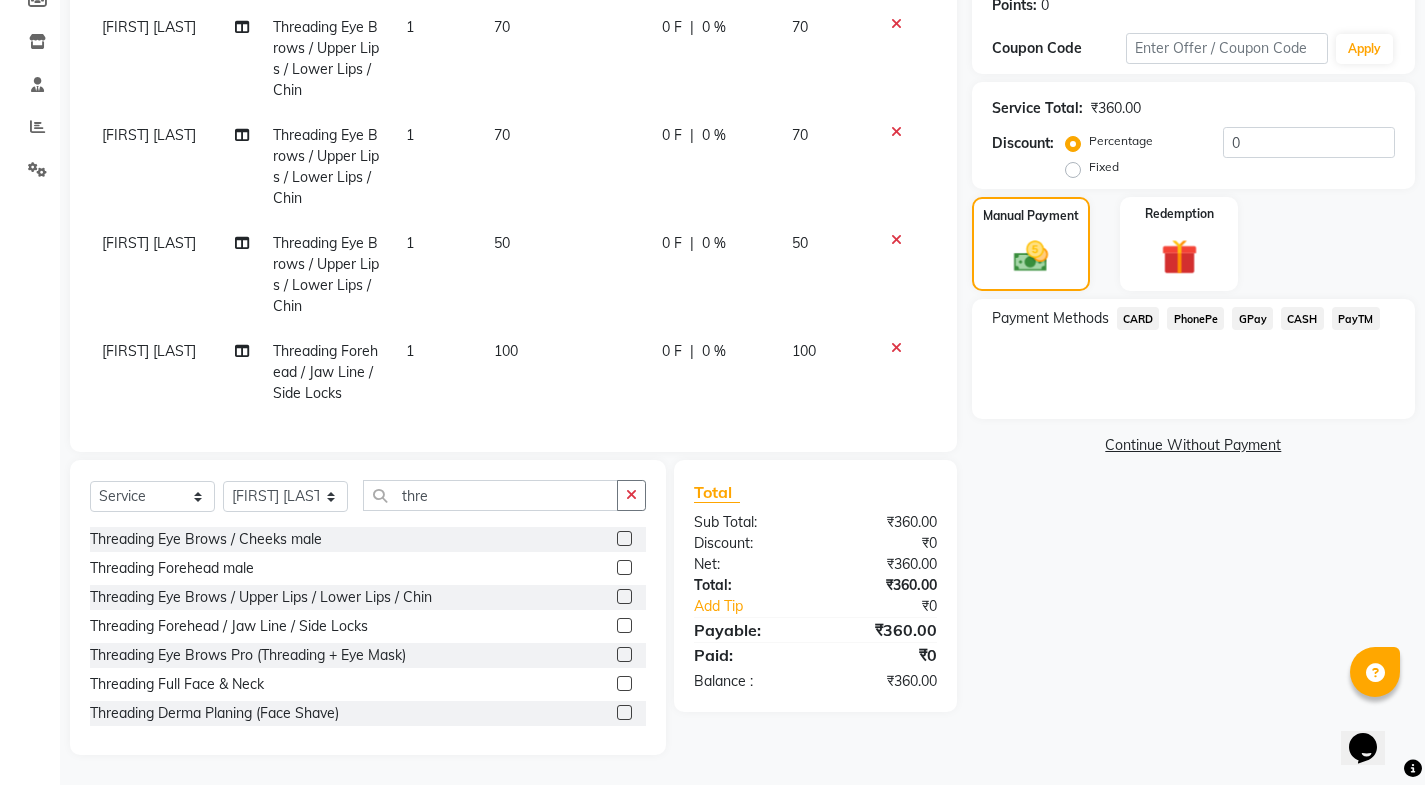 click on "CASH" 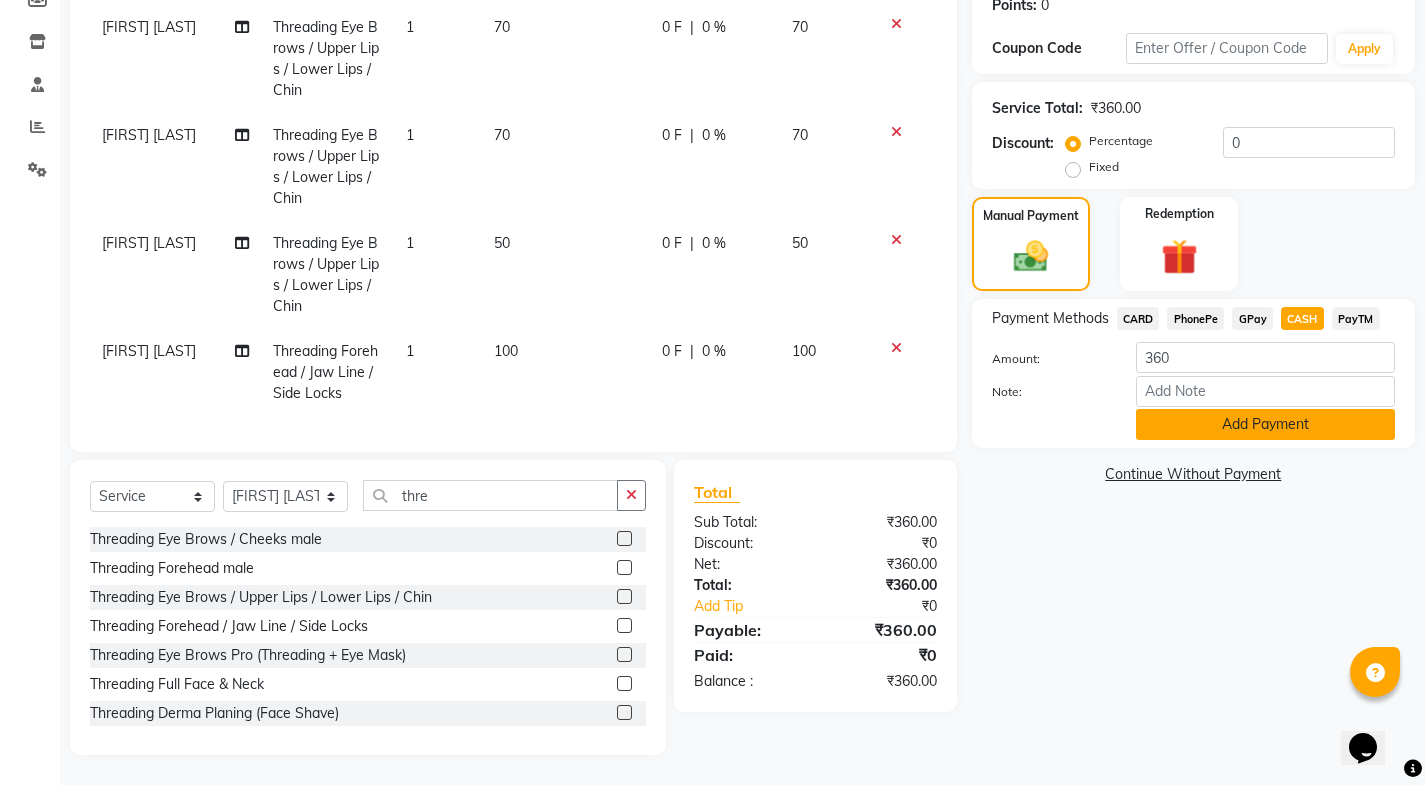 click on "Add Payment" 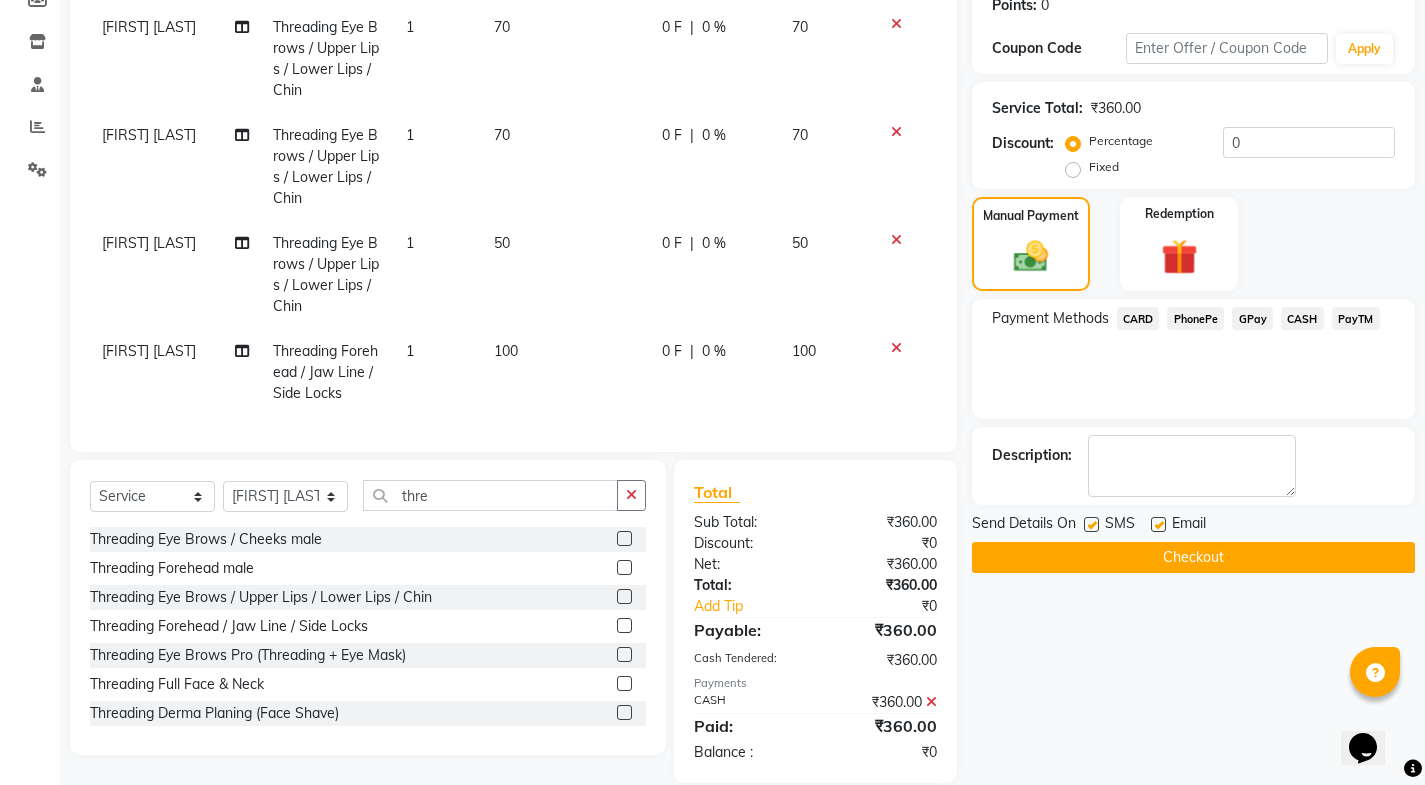 scroll, scrollTop: 344, scrollLeft: 0, axis: vertical 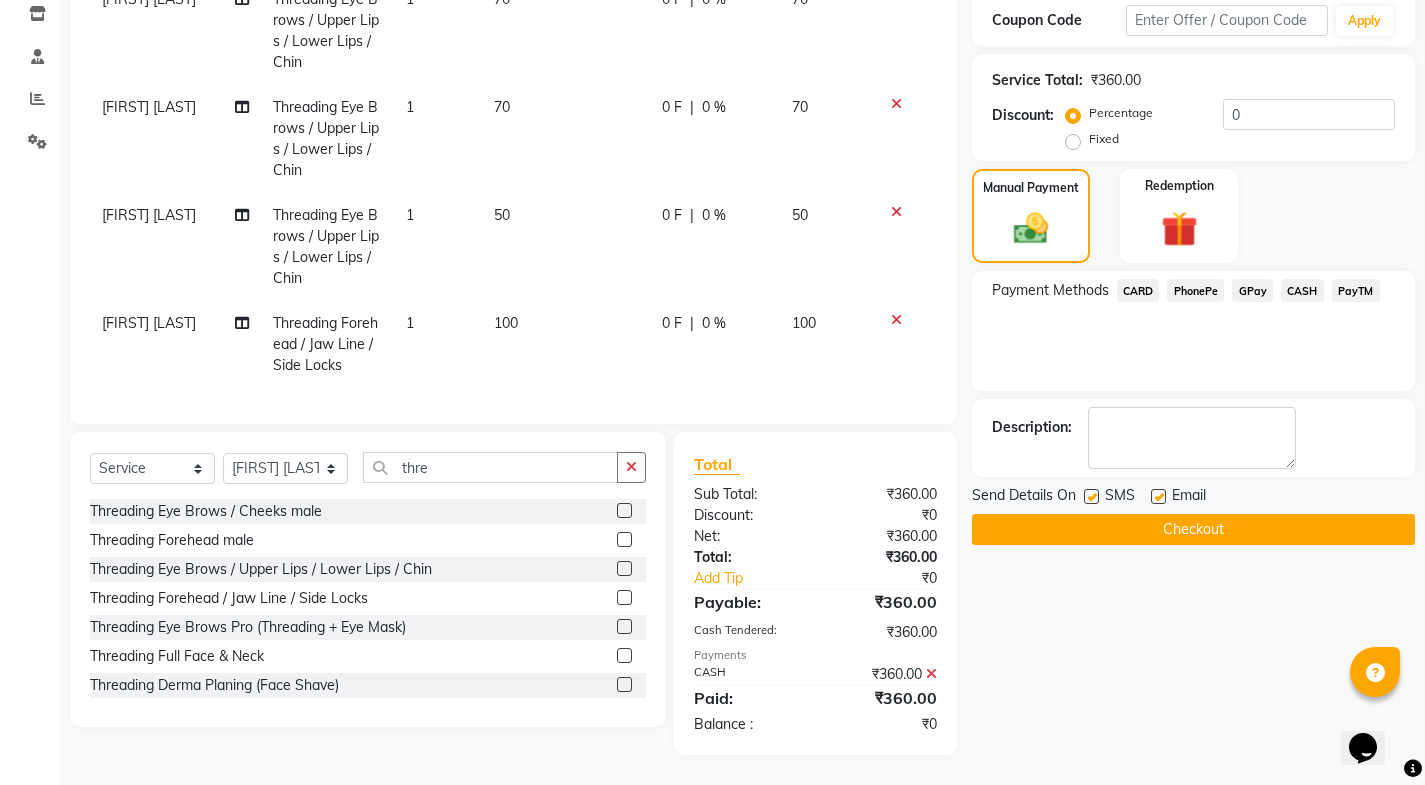 click 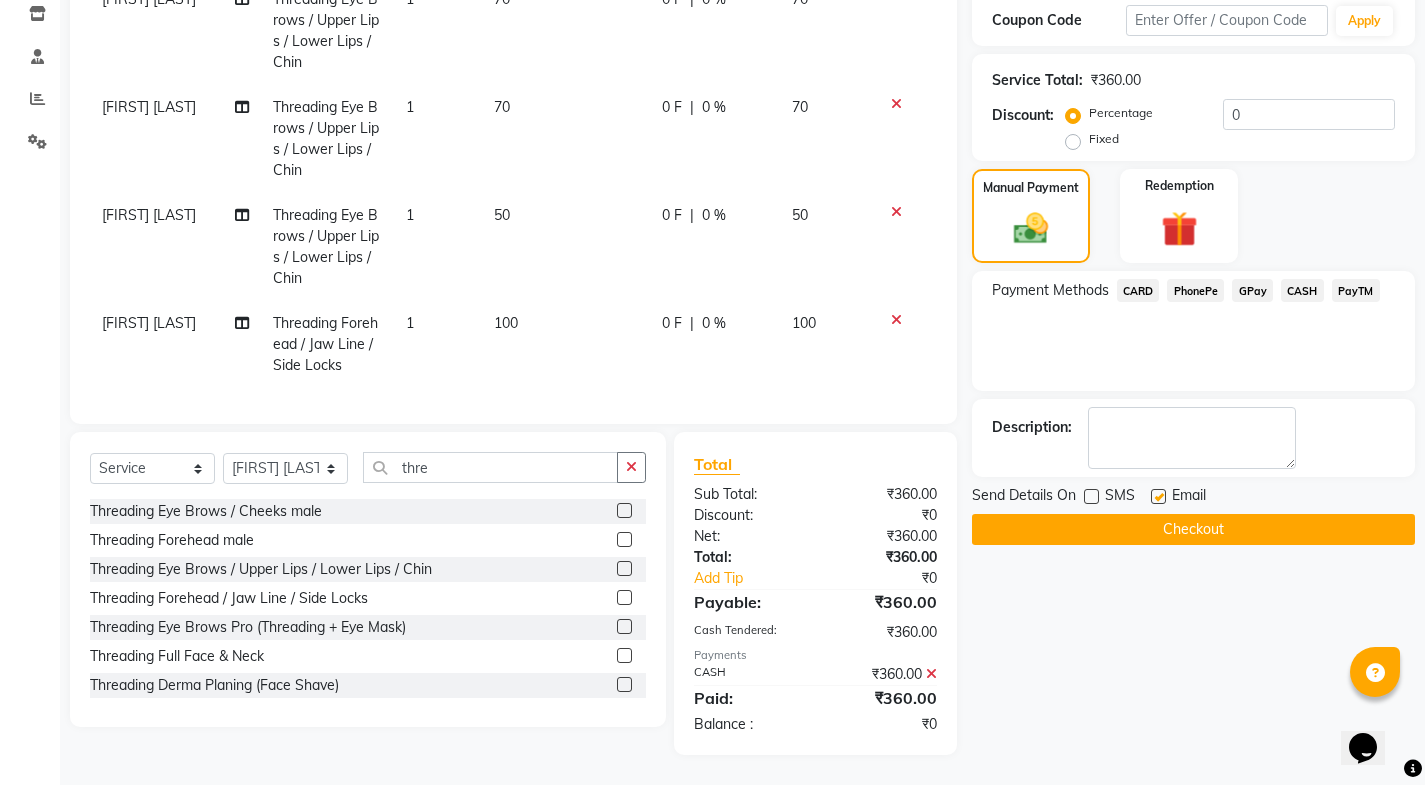click 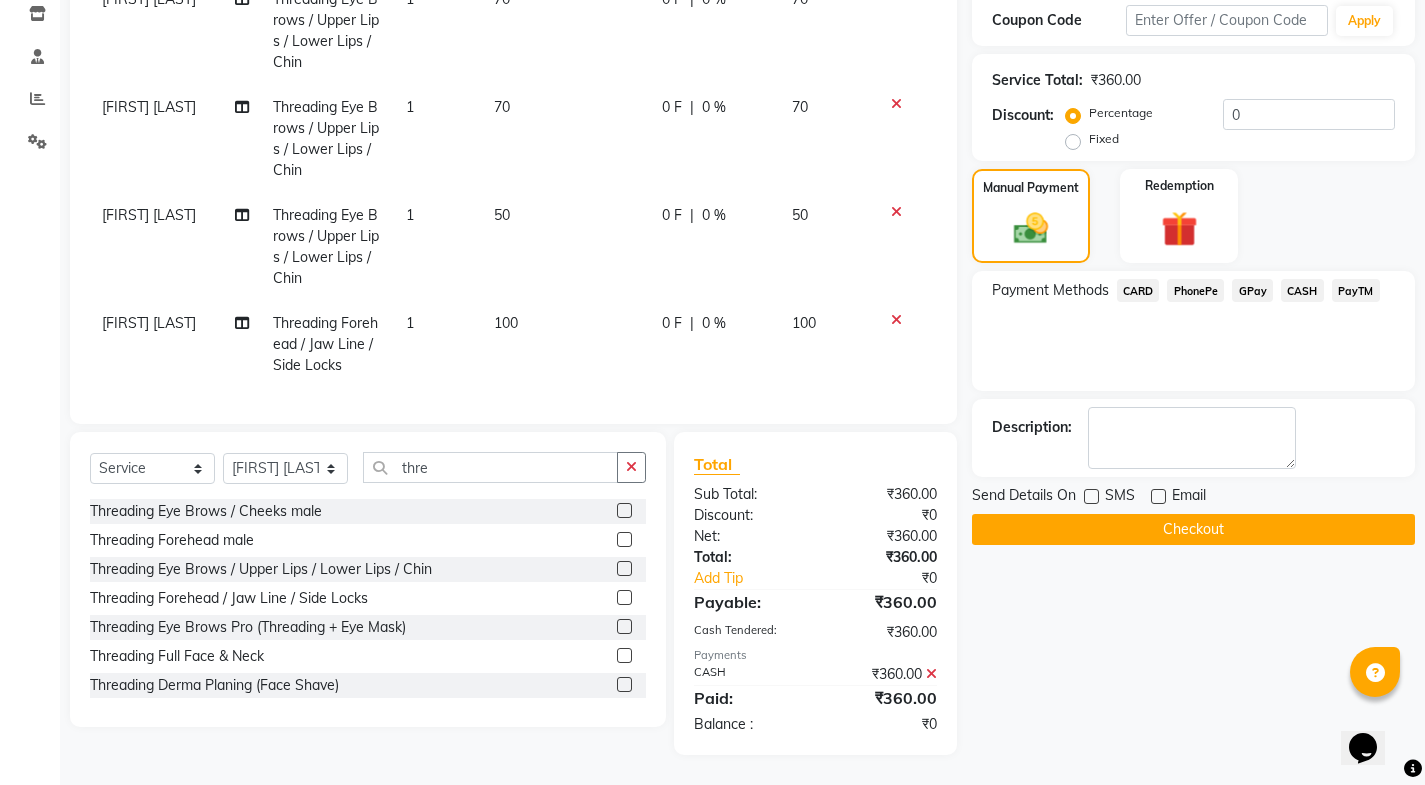 click on "Checkout" 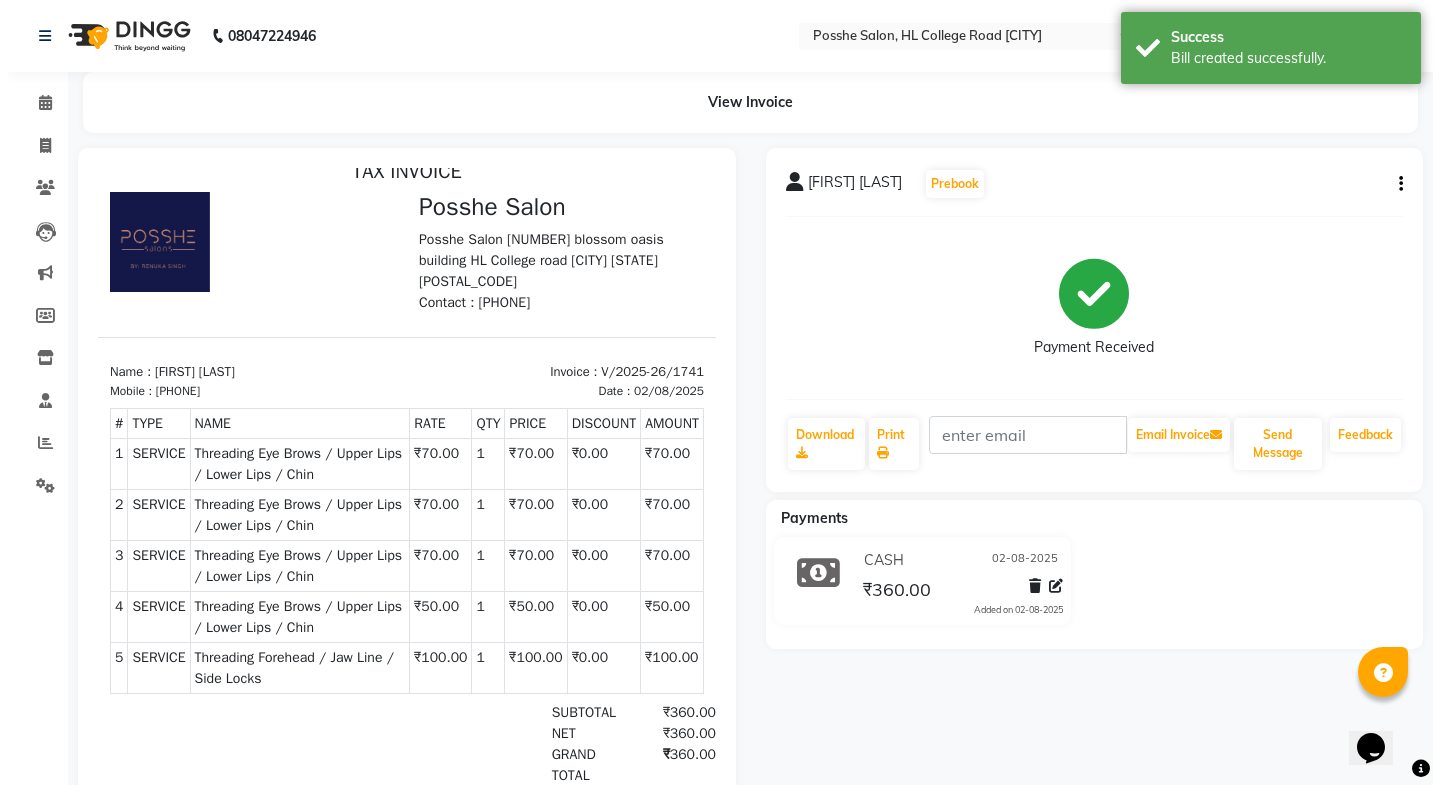 scroll, scrollTop: 0, scrollLeft: 0, axis: both 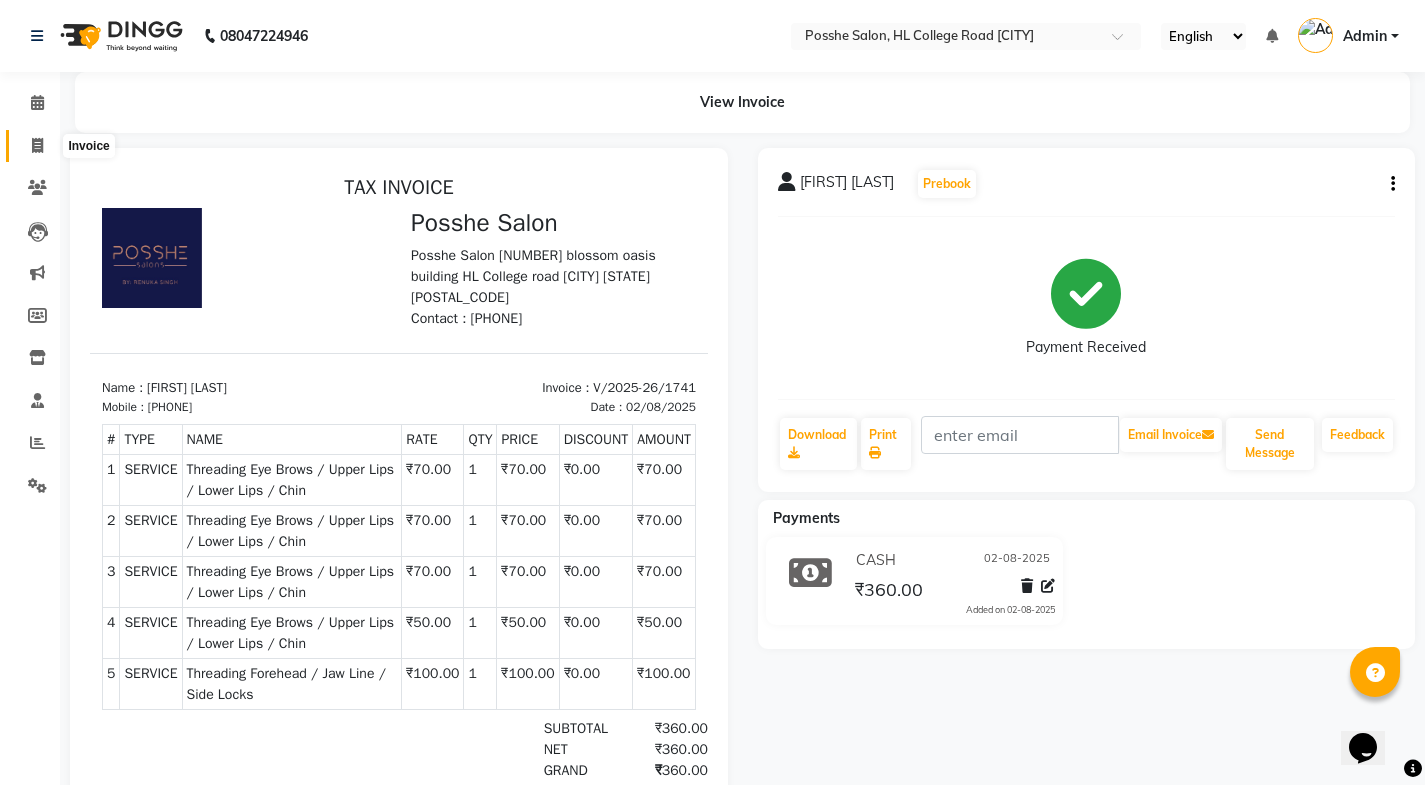 click 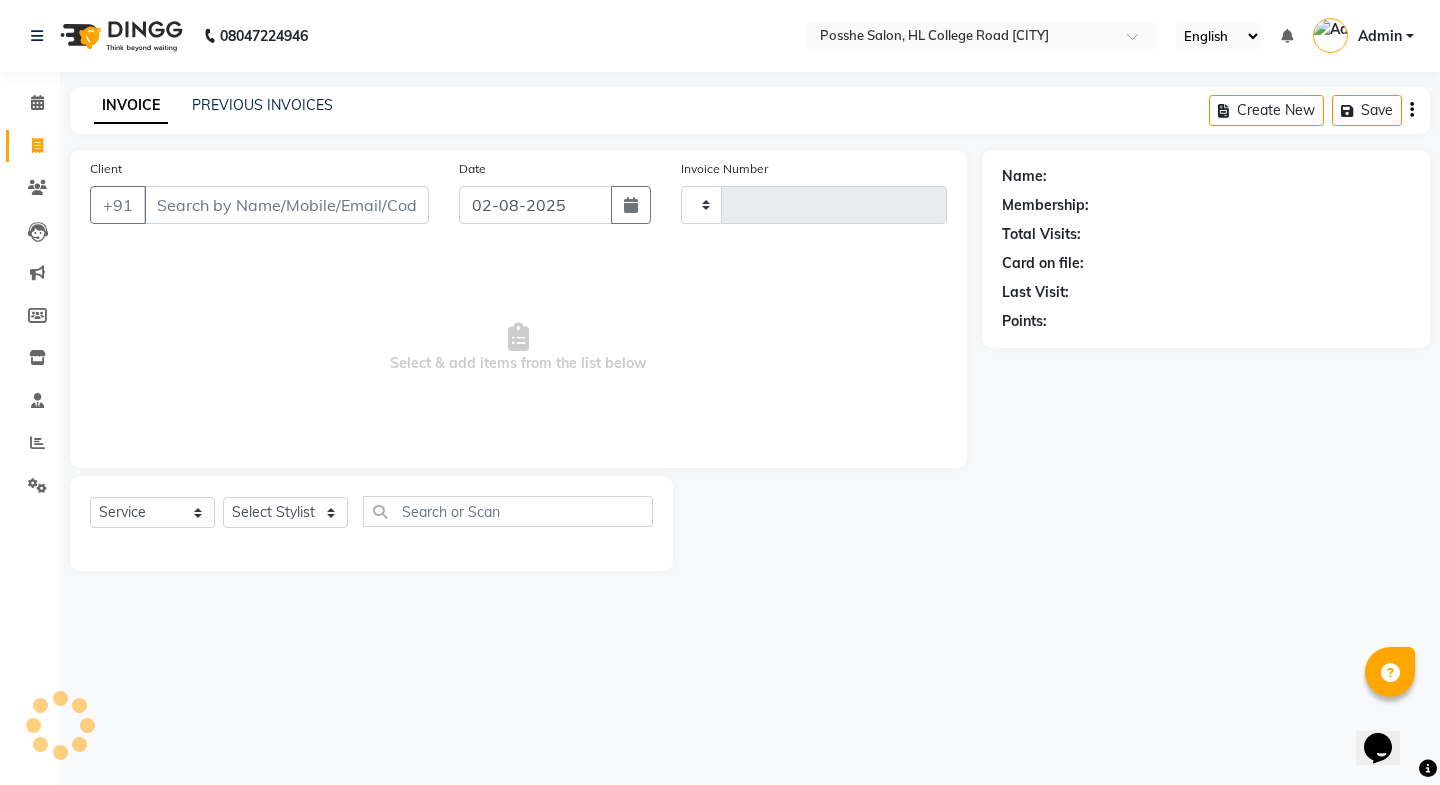 type on "1742" 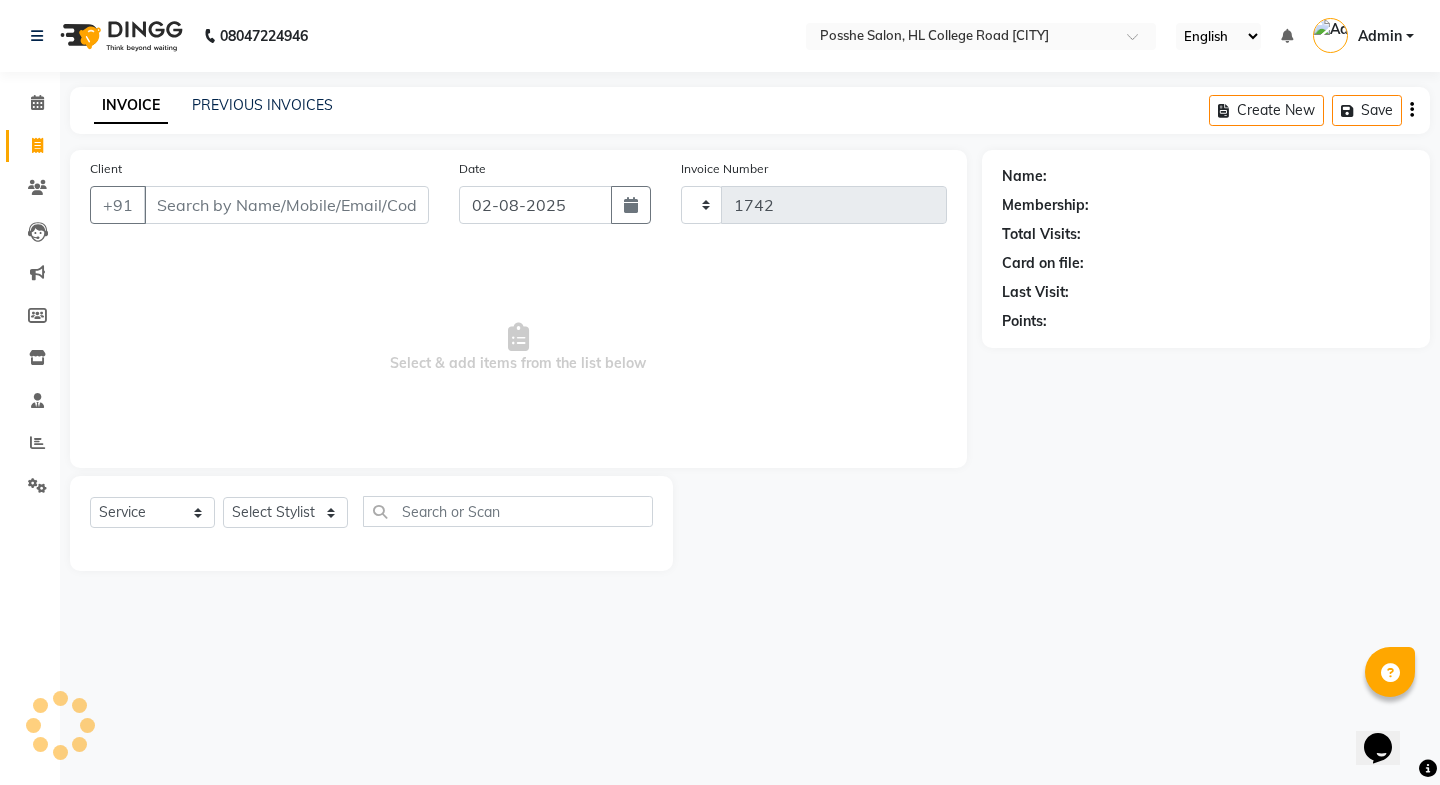 select on "6052" 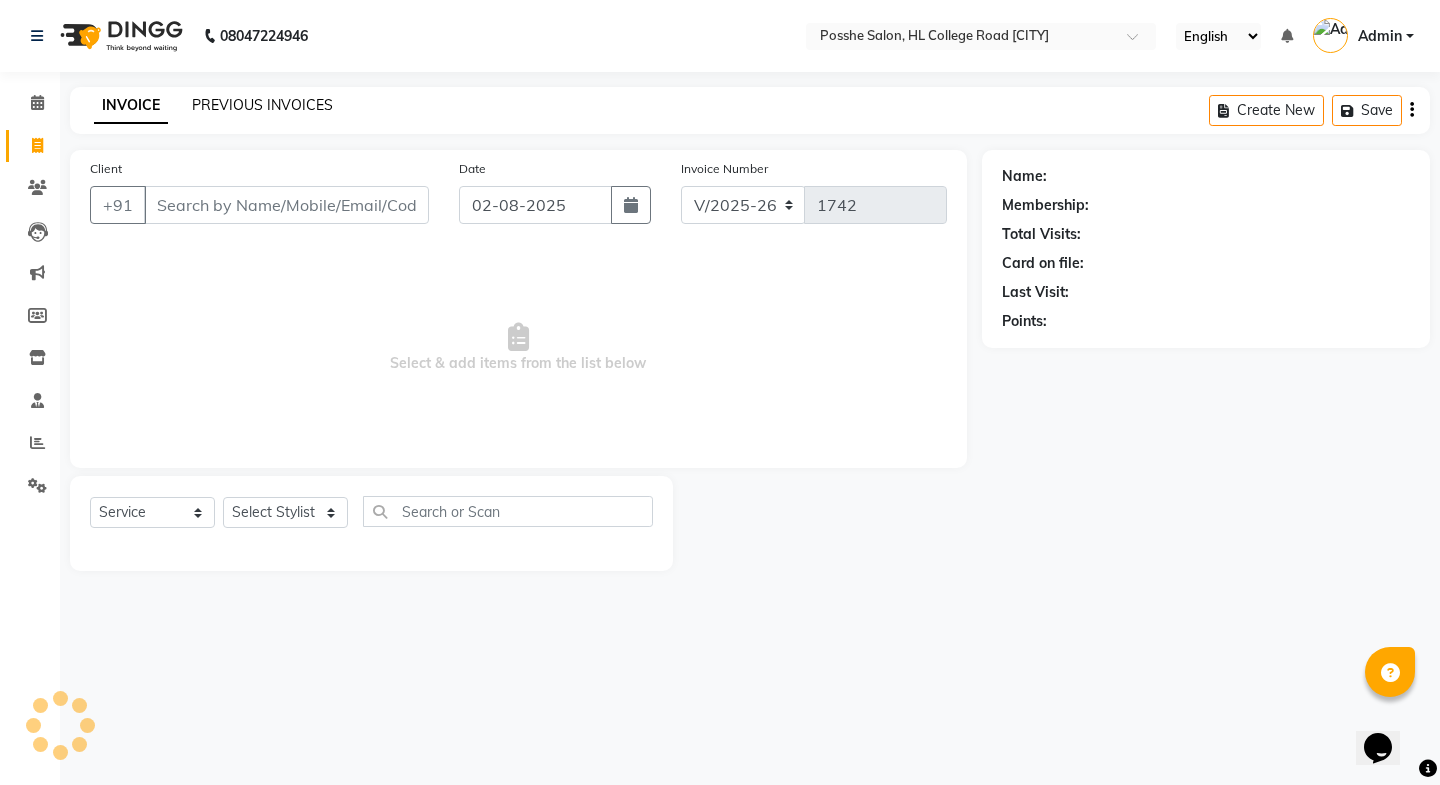 click on "PREVIOUS INVOICES" 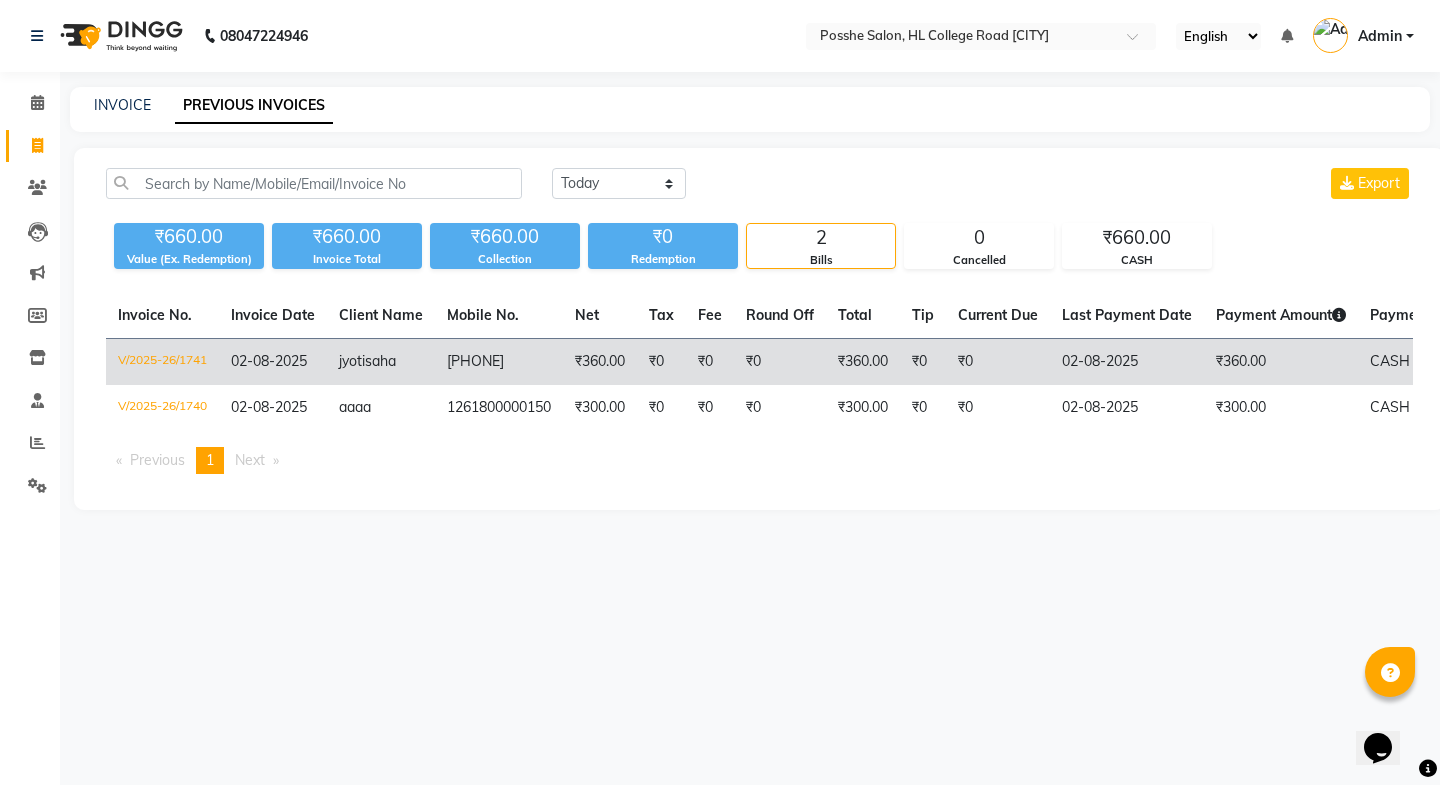 click on "02-08-2025" 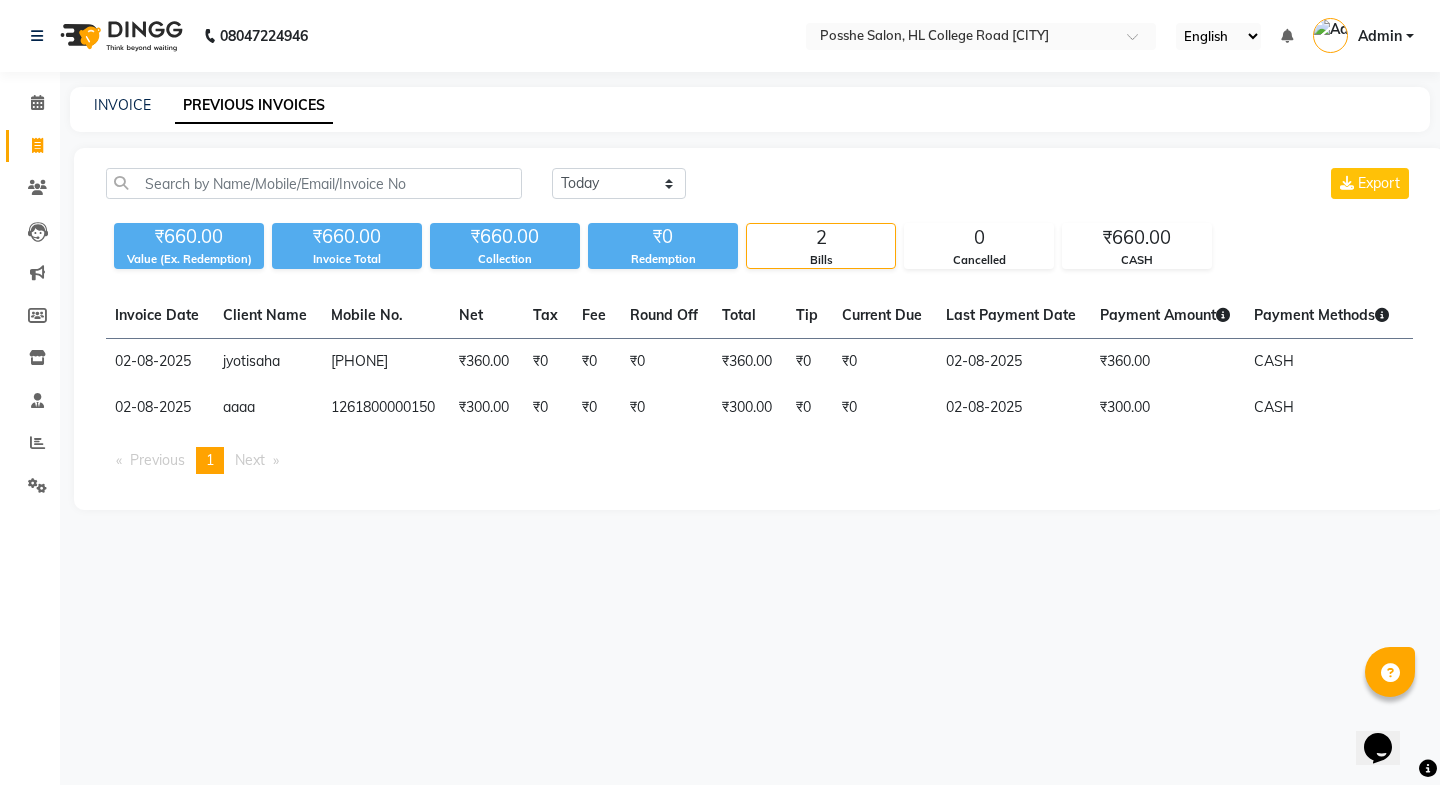 scroll, scrollTop: 0, scrollLeft: 142, axis: horizontal 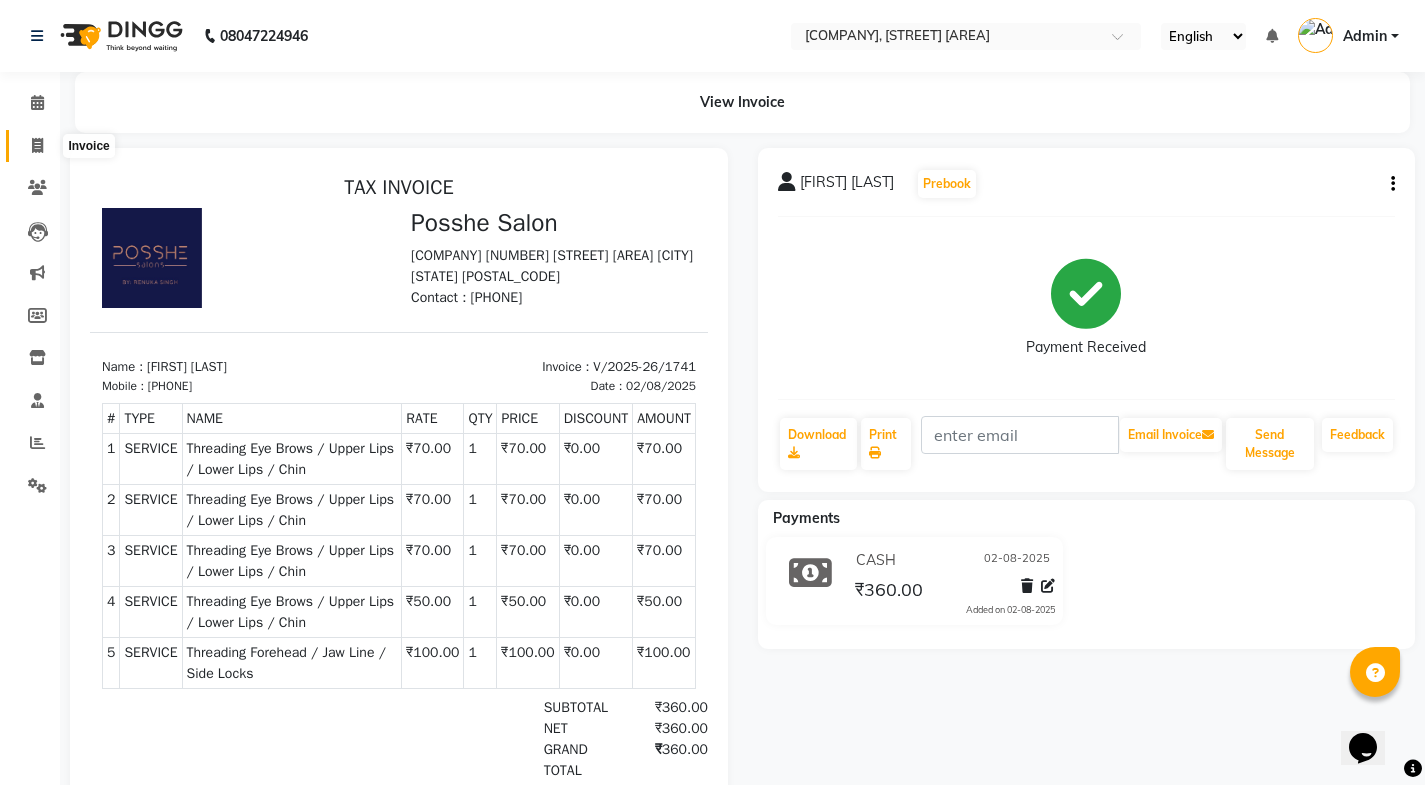 click 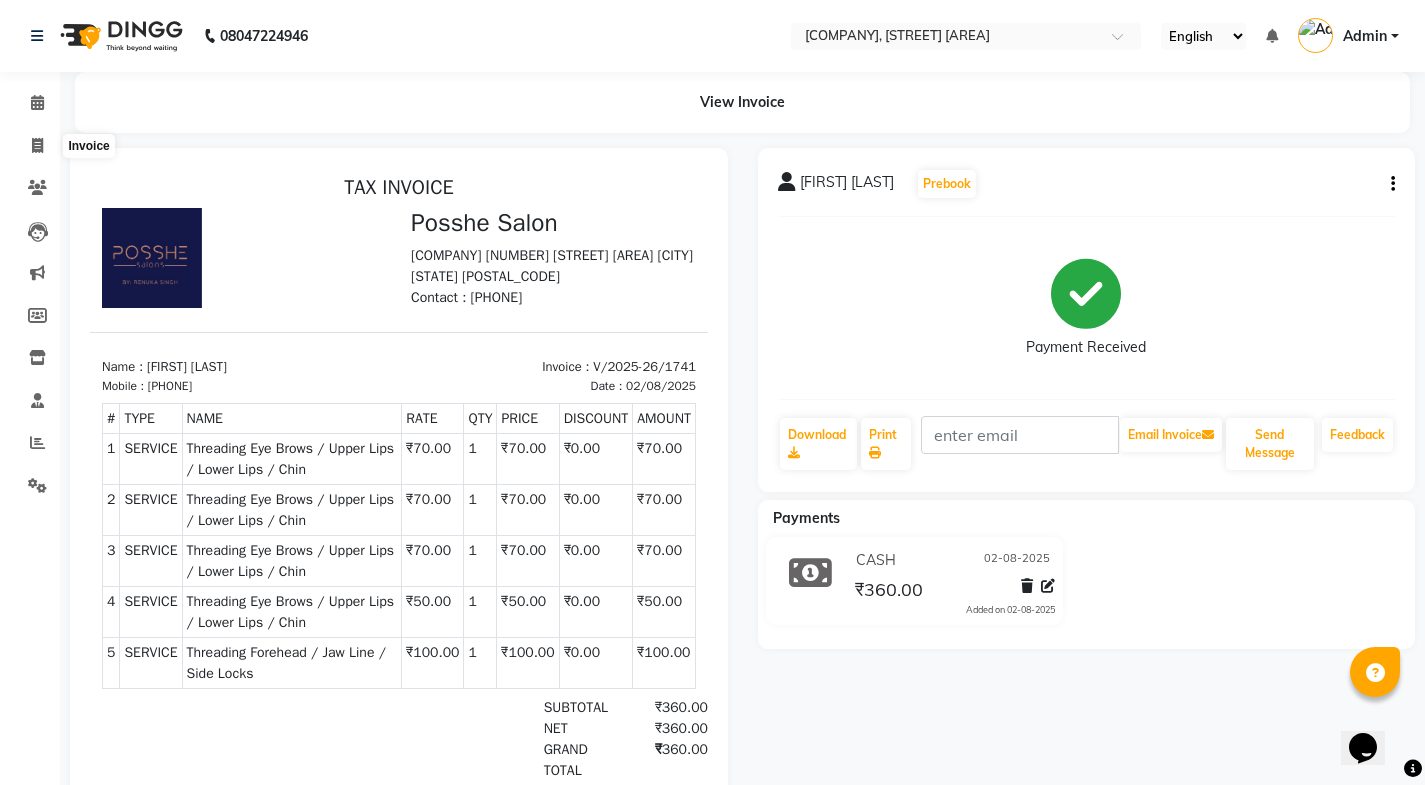 select on "6052" 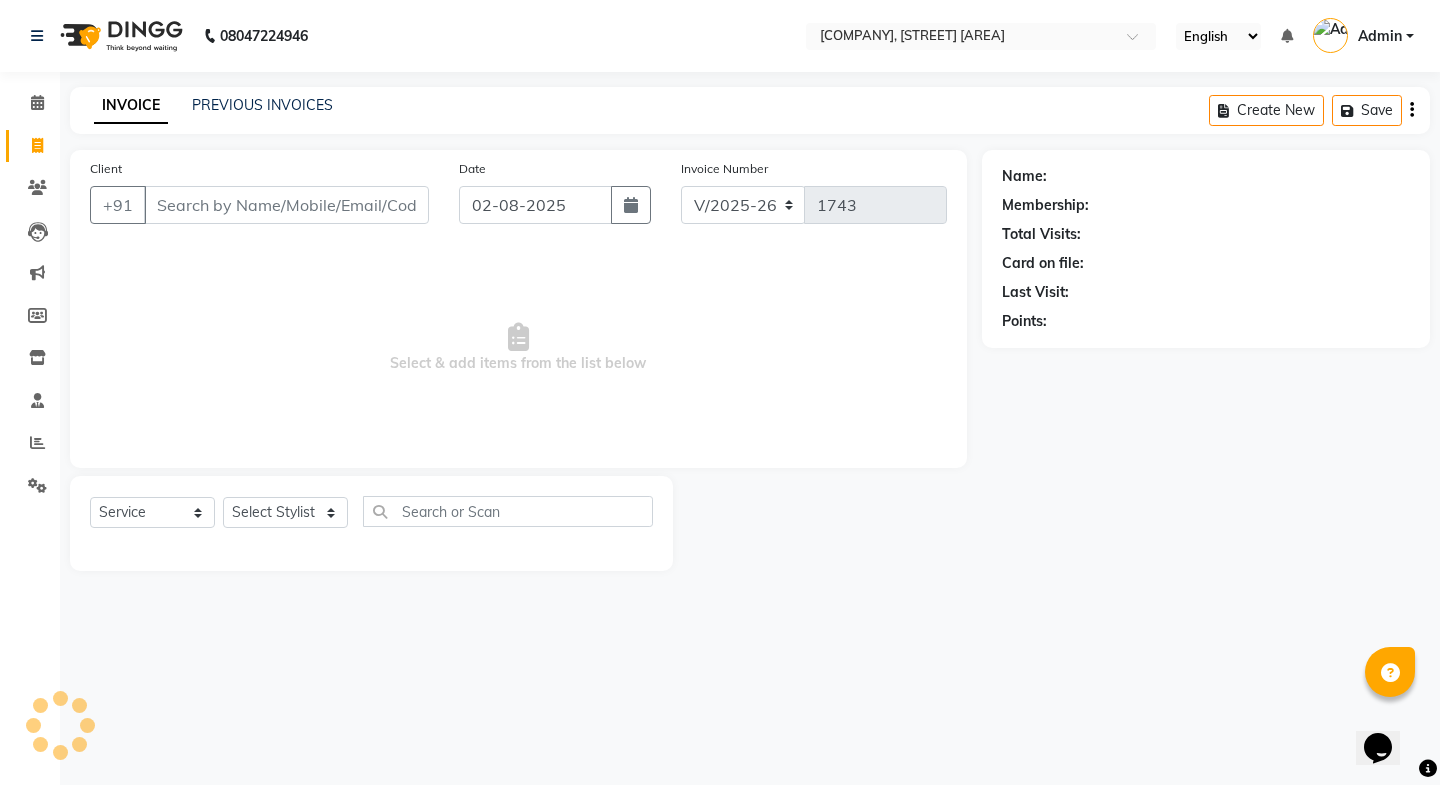 click on "INVOICE PREVIOUS INVOICES" 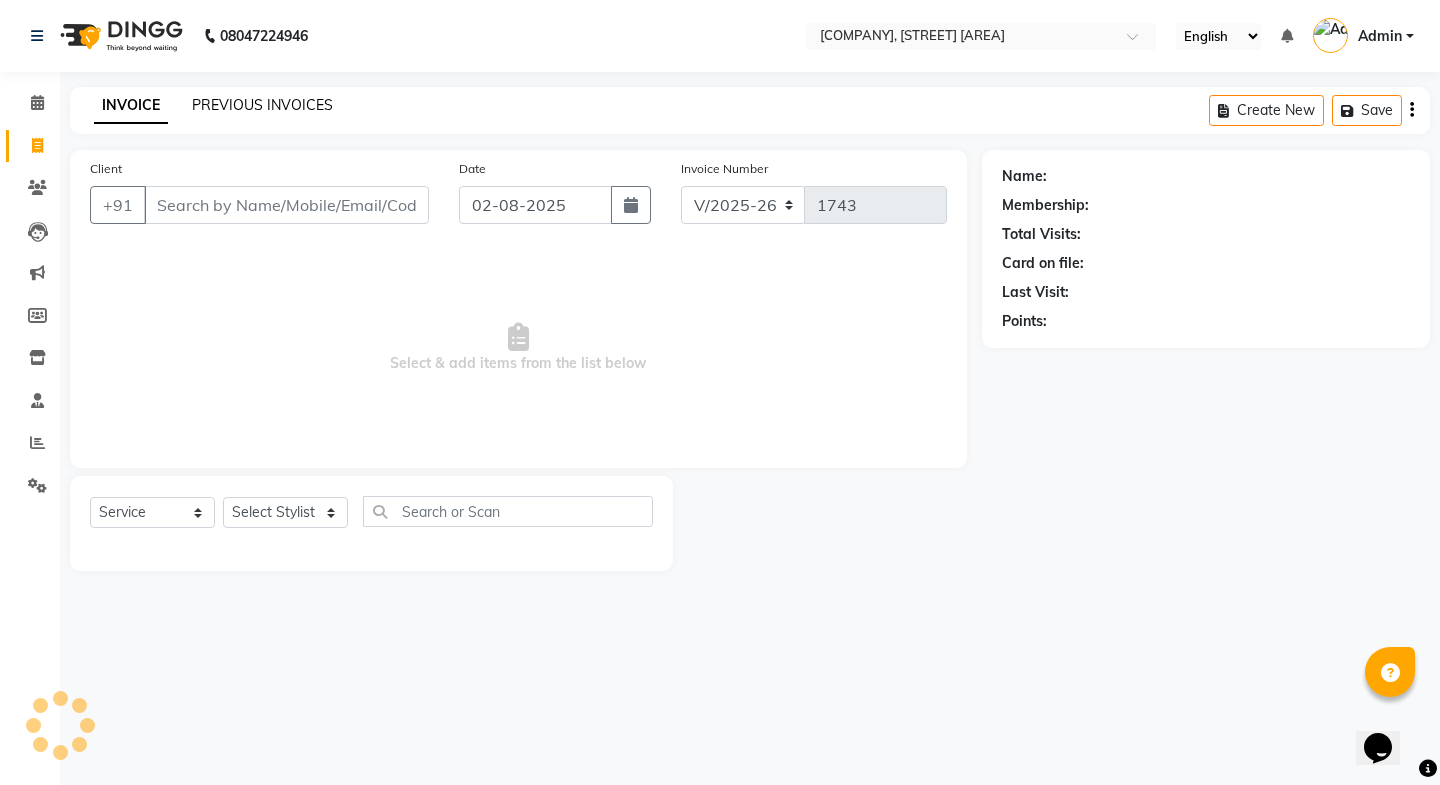 click on "PREVIOUS INVOICES" 